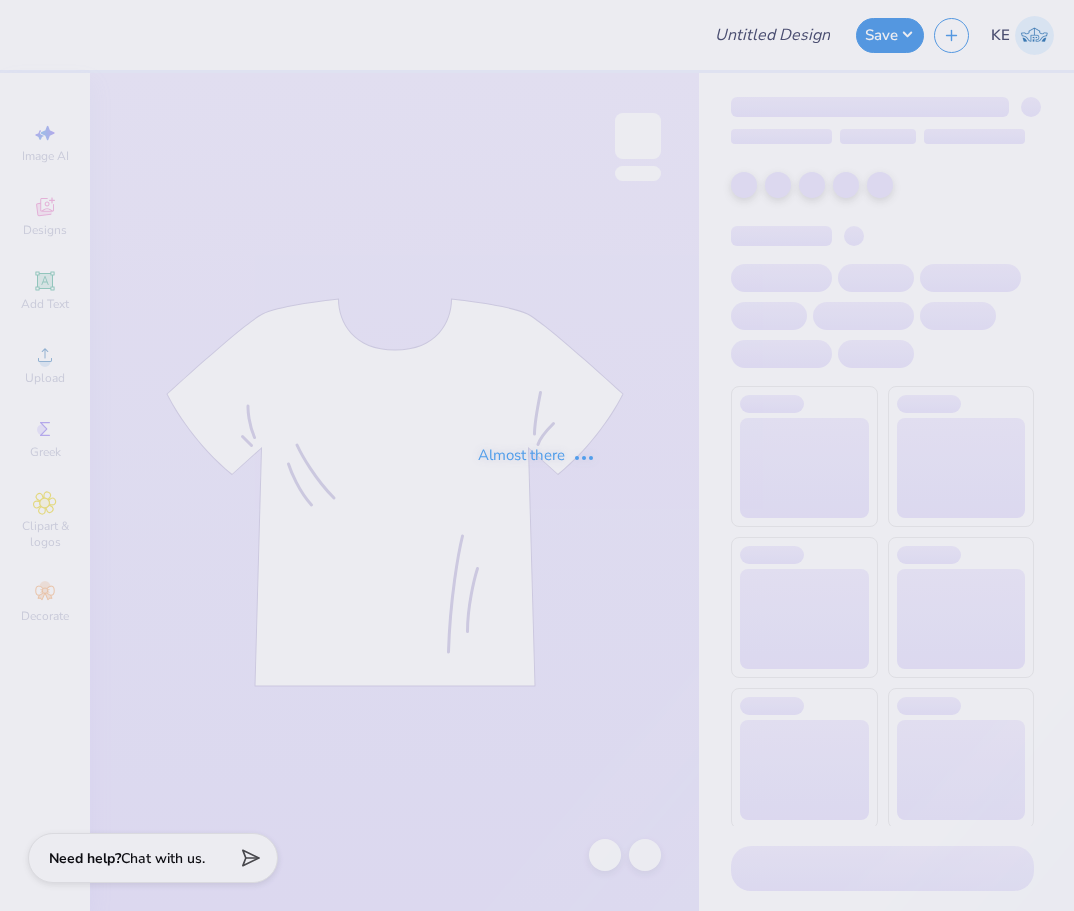 scroll, scrollTop: 0, scrollLeft: 0, axis: both 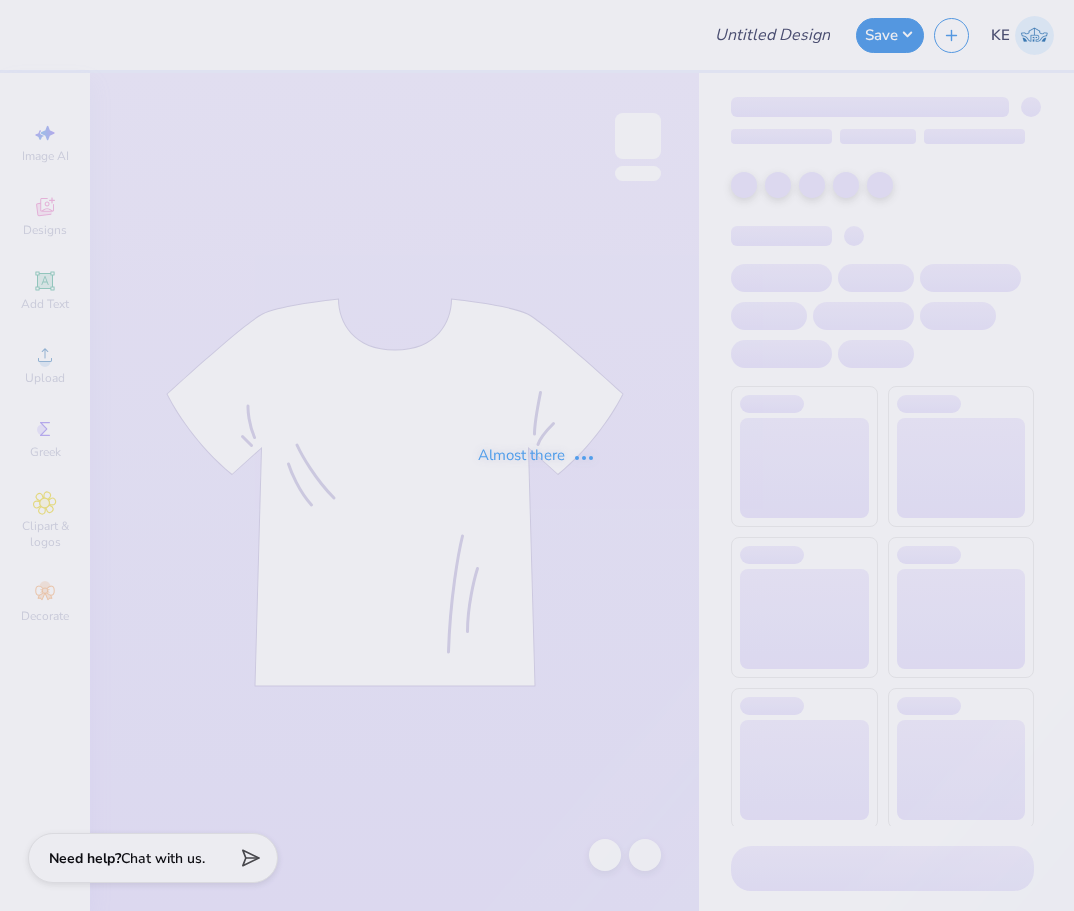 type on "ADPI philo tops" 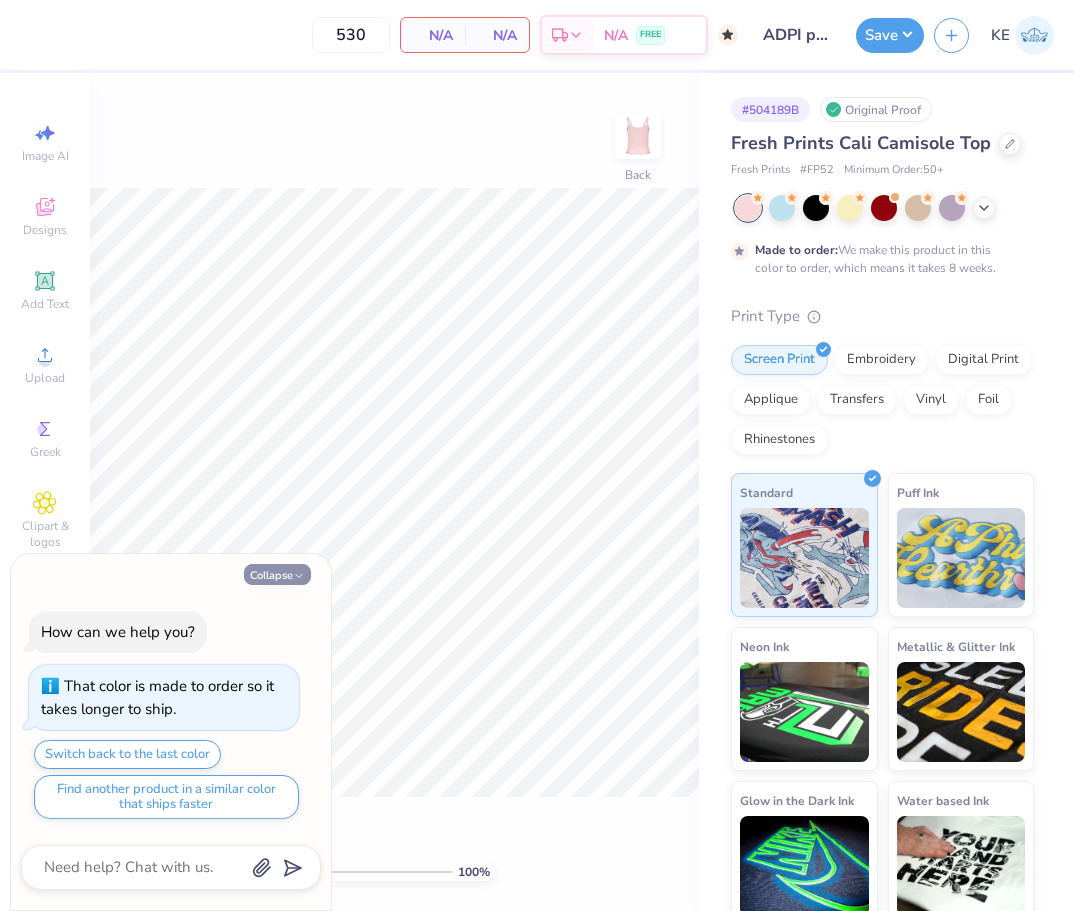click on "Collapse" at bounding box center (277, 574) 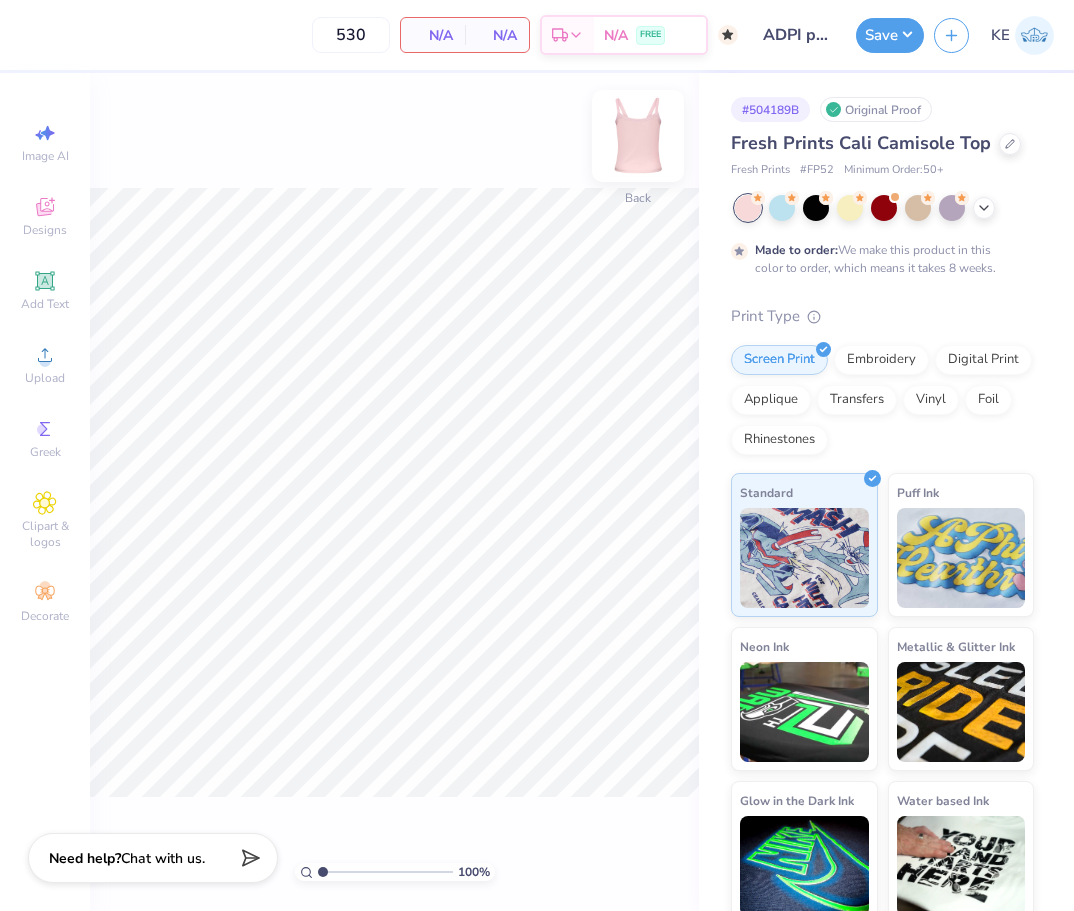 click at bounding box center (638, 136) 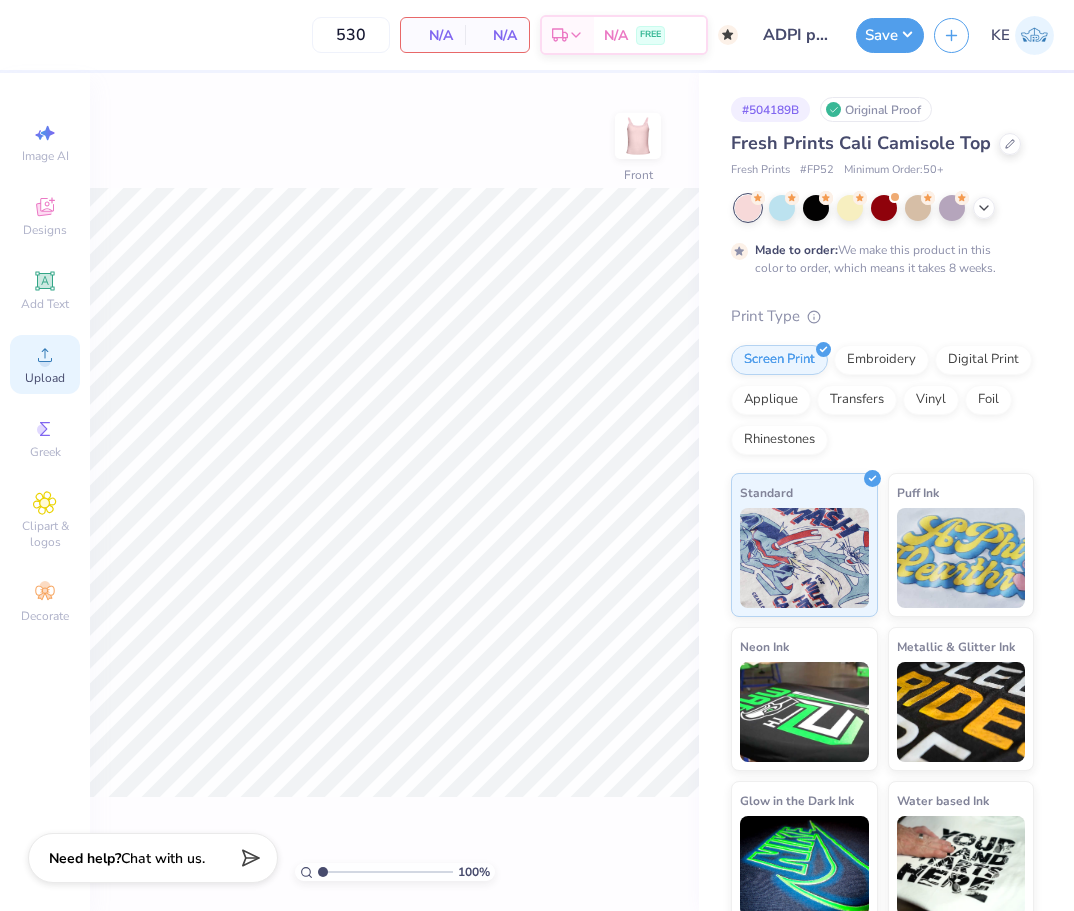 click on "Upload" at bounding box center (45, 378) 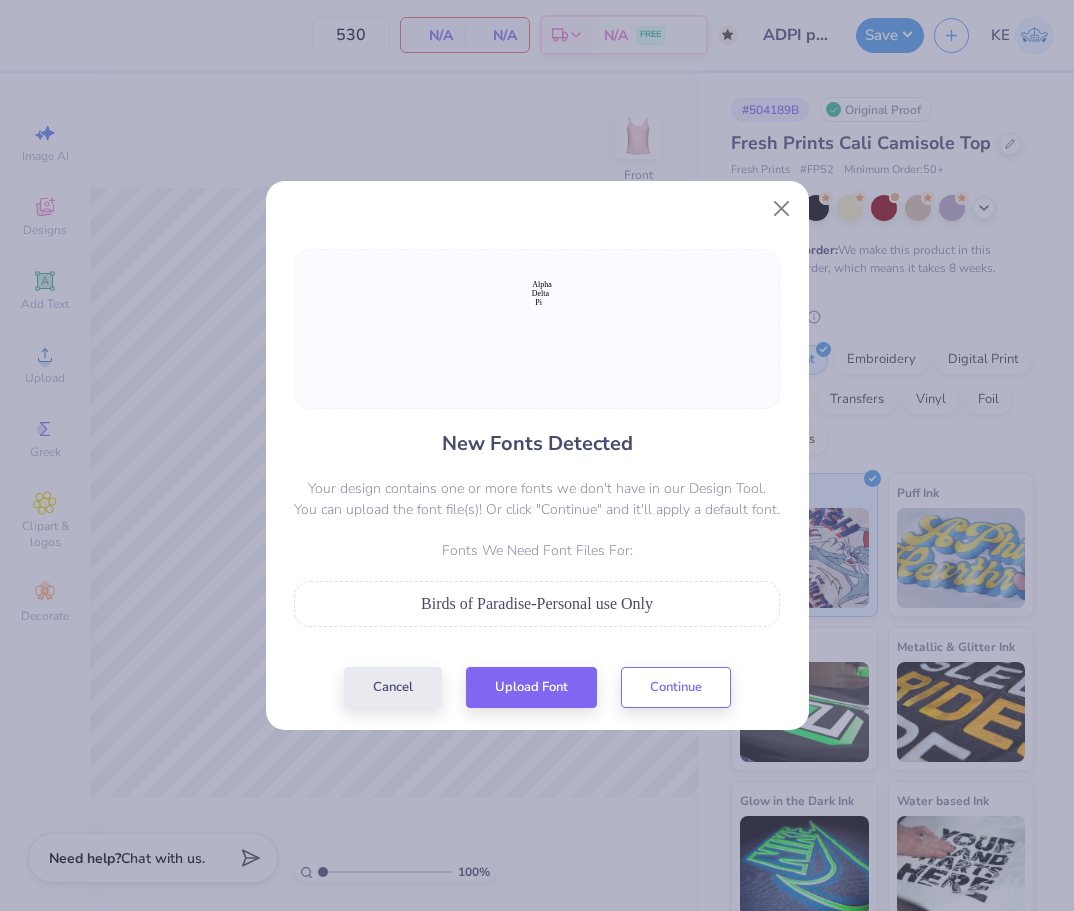 click on "Cancel Upload Font Continue" at bounding box center (537, 687) 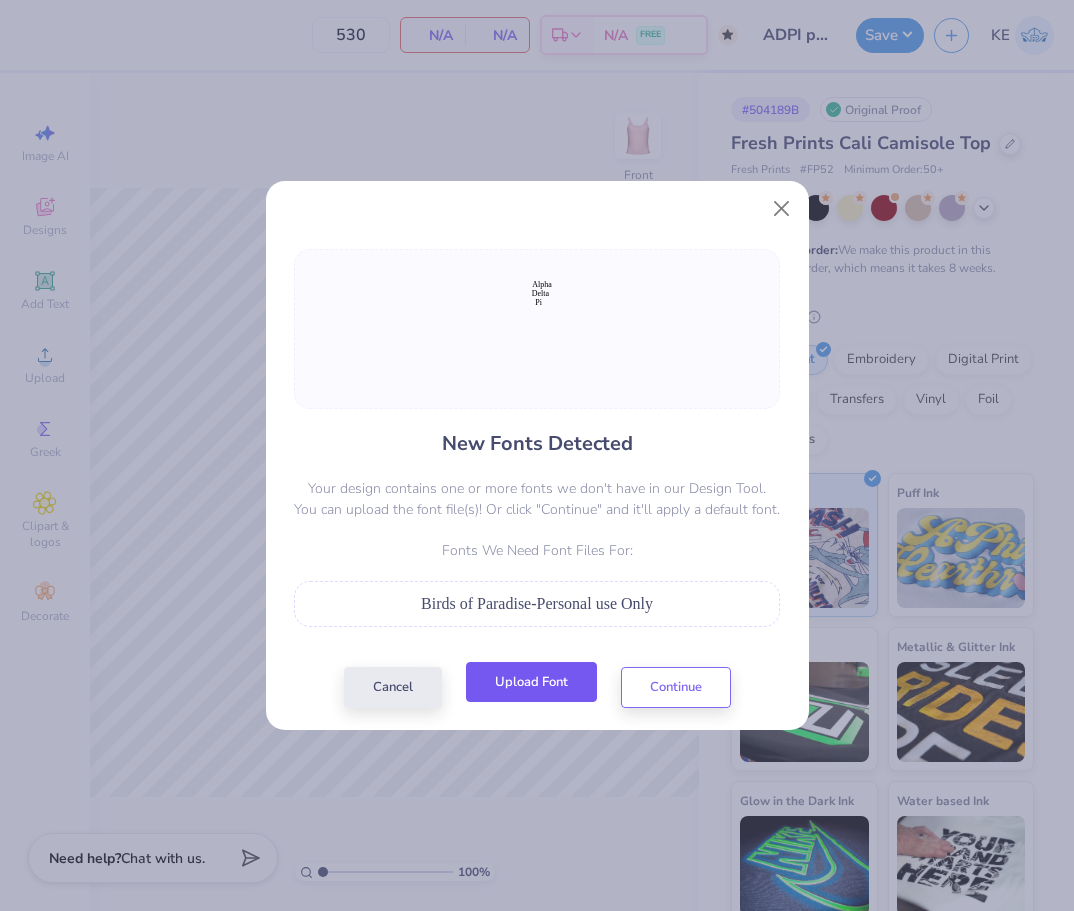click on "Upload Font" at bounding box center (531, 682) 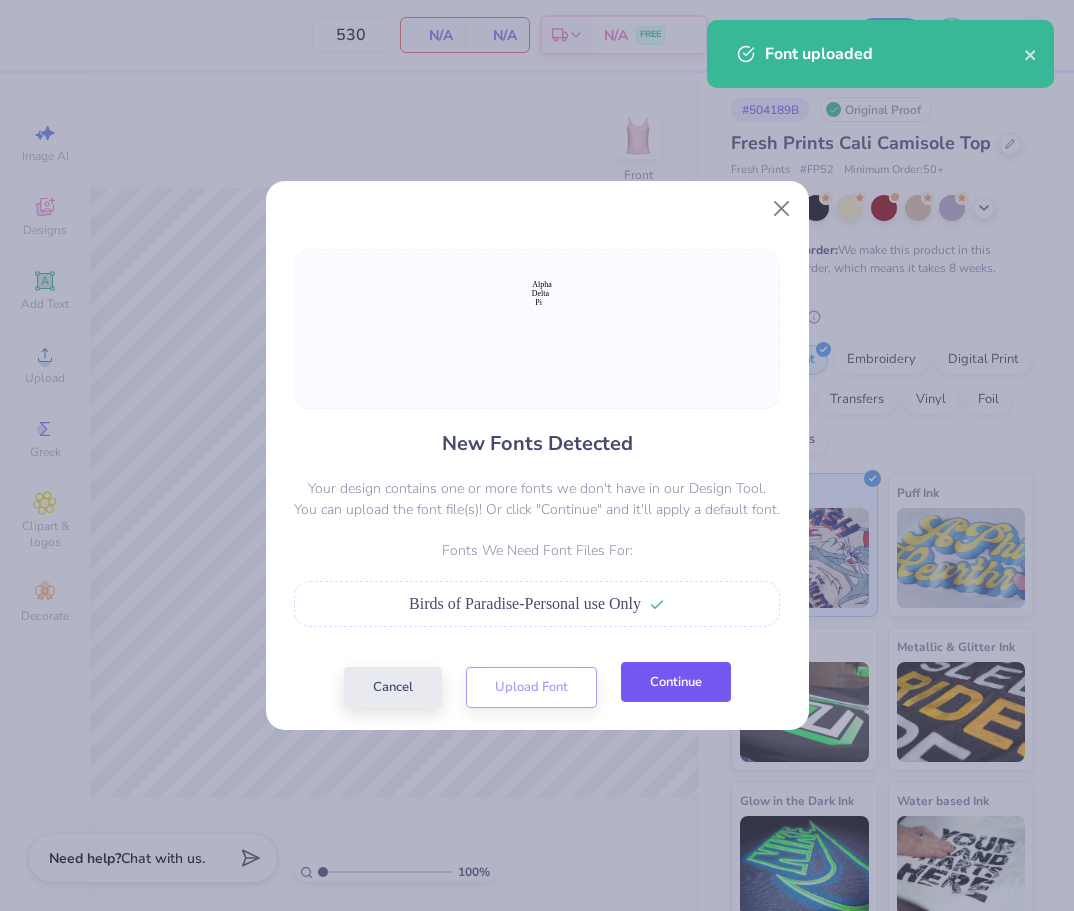 click on "Continue" at bounding box center [676, 682] 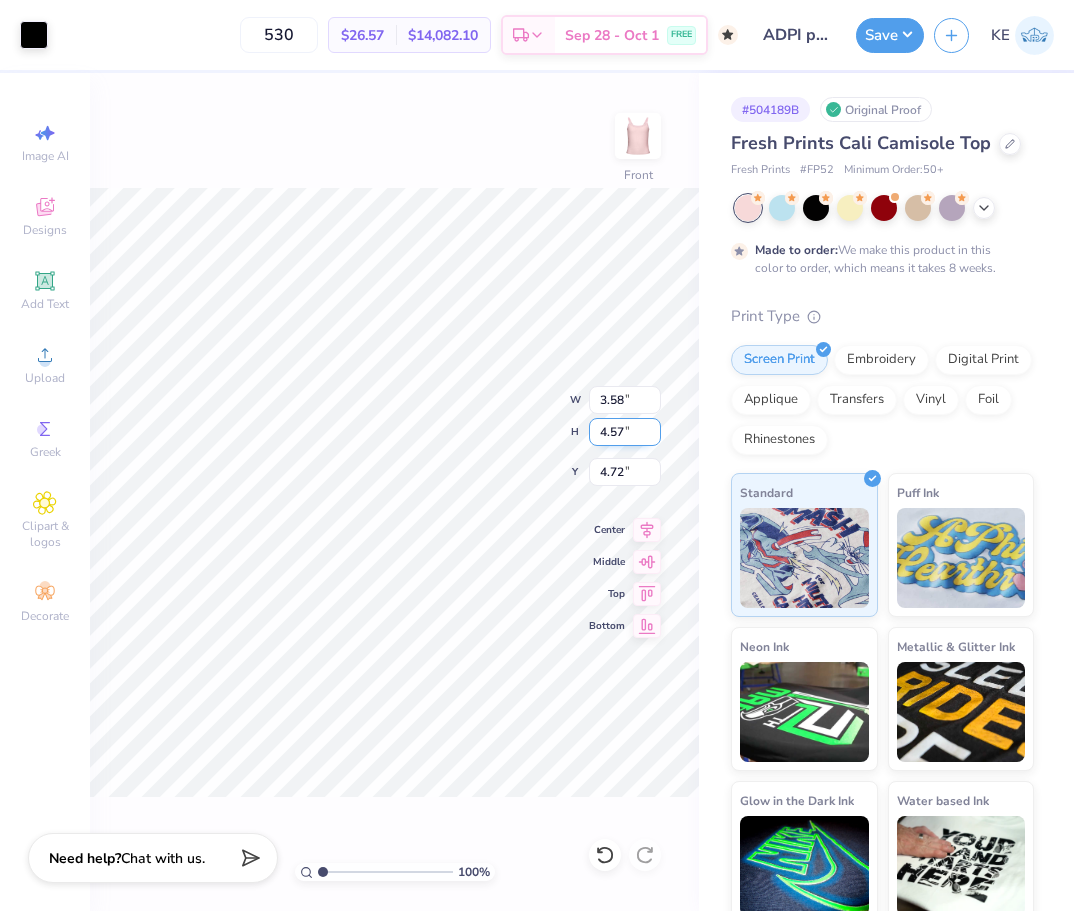 click on "4.57" at bounding box center [625, 432] 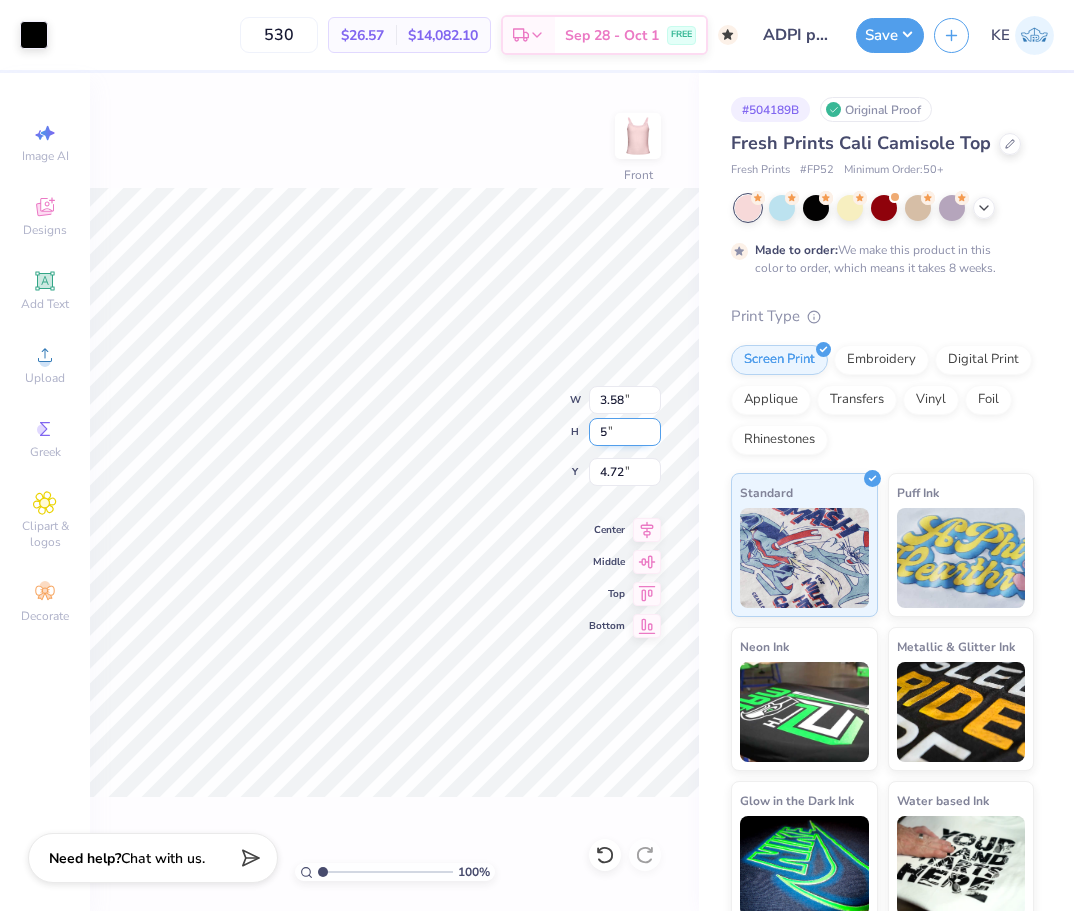type on "5" 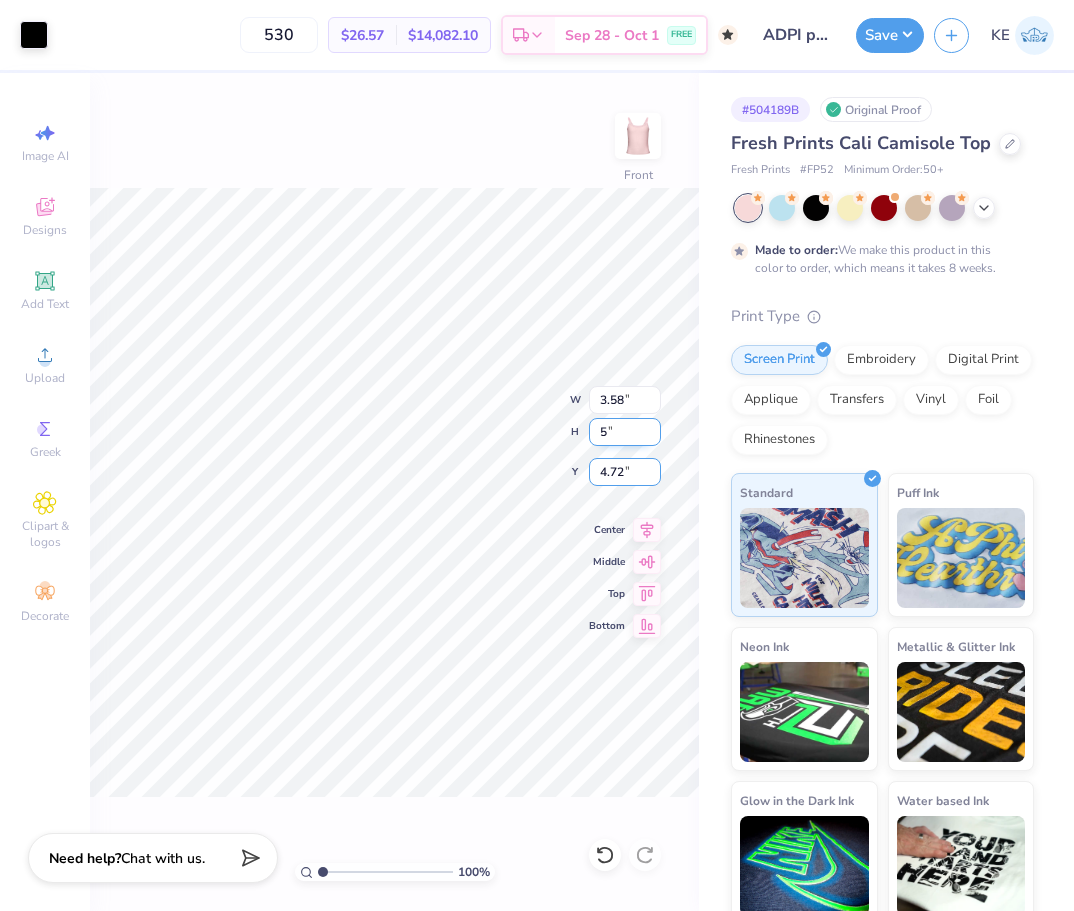 type on "3.92" 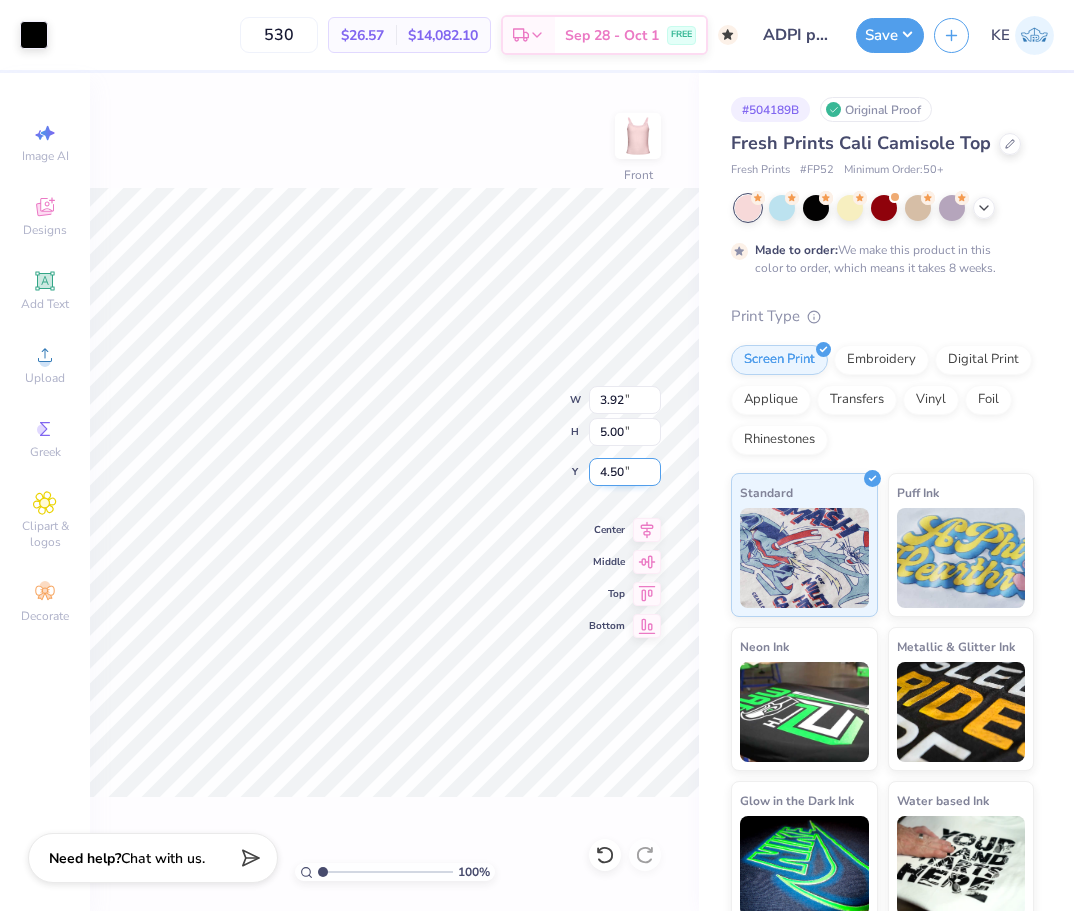 click on "4.50" at bounding box center [625, 472] 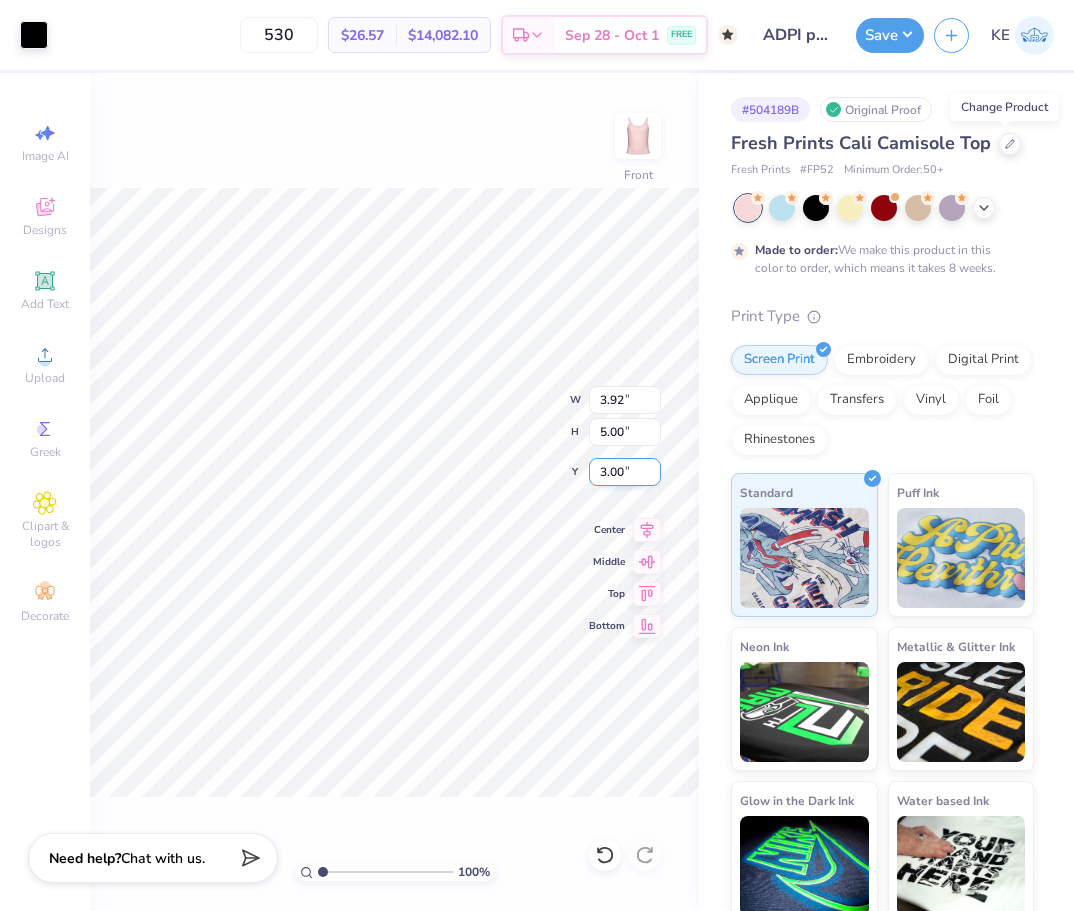 click on "3.00" at bounding box center (625, 472) 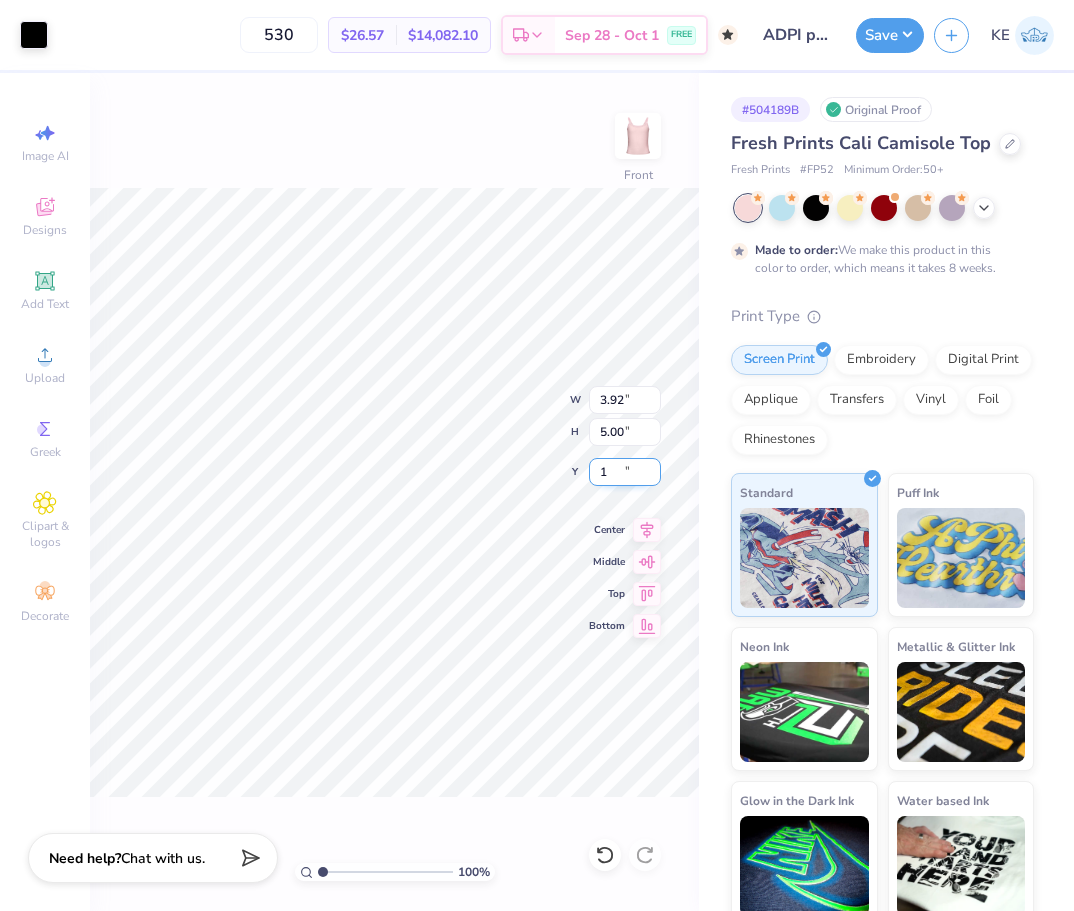 type on "1.00" 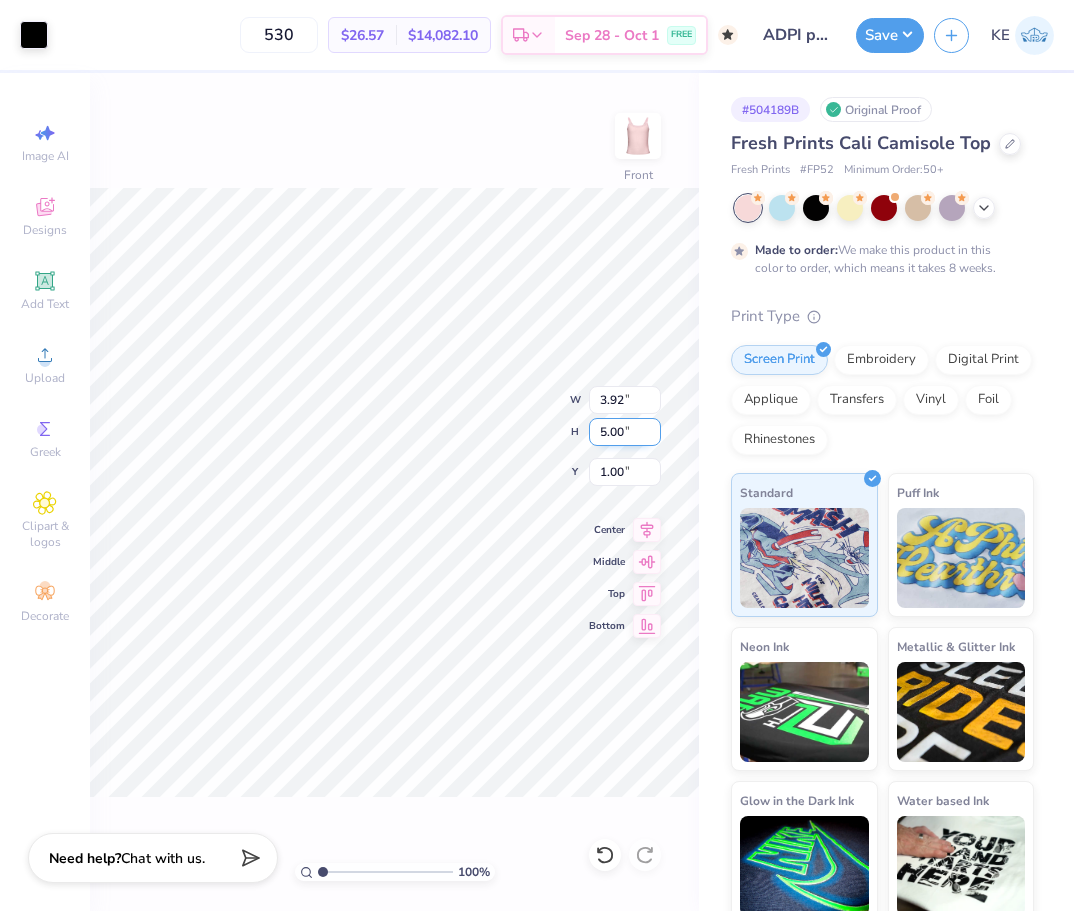 click on "5.00" at bounding box center [625, 432] 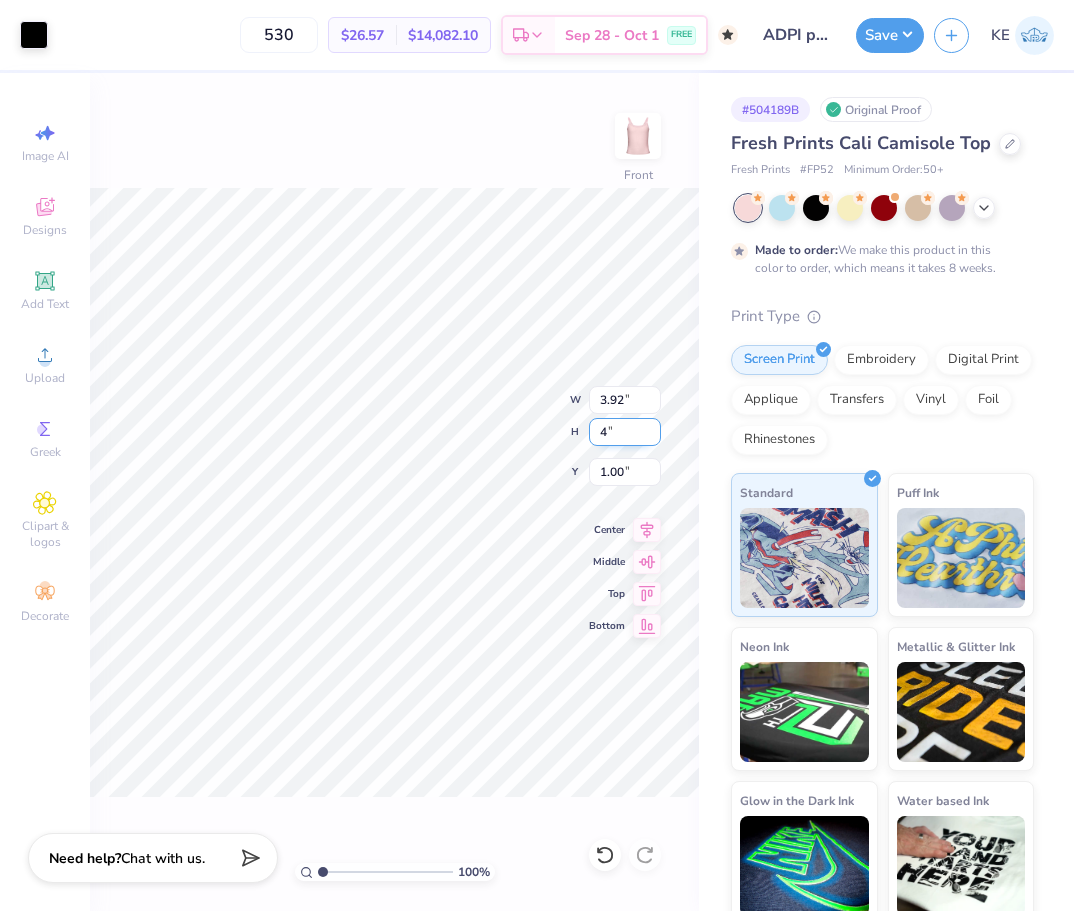 type on "4" 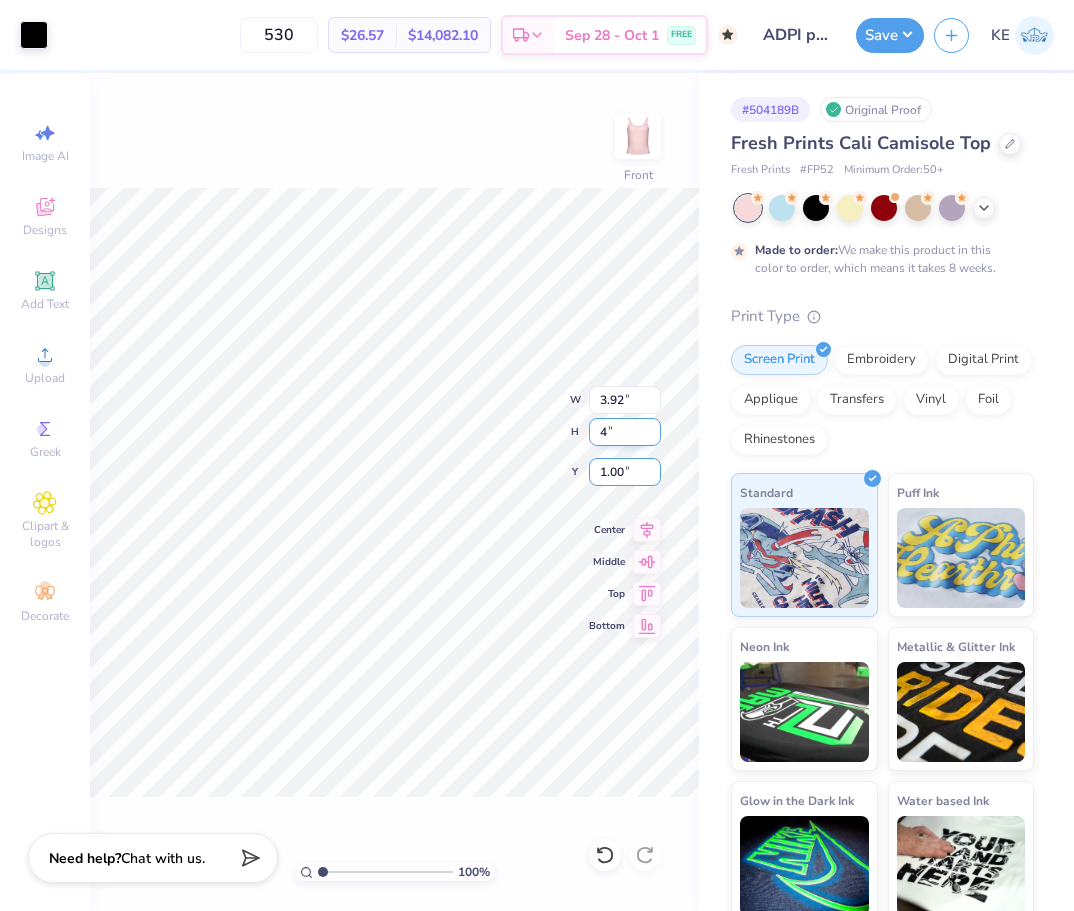 type on "3.13" 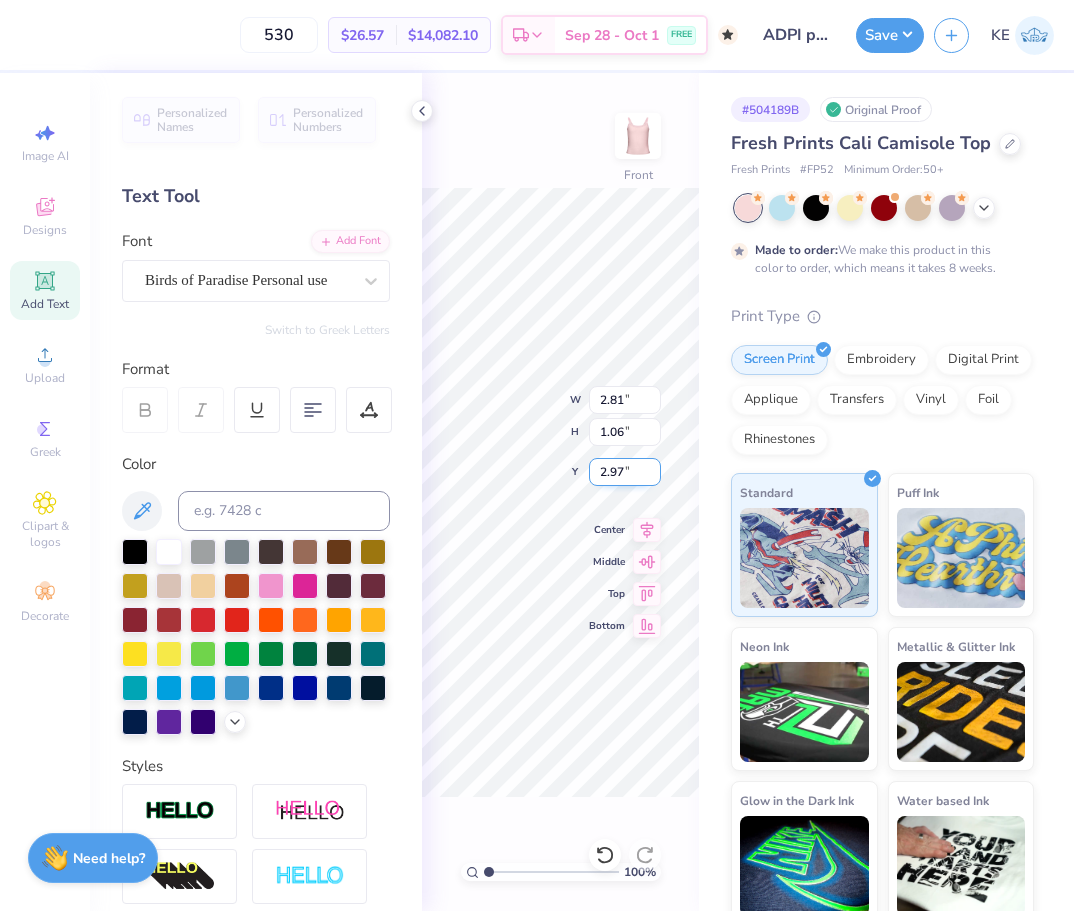 click on "2.97" at bounding box center (625, 472) 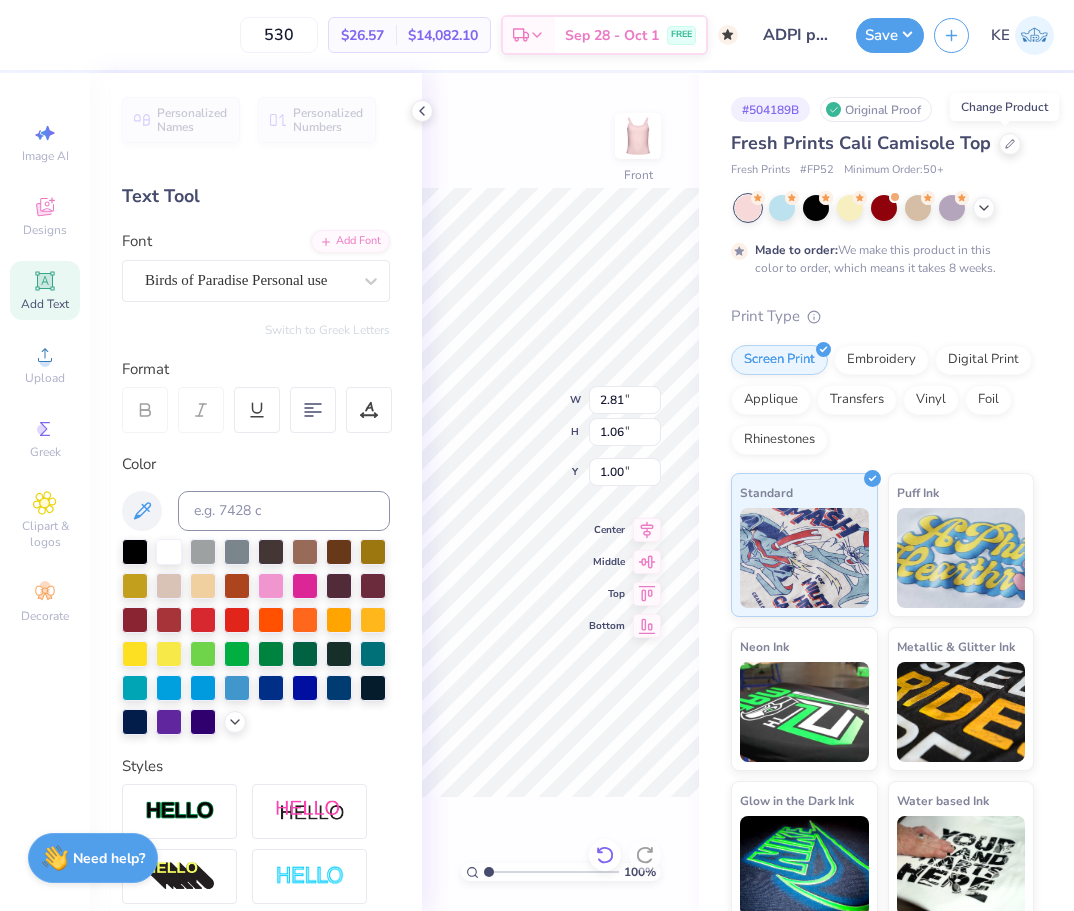 click 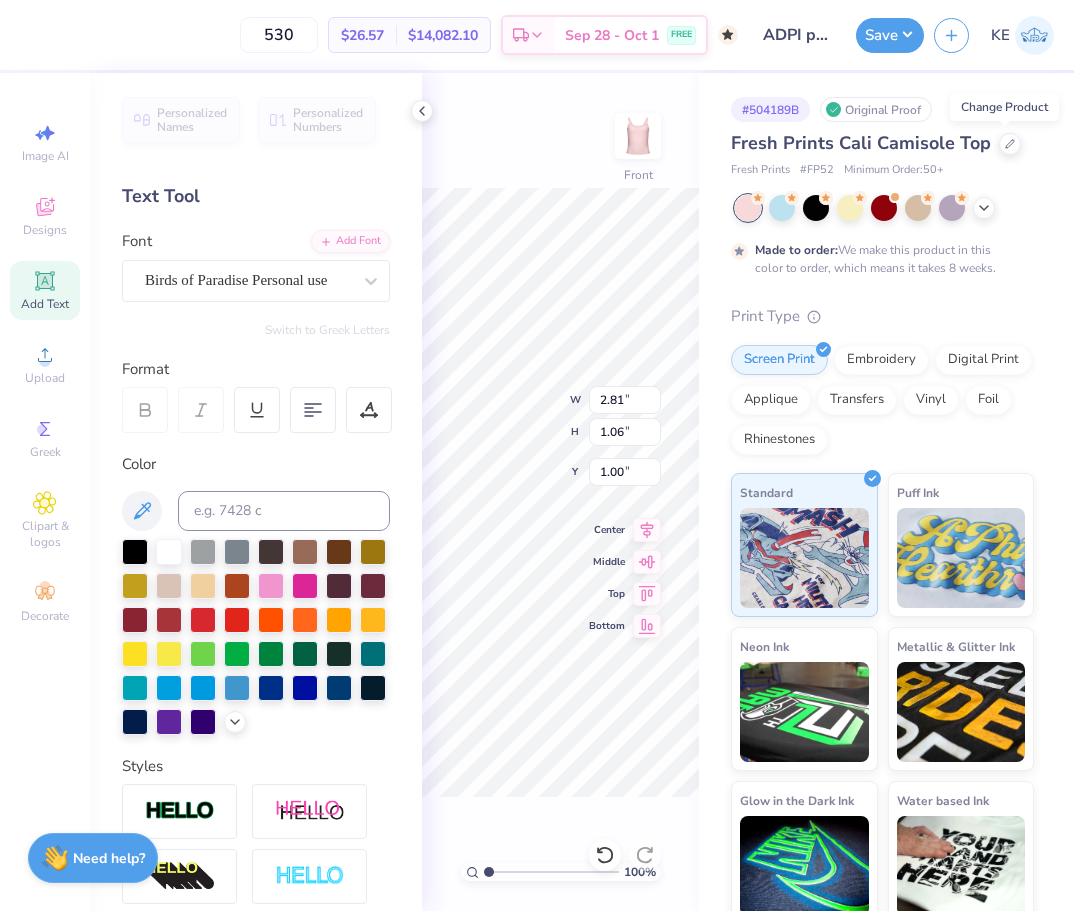 type on "2.97" 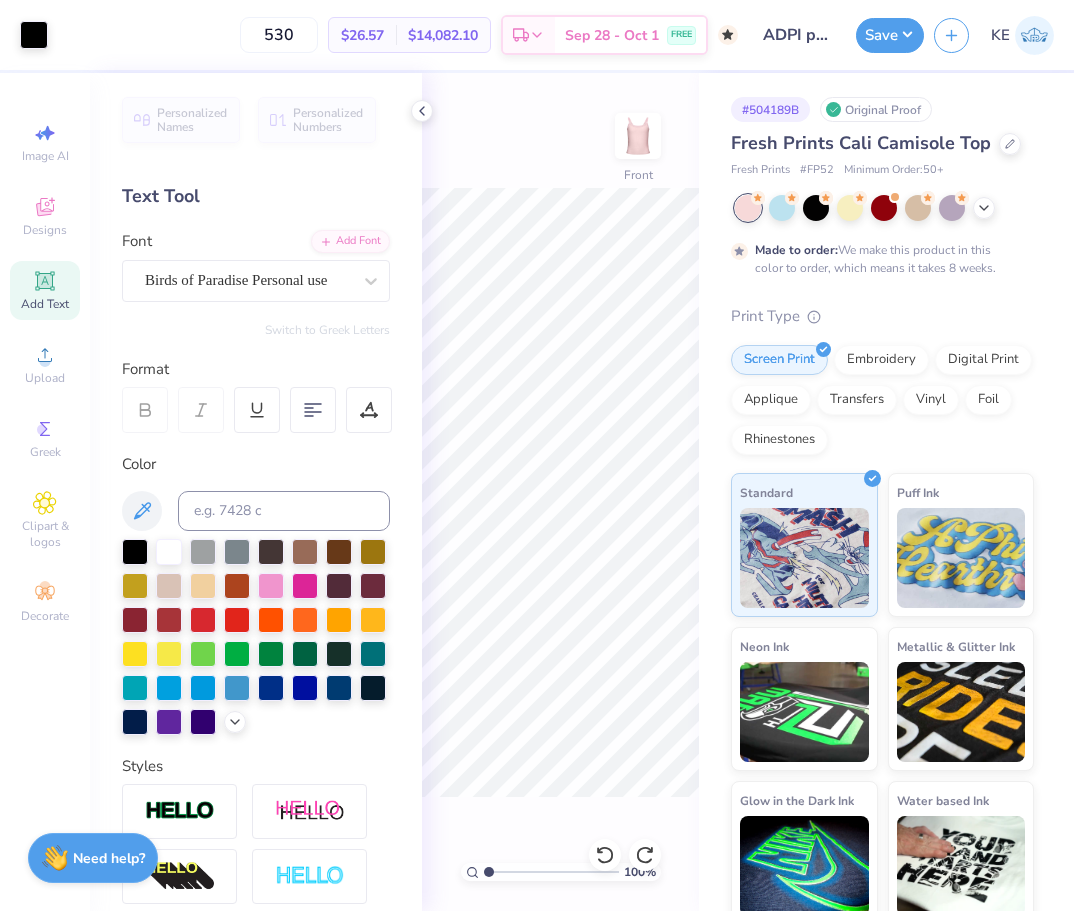 click on "Art colors 530 $26.57 Per Item $14,082.10 Total Est.  Delivery Sep 28 - Oct 1 FREE Design Title ADPI philo tops Save KE Image AI Designs Add Text Upload Greek Clipart & logos Decorate Personalized Names Personalized Numbers Text Tool  Add Font Font Birds of Paradise Personal use Switch to Greek Letters Format Color Styles Text Shape 100  % Front # 504189B Original Proof Fresh Prints Cali Camisole Top Fresh Prints # FP52 Minimum Order:  50 +   Made to order:  We make this product in this color to order, which means it takes 8 weeks. Print Type Screen Print Embroidery Digital Print Applique Transfers Vinyl Foil Rhinestones Standard Puff Ink Neon Ink Metallic & Glitter Ink Glow in the Dark Ink Water based Ink Need help?  Chat with us." at bounding box center [537, 455] 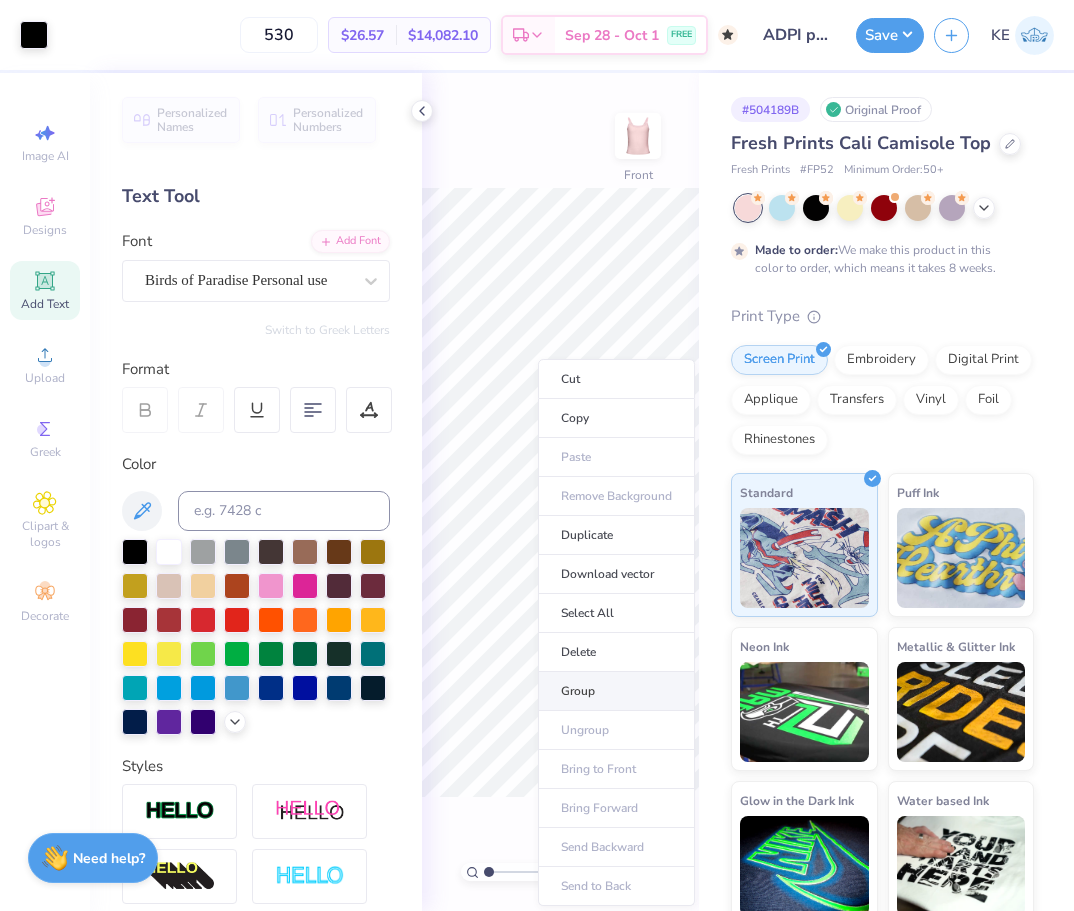 click on "Group" at bounding box center (616, 691) 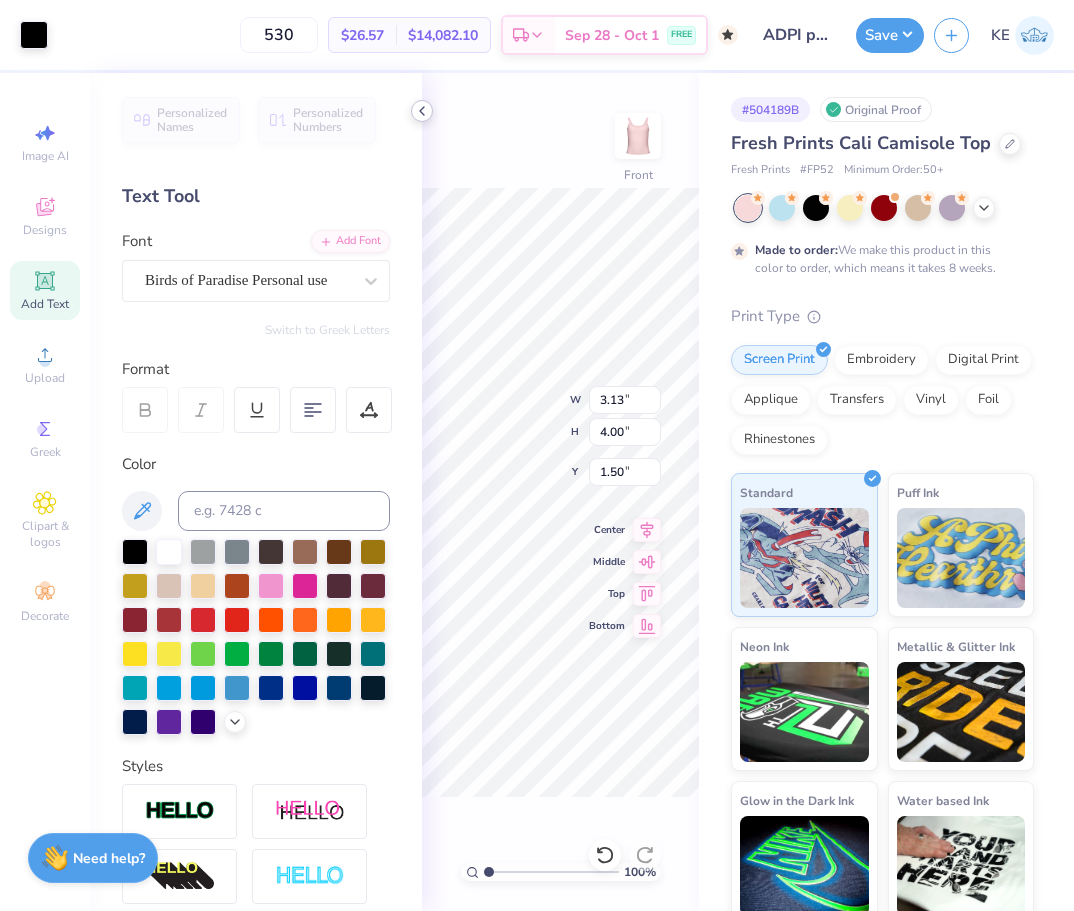 click 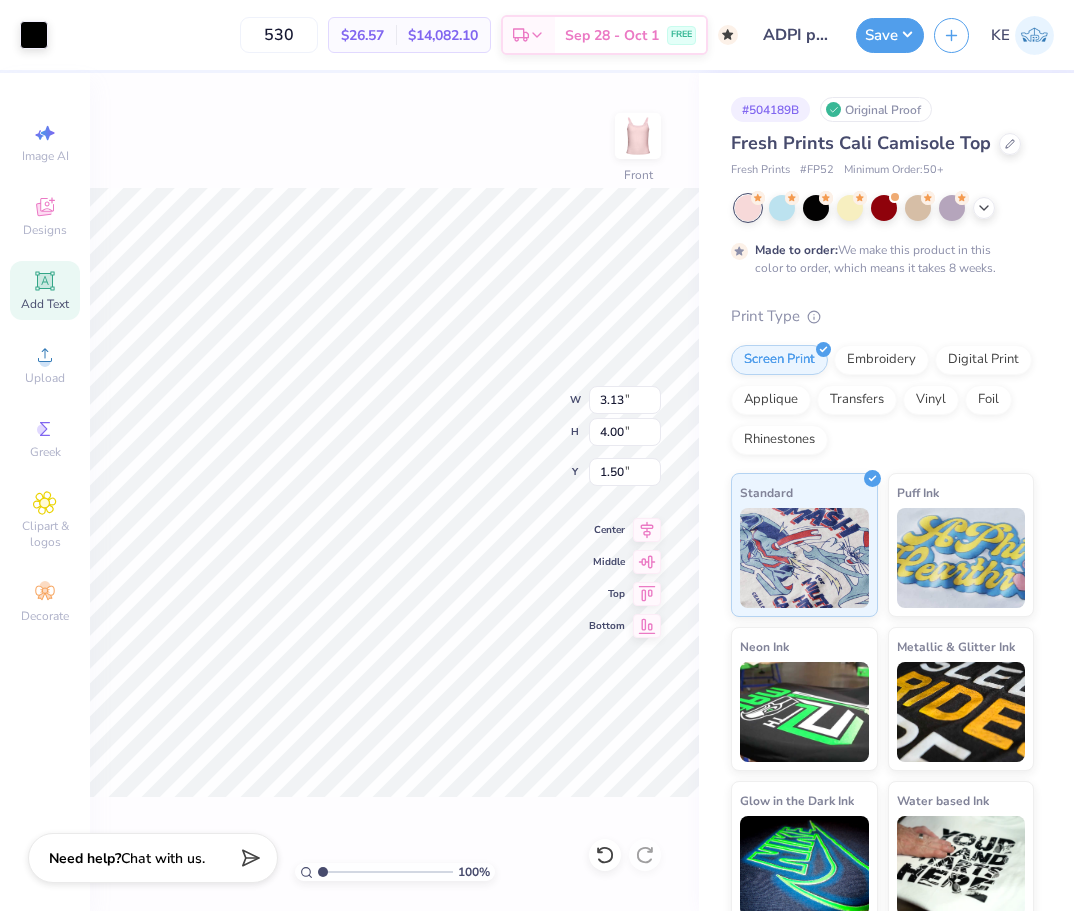 type on "3.12" 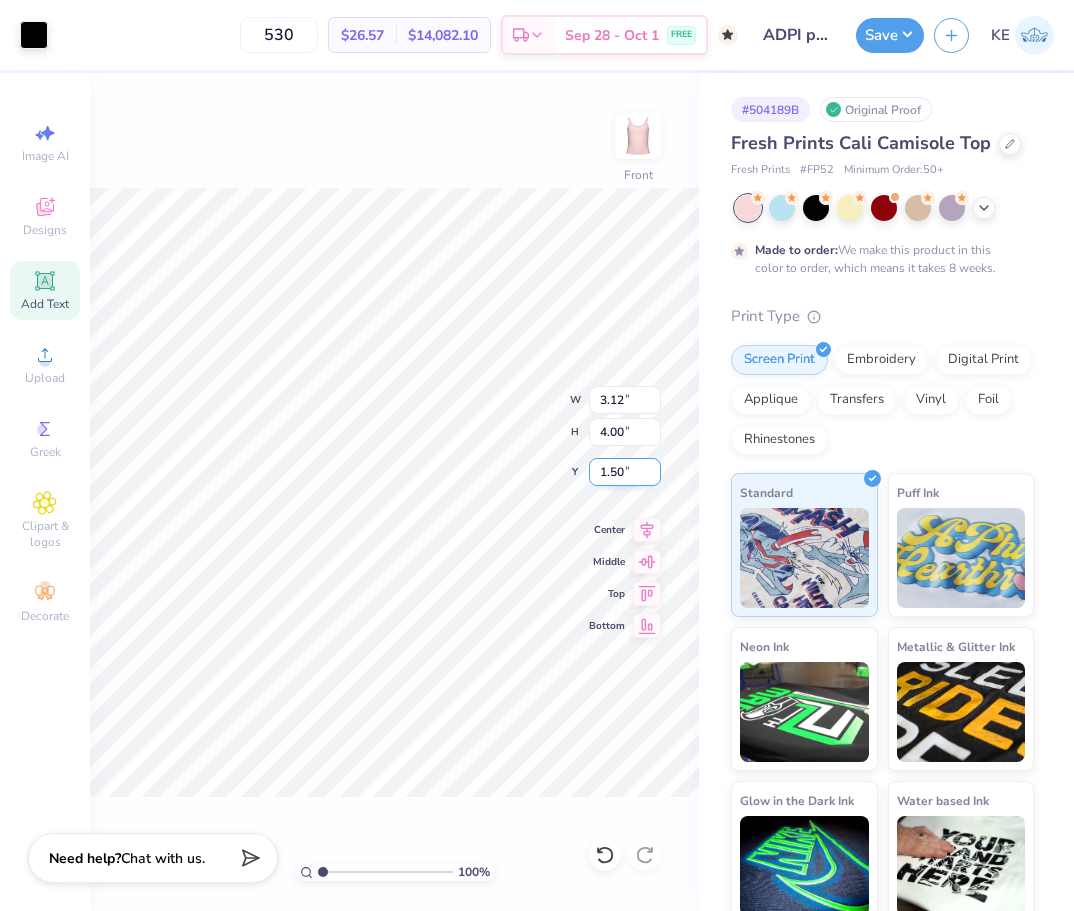 click on "1.50" at bounding box center [625, 472] 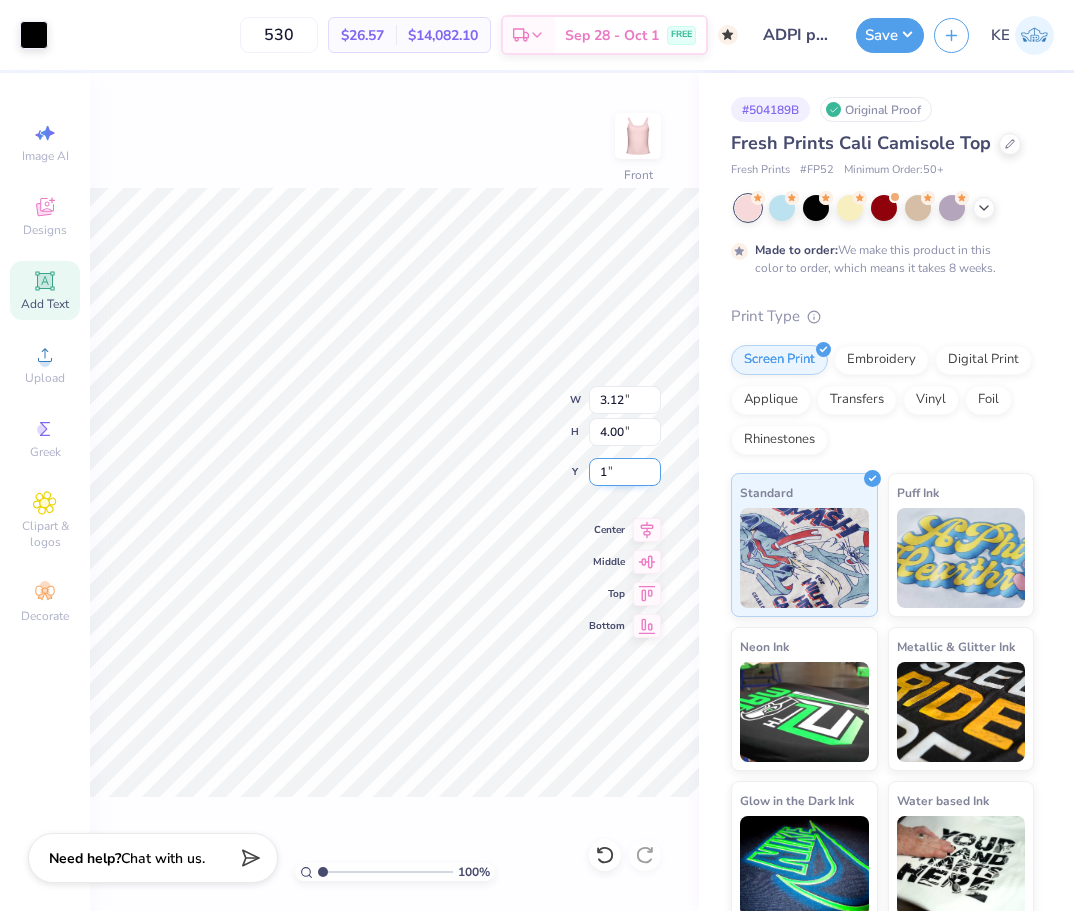 type on "1.00" 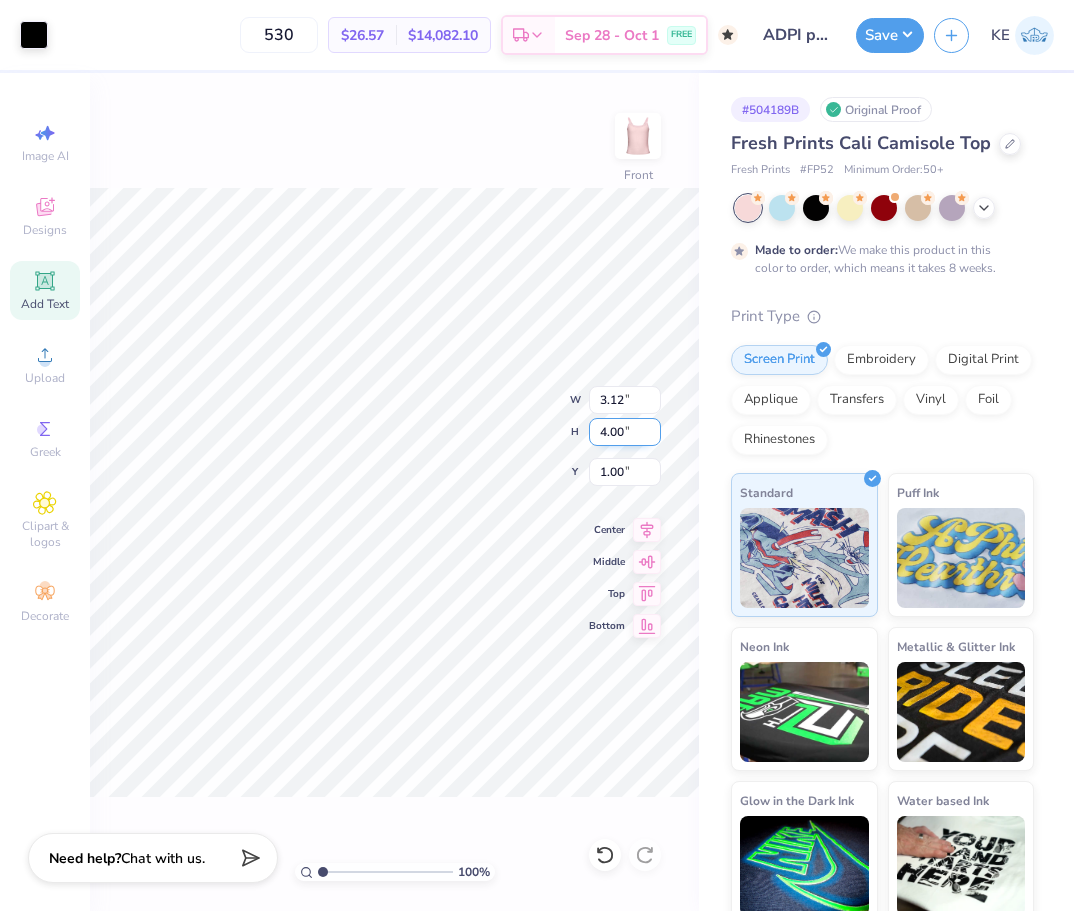 click on "4.00" at bounding box center (625, 432) 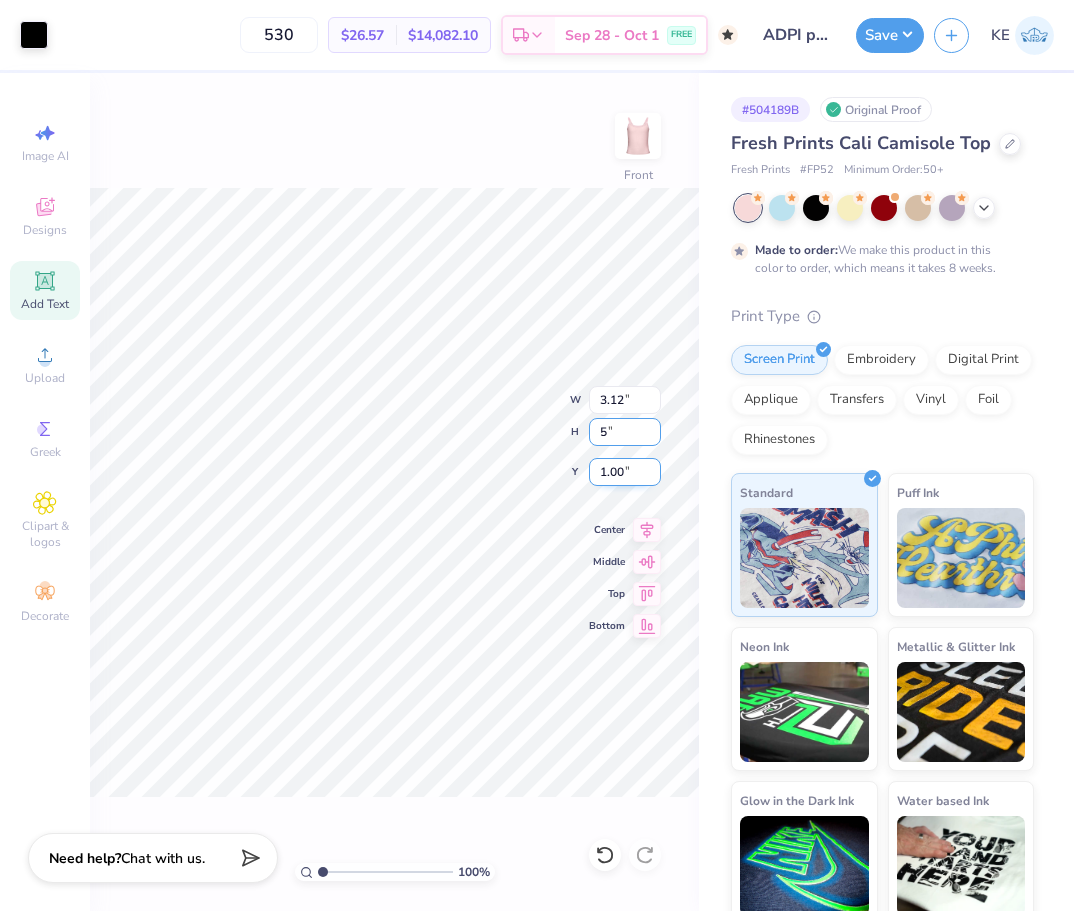 type on "5" 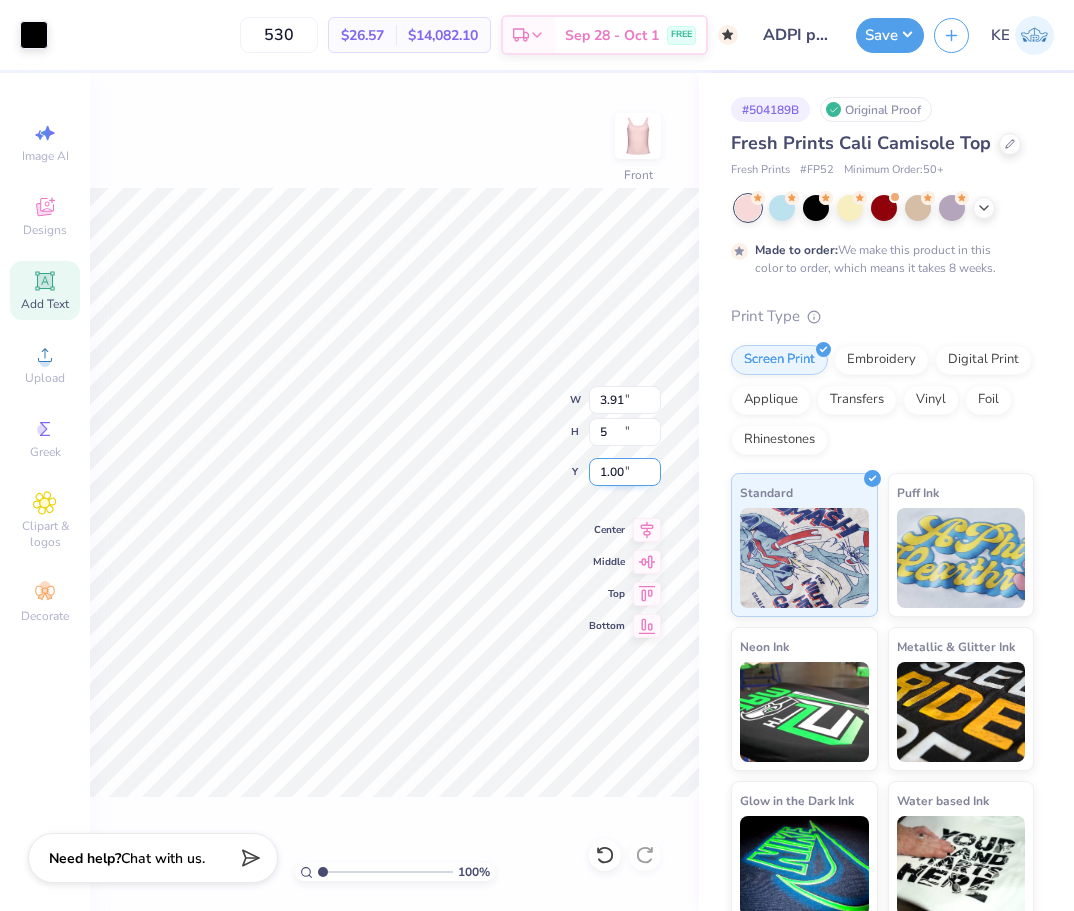 type on "3.91" 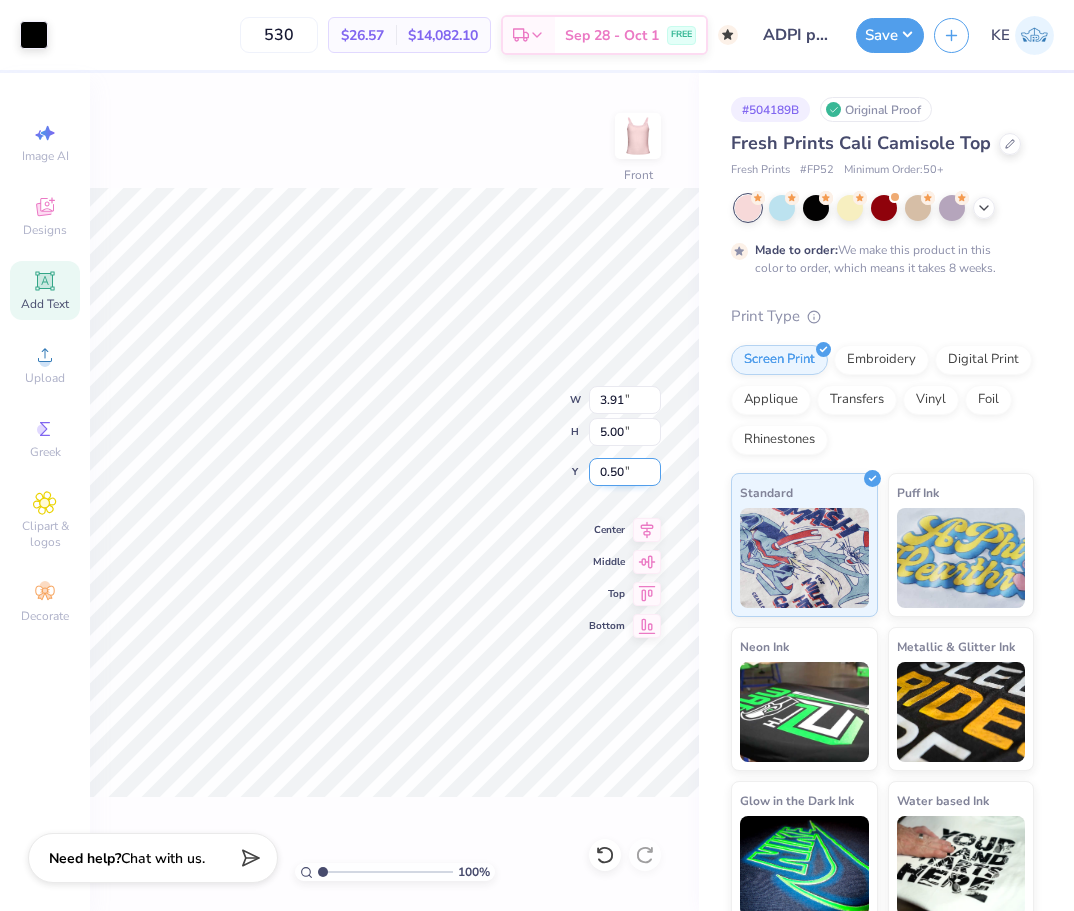 click on "0.50" at bounding box center (625, 472) 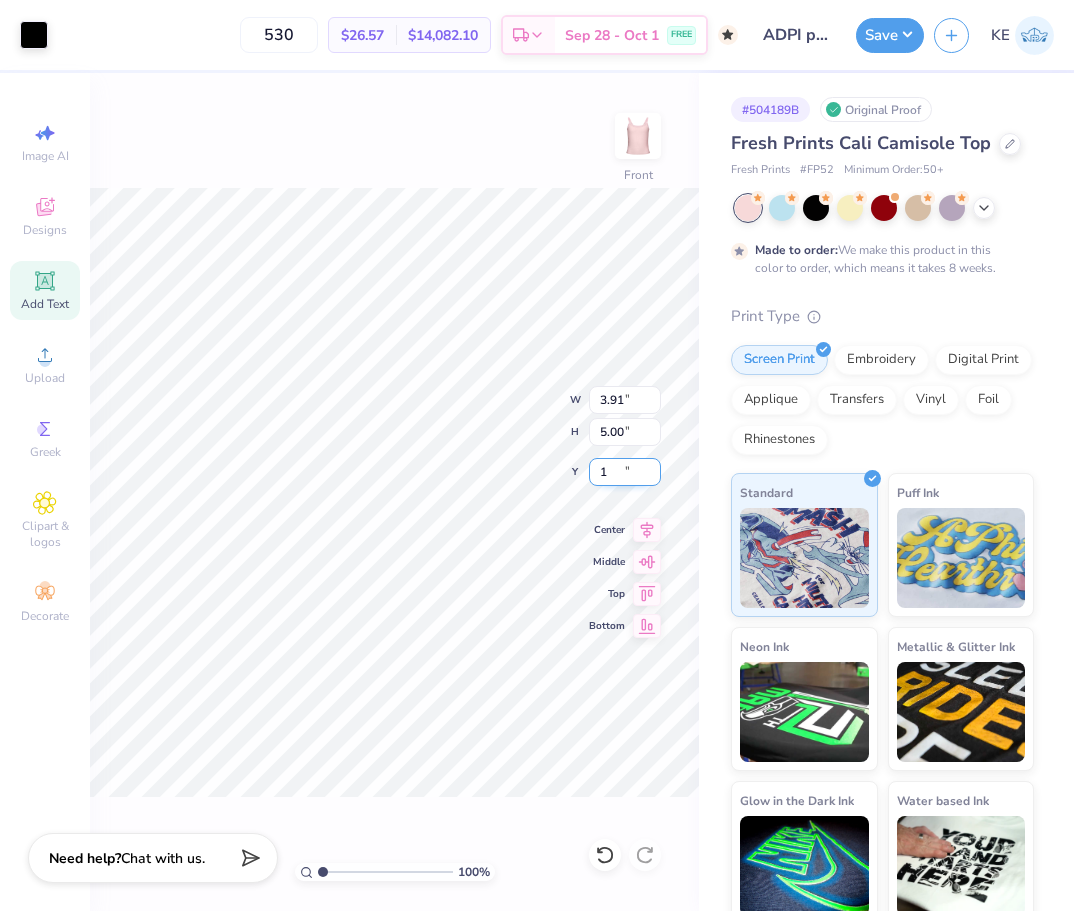 type on "1.00" 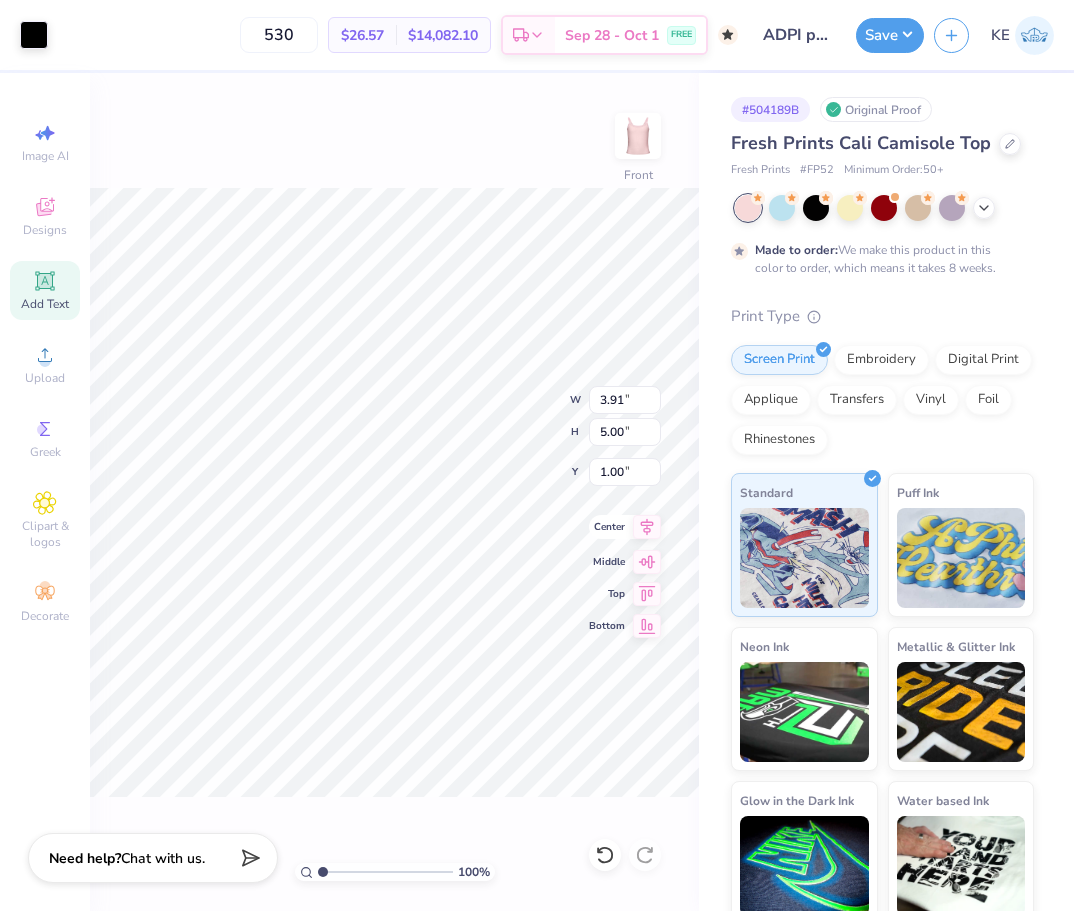 click 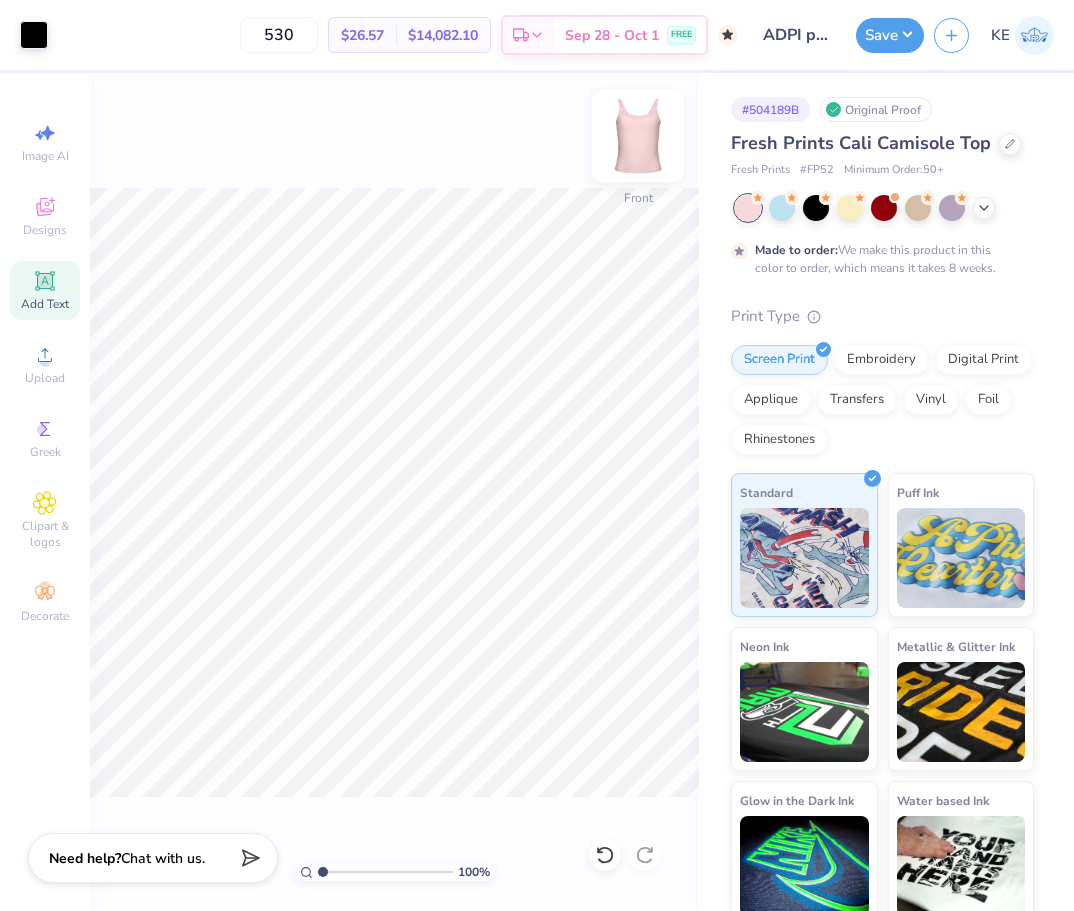 click at bounding box center [638, 136] 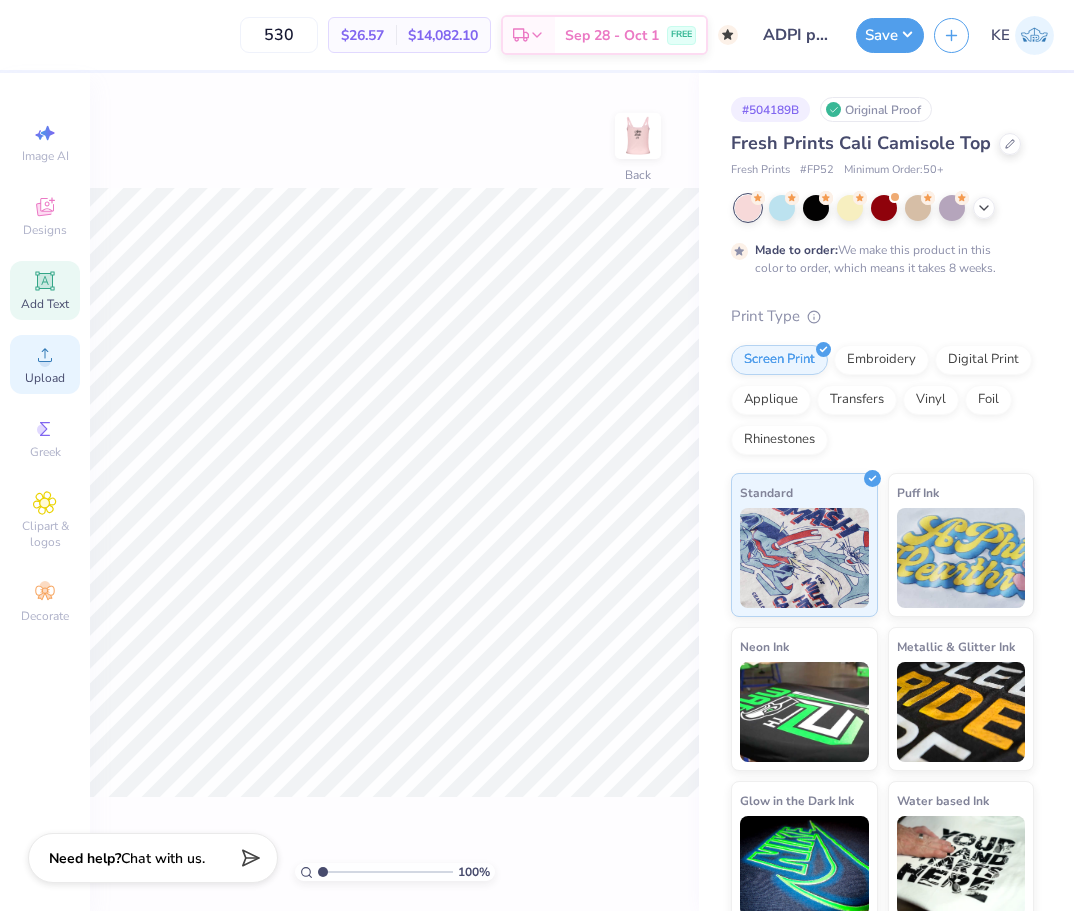 click 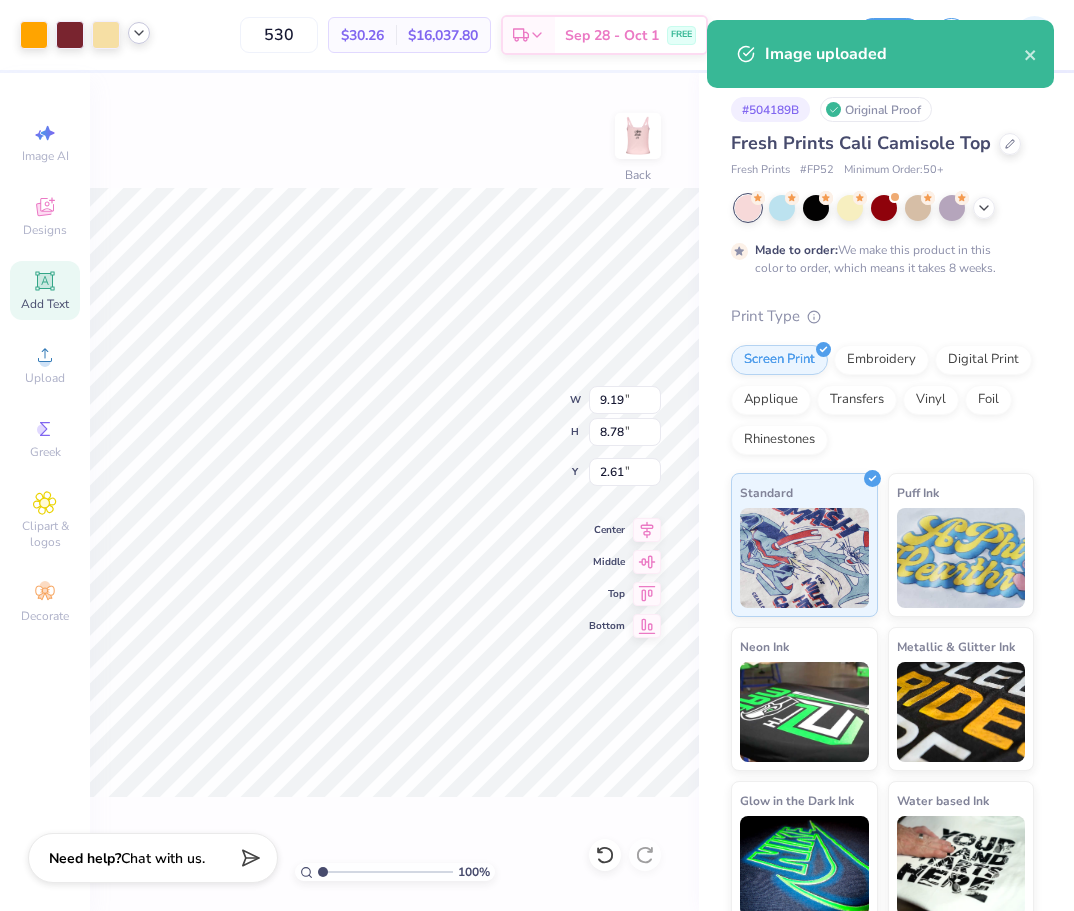click 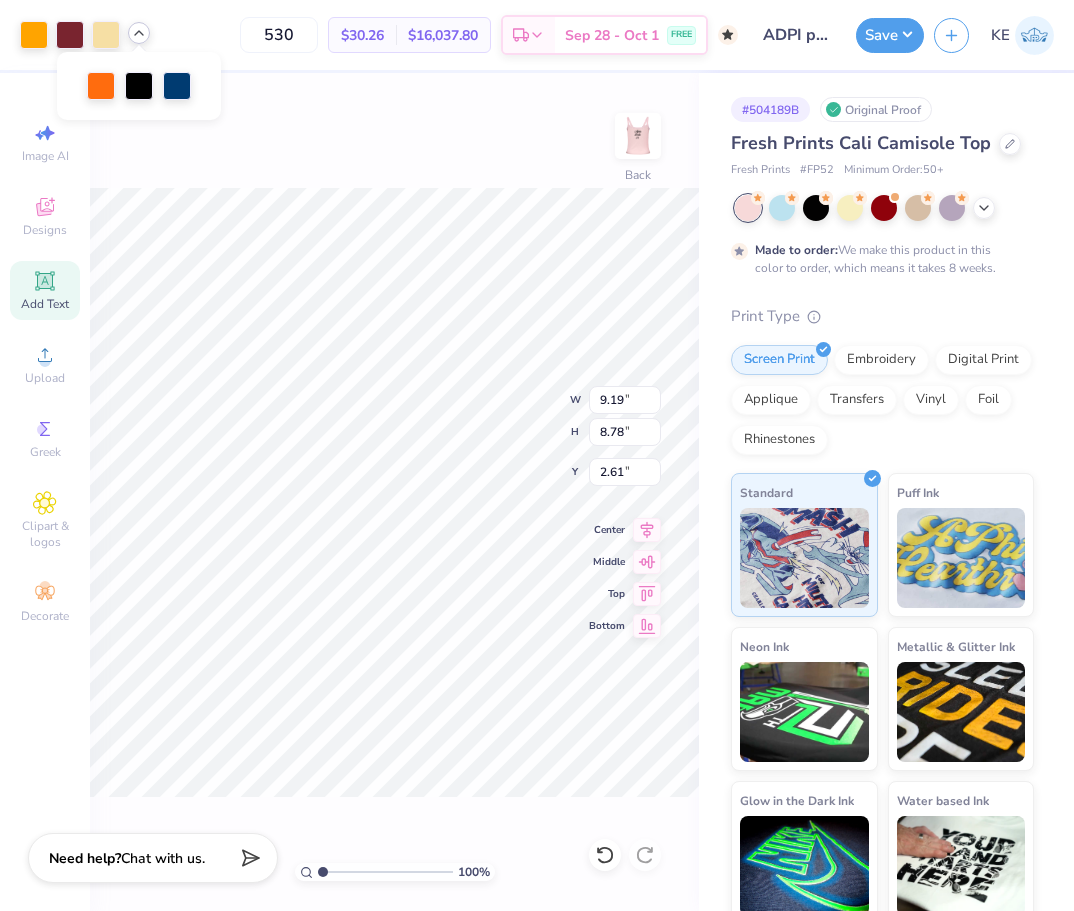 click 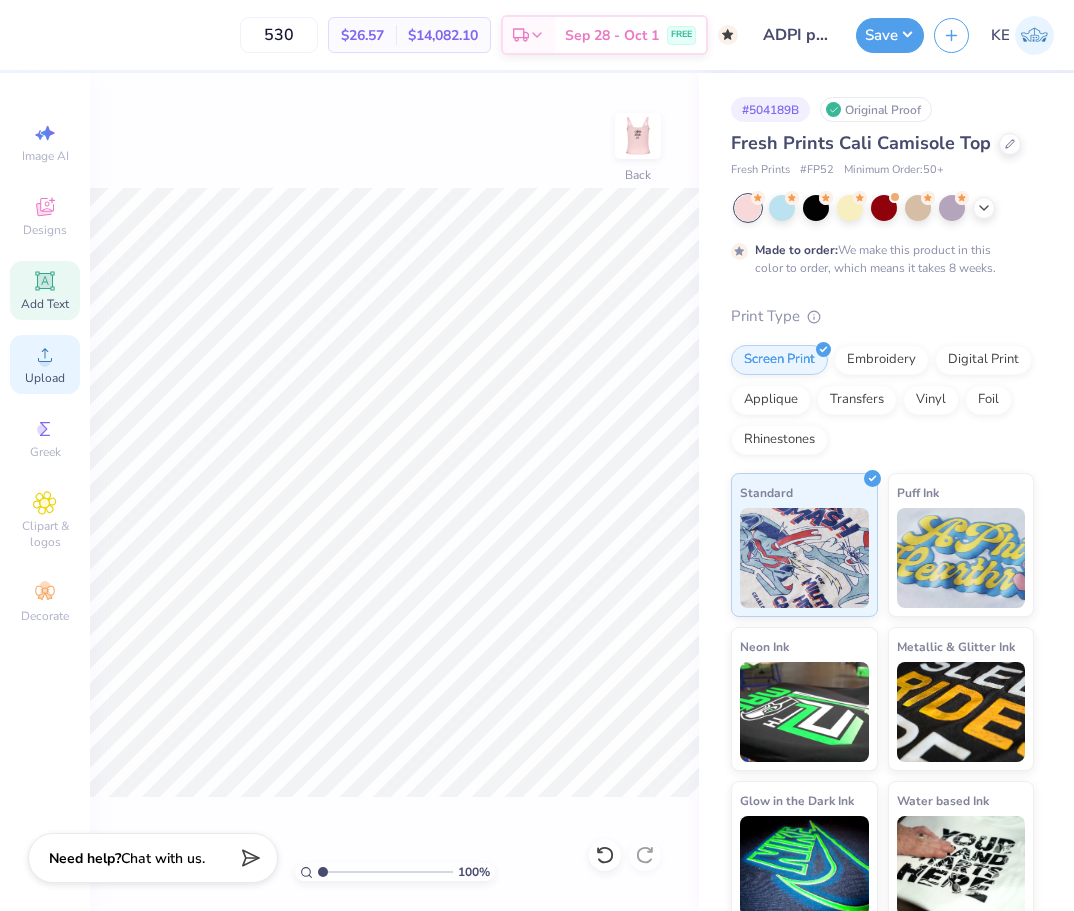 click on "Upload" at bounding box center [45, 378] 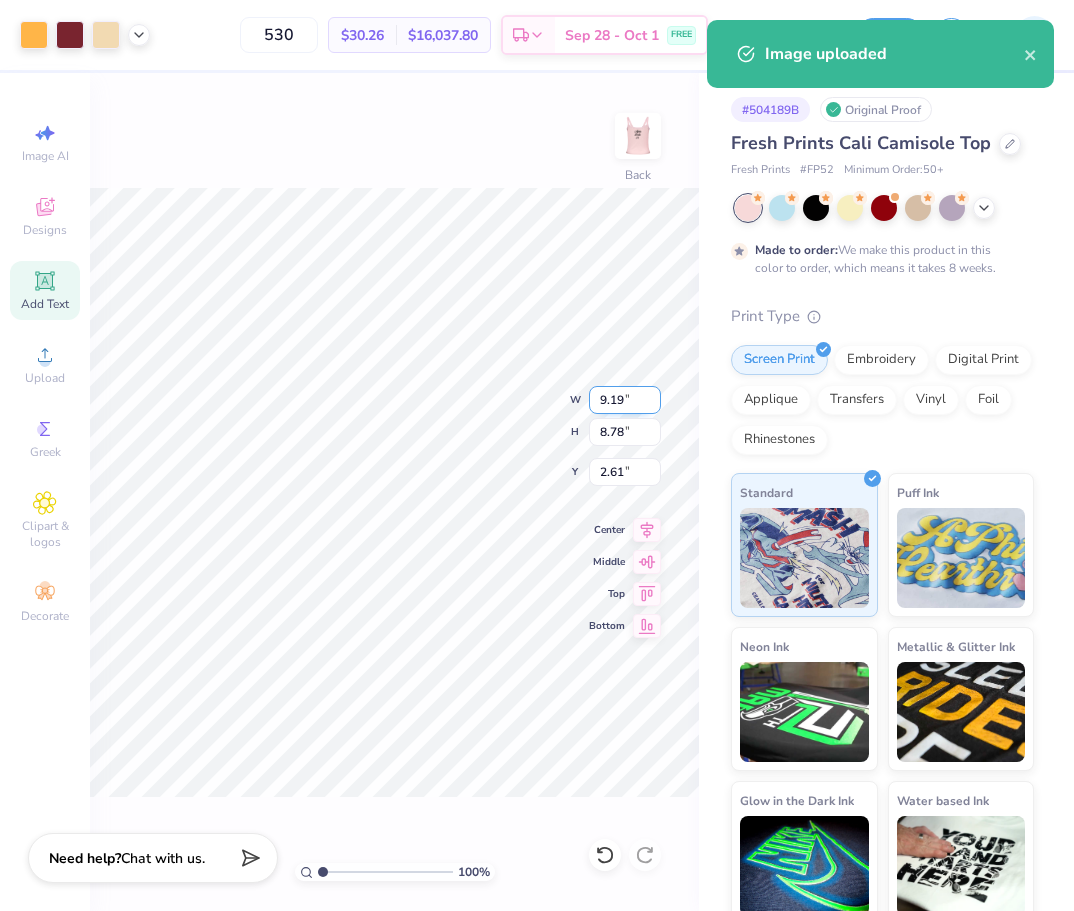 click on "9.19" at bounding box center [625, 400] 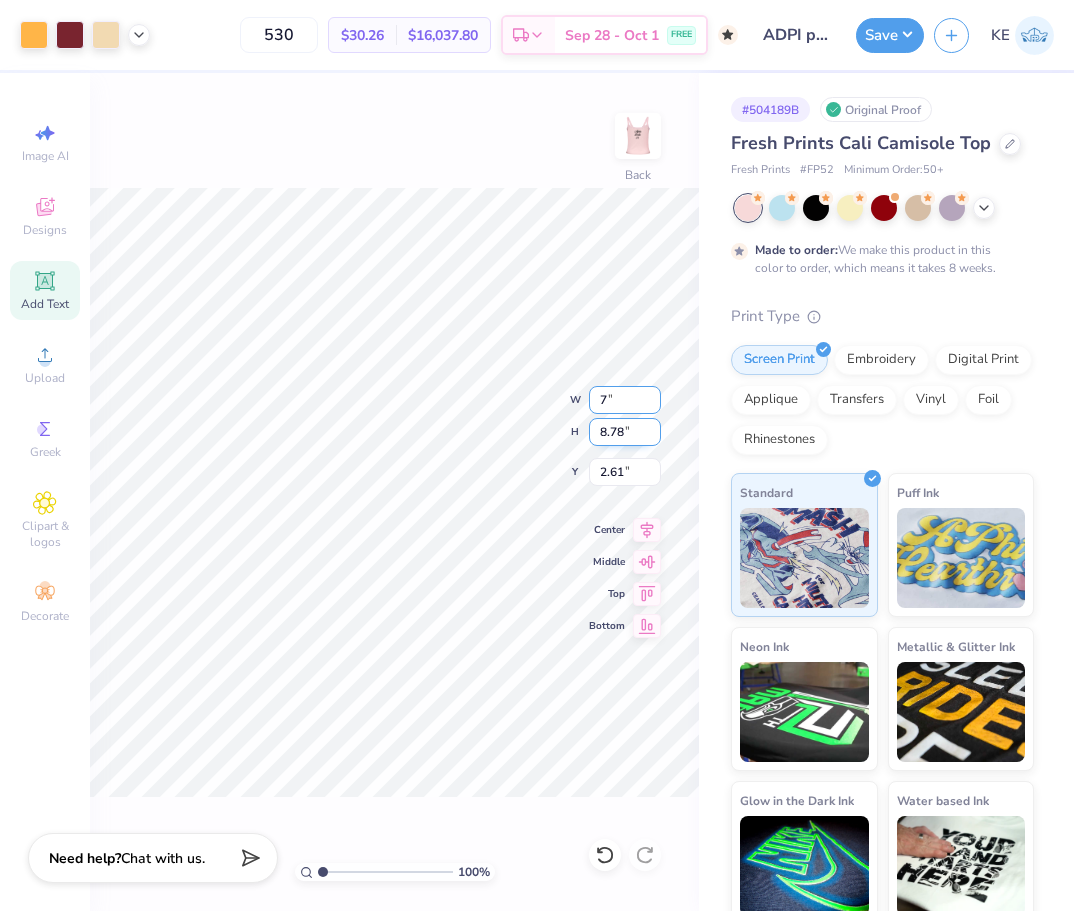type on "7" 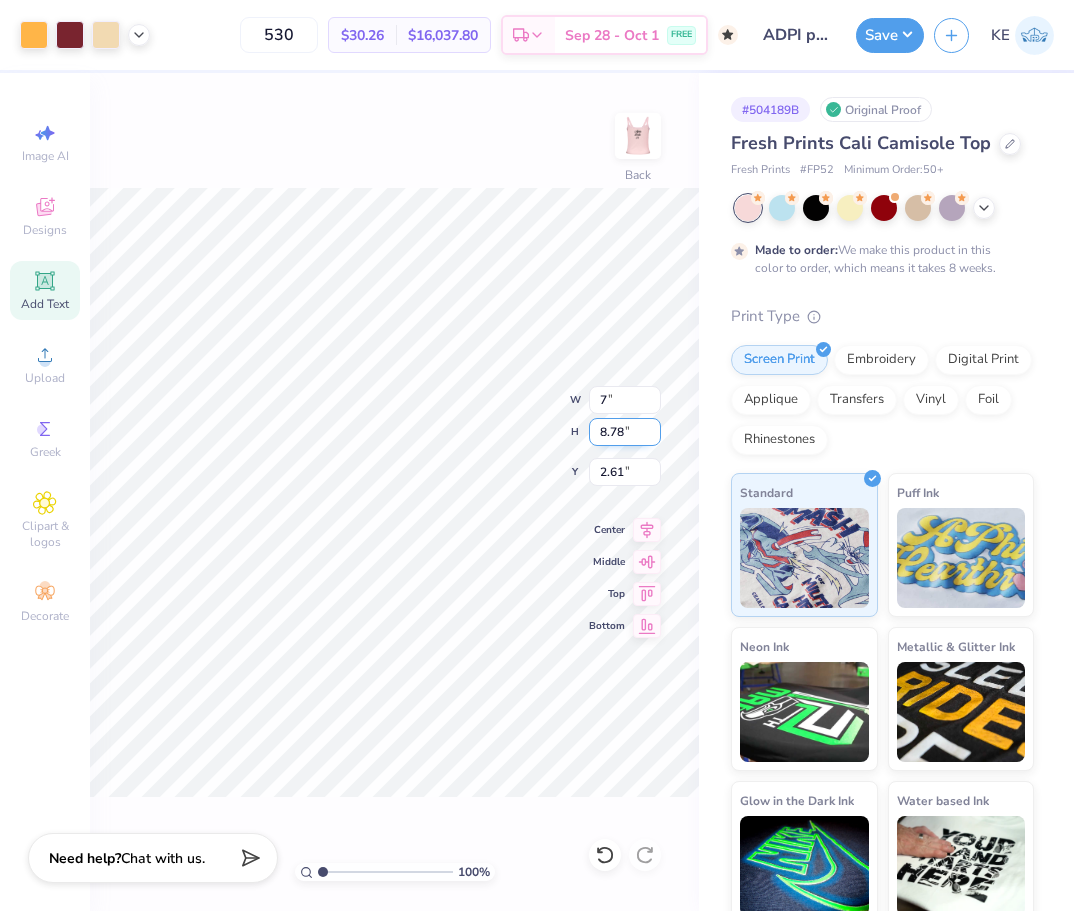 type on "6.68" 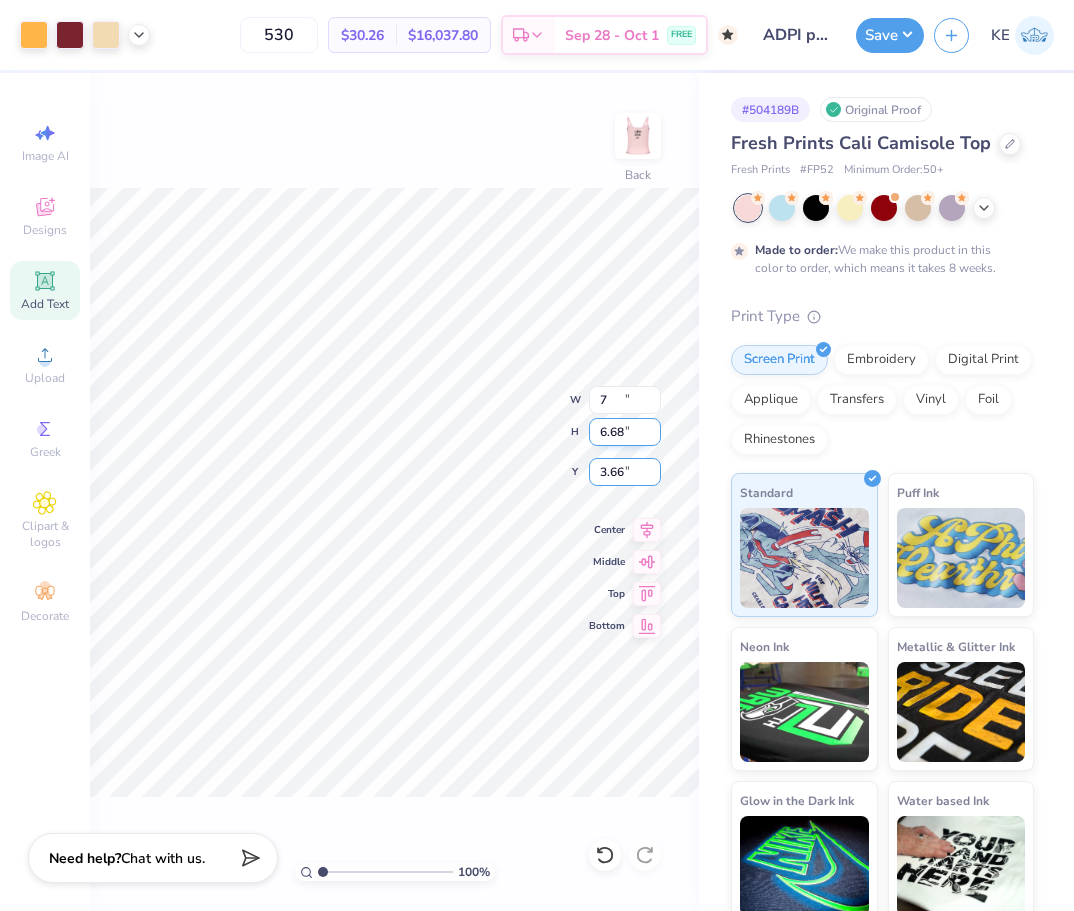 type on "7.00" 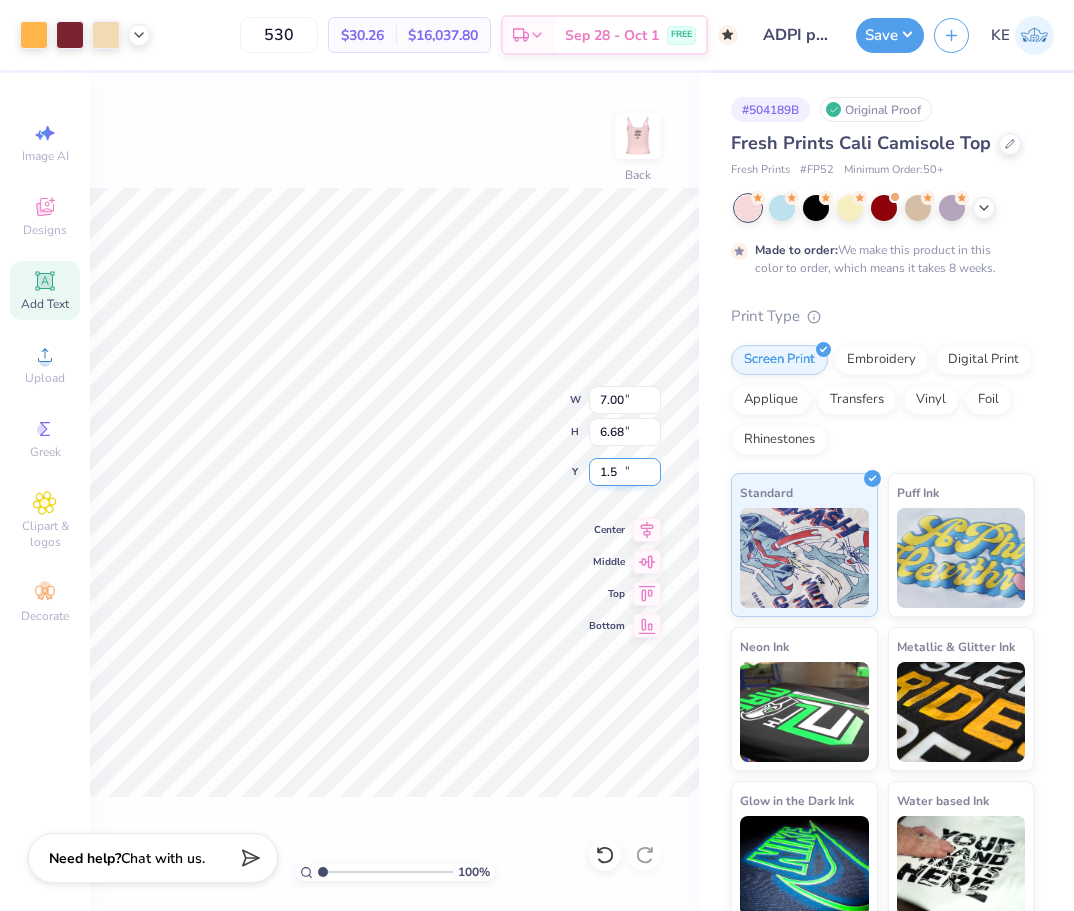 type on "1.50" 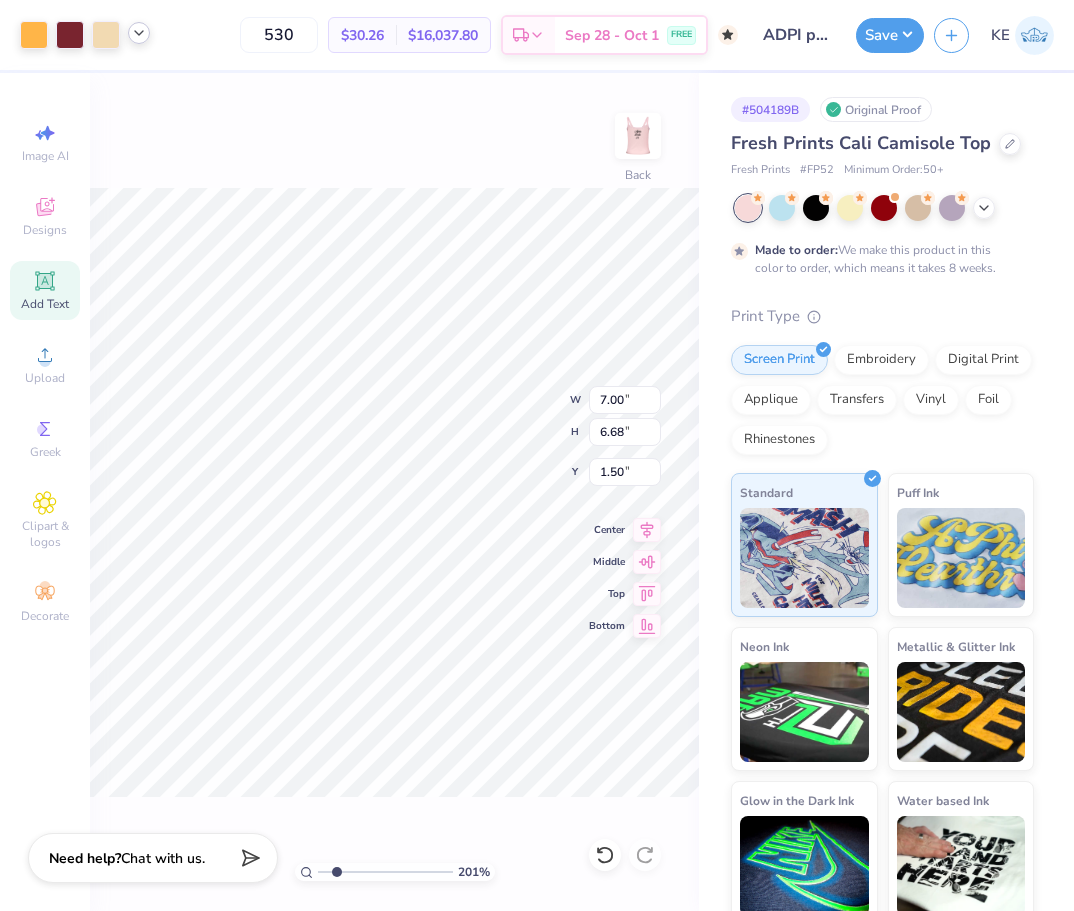 click 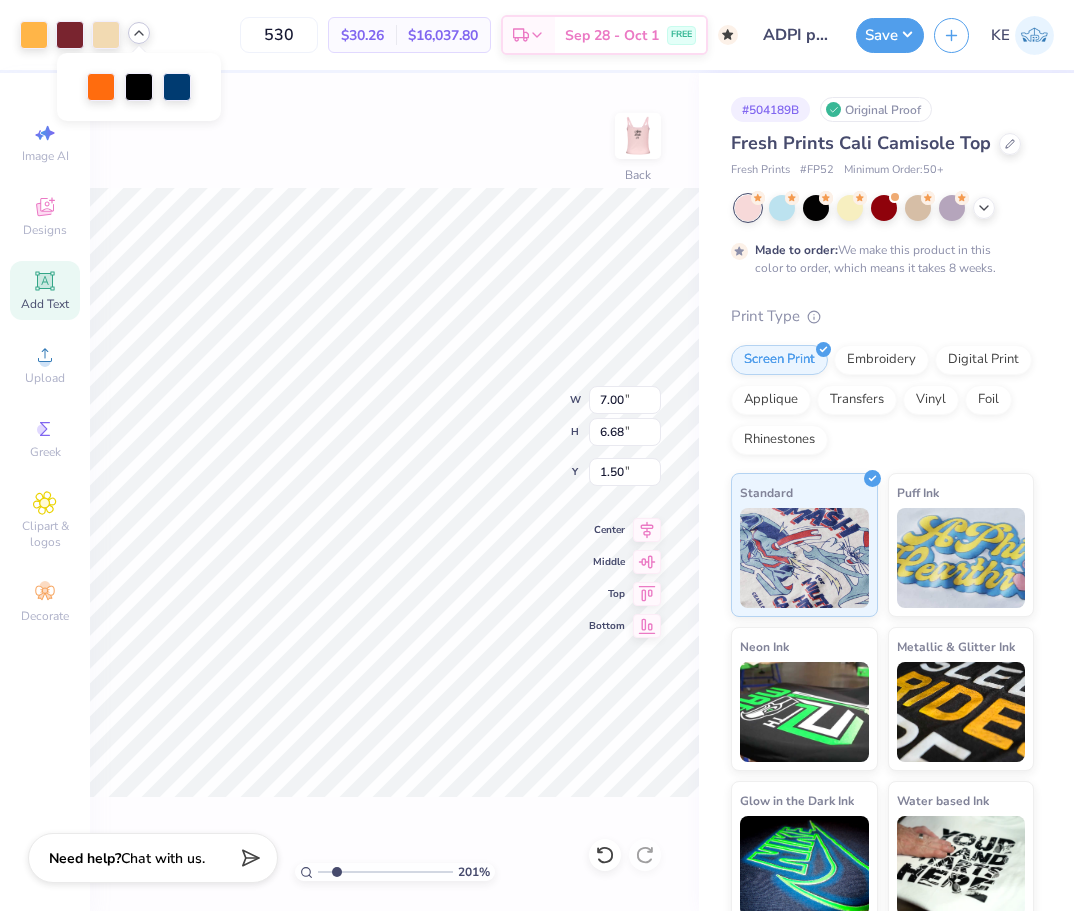 click 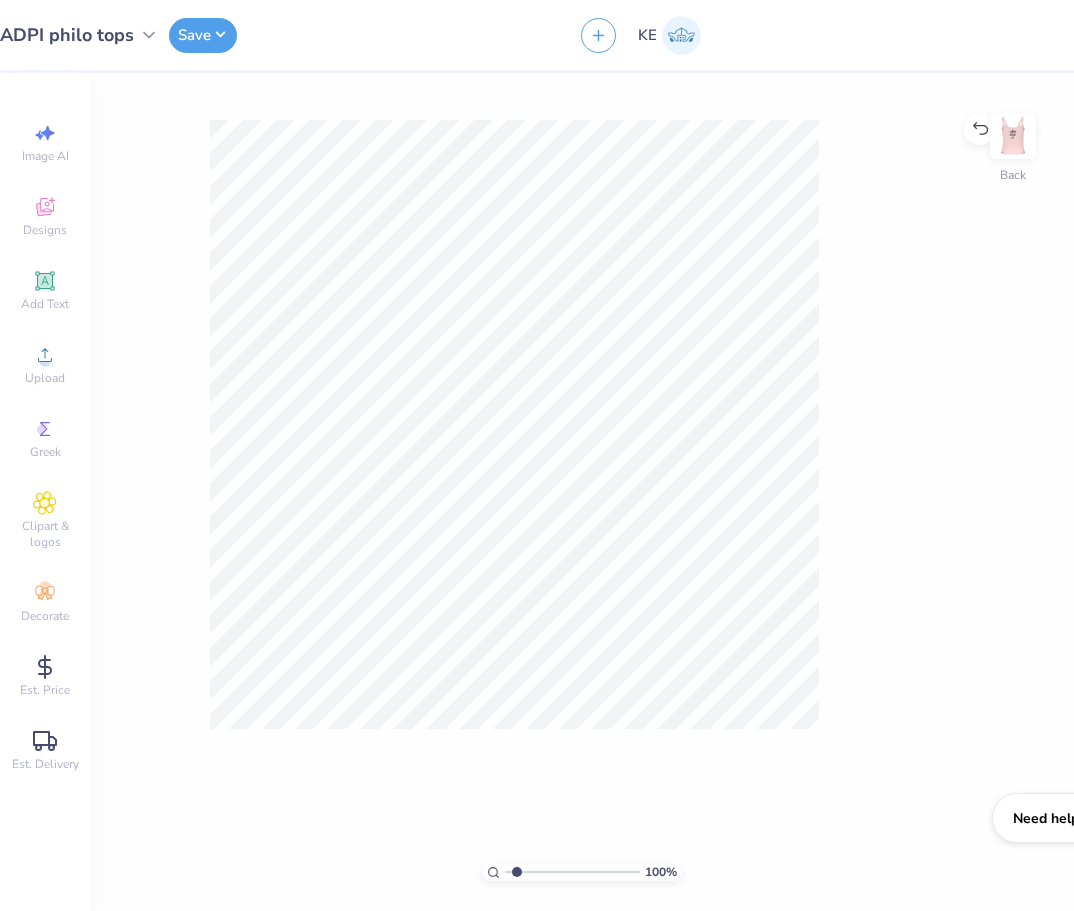type on "1" 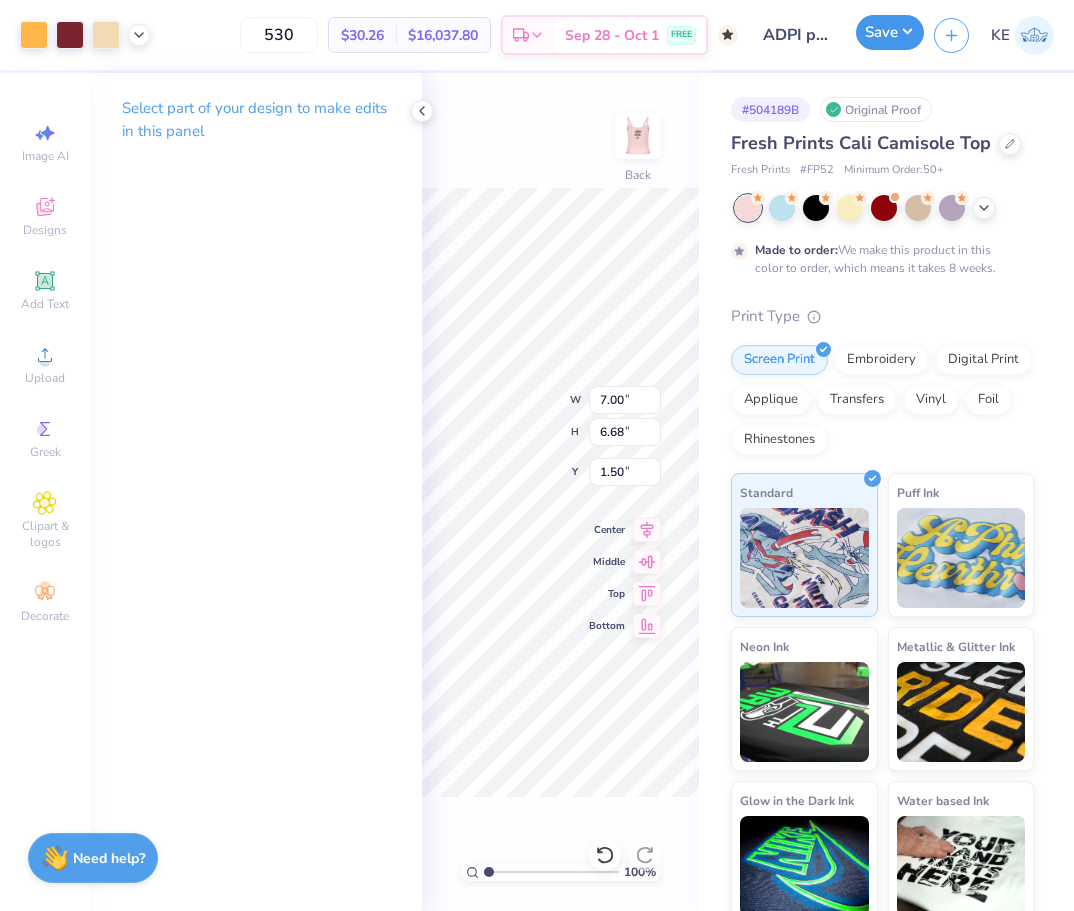 click on "Save" at bounding box center (890, 32) 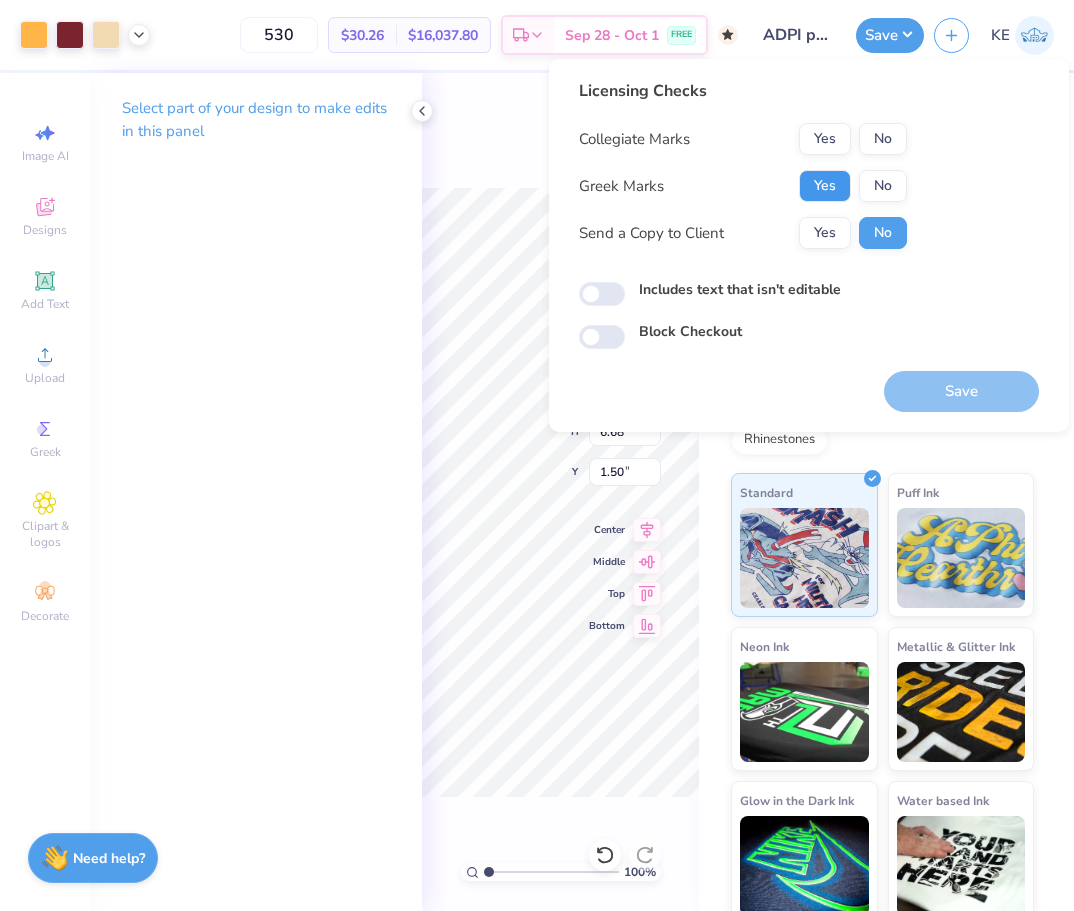 click on "Yes" at bounding box center [825, 186] 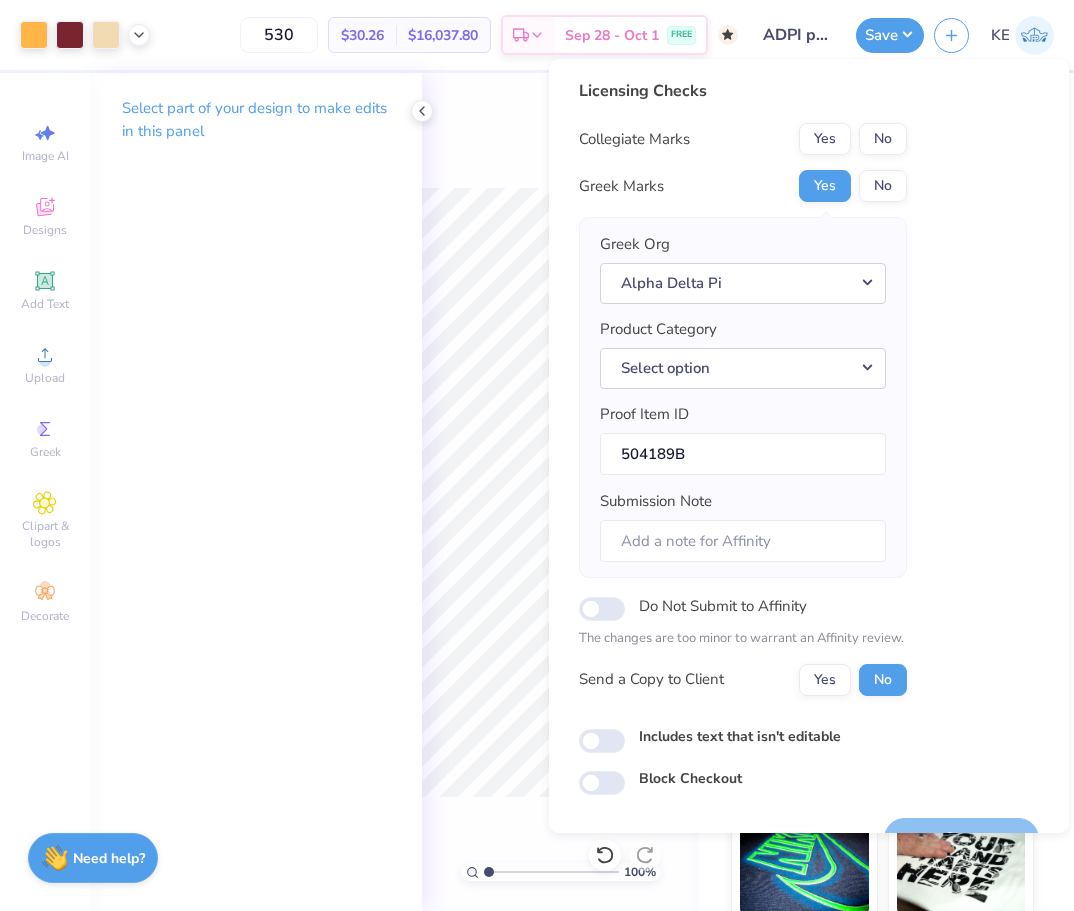 click on "No" at bounding box center (883, 139) 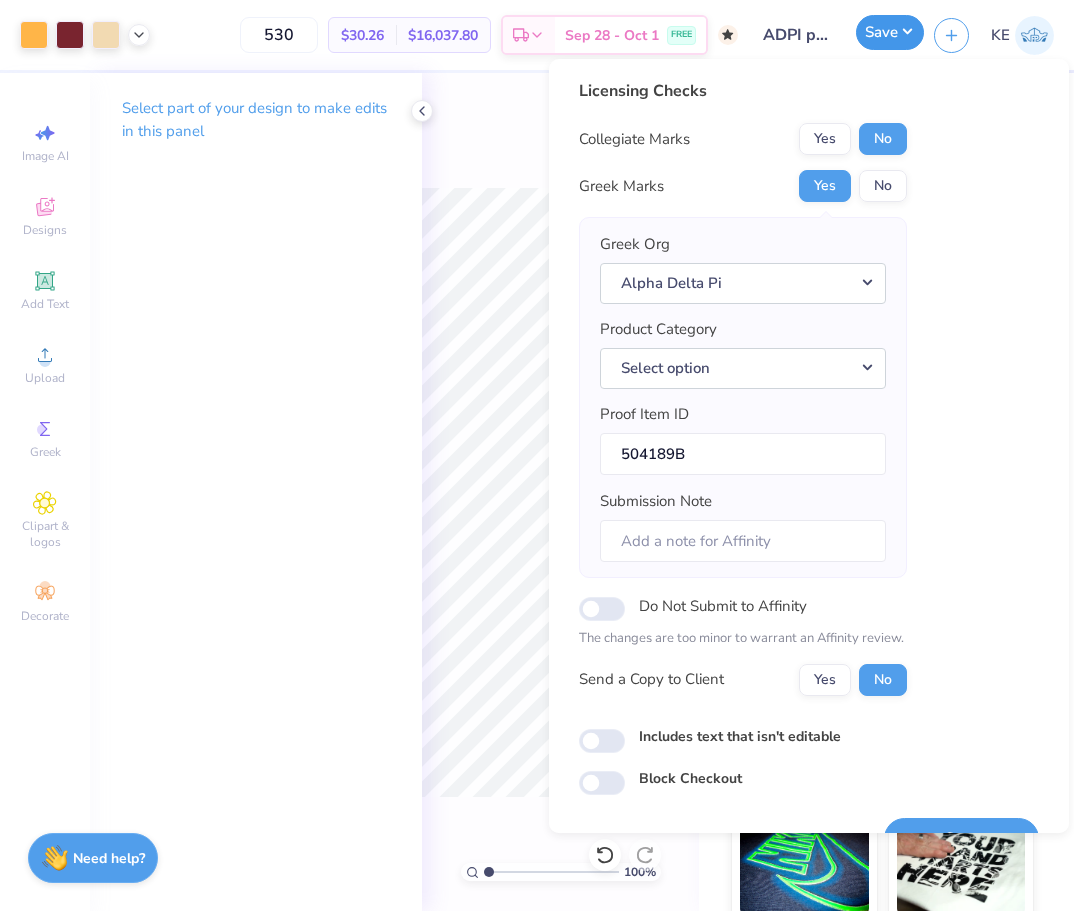 drag, startPoint x: 900, startPoint y: 35, endPoint x: 881, endPoint y: 60, distance: 31.400637 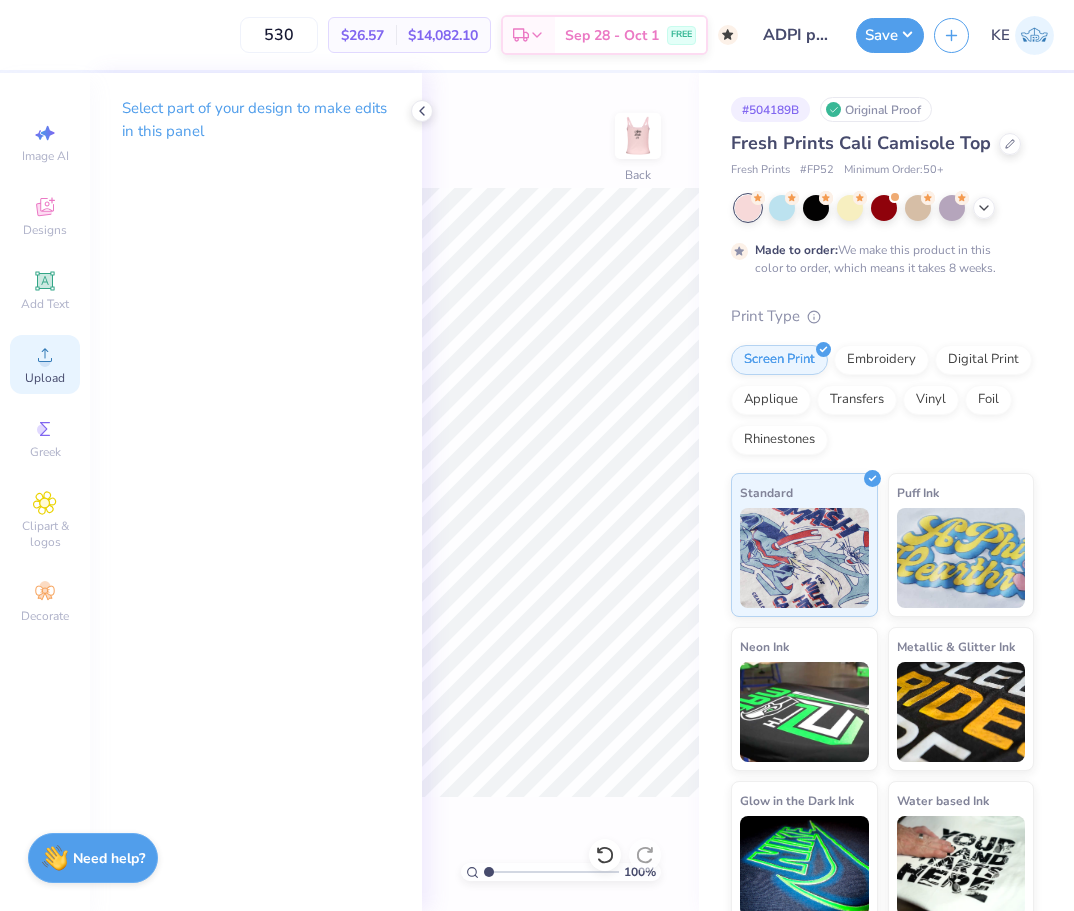 click 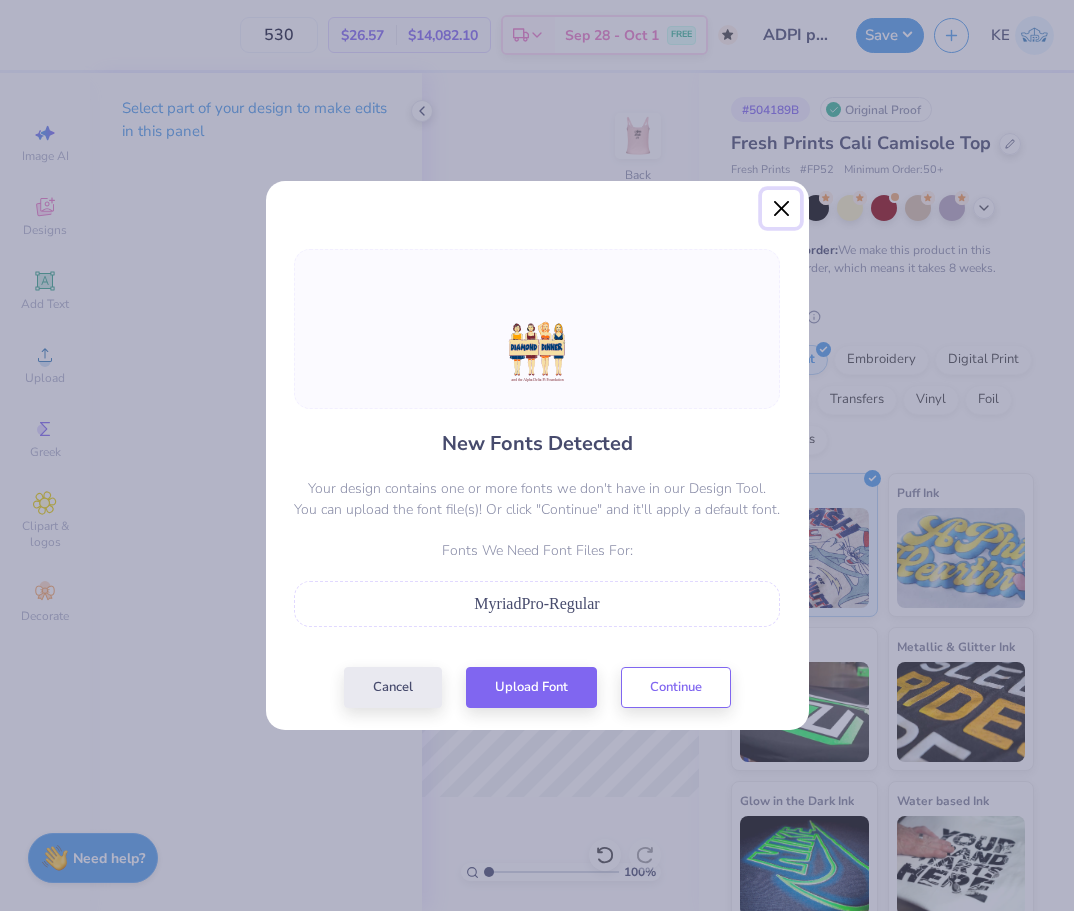 click at bounding box center [781, 209] 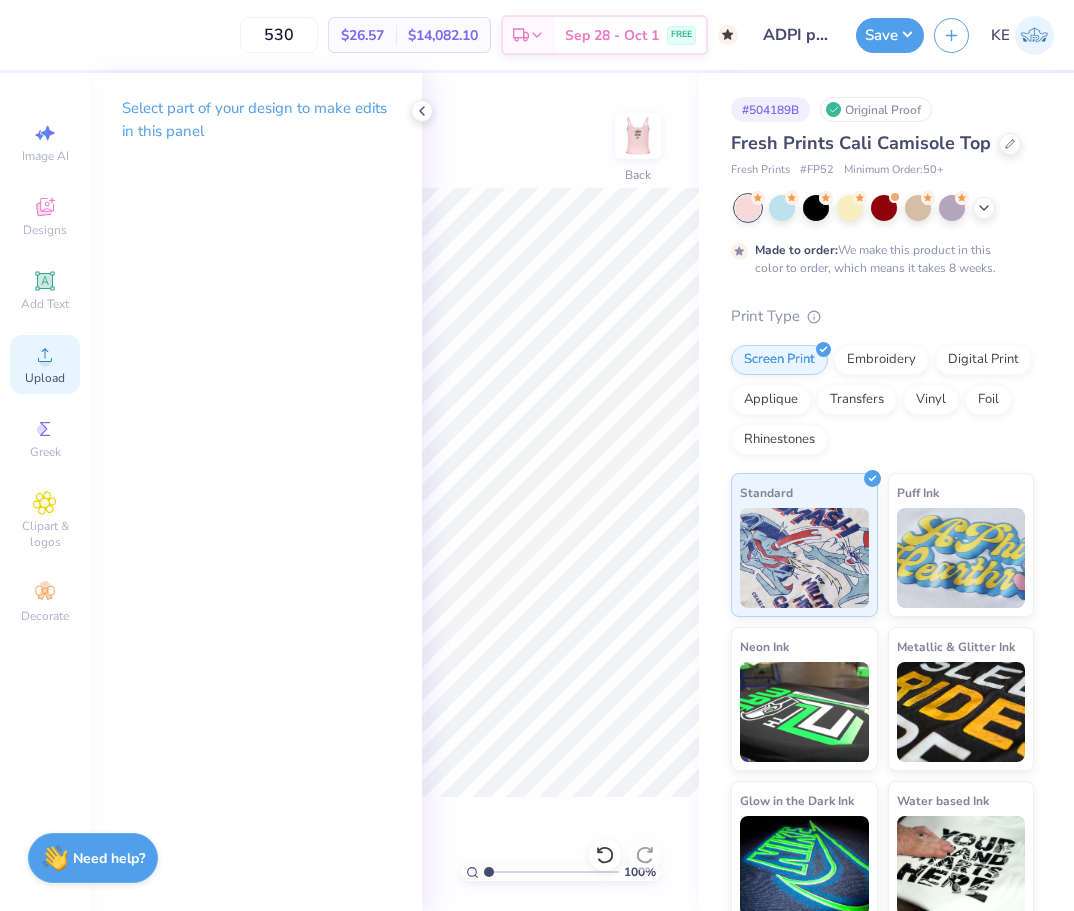 click on "Upload" at bounding box center (45, 364) 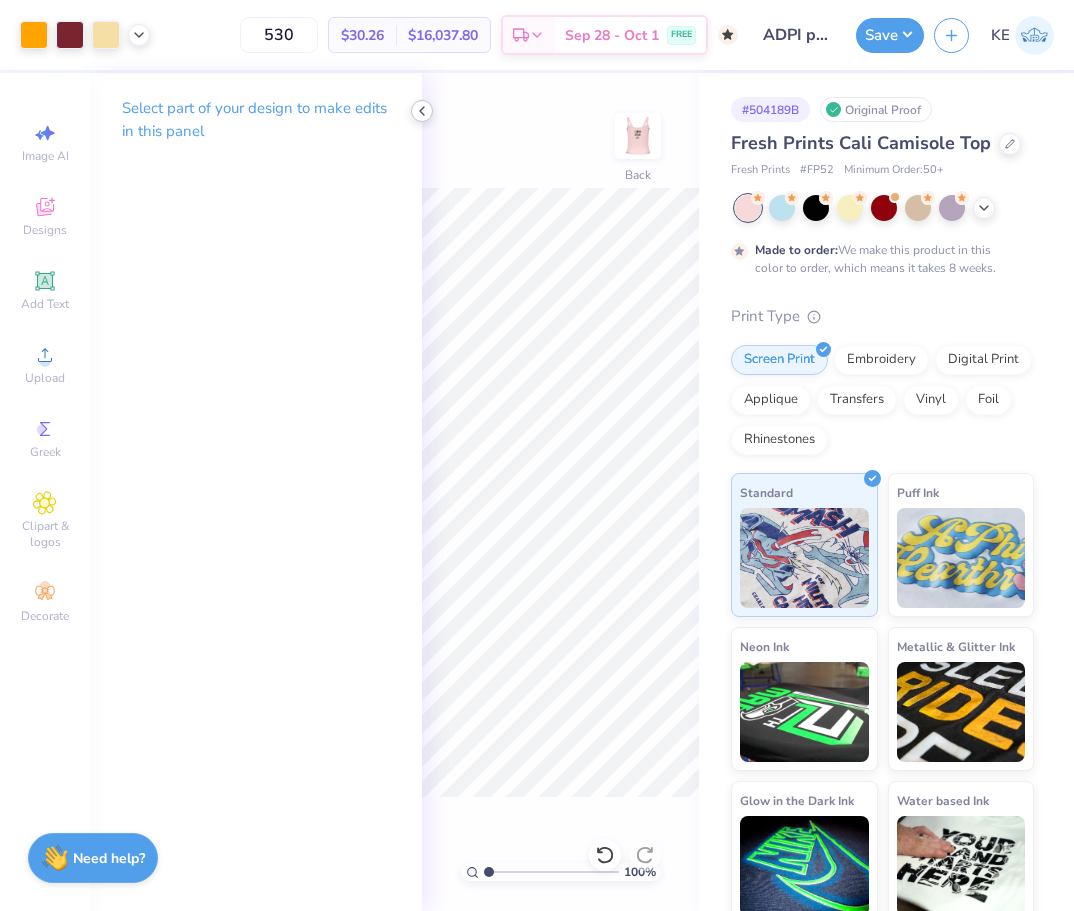 click 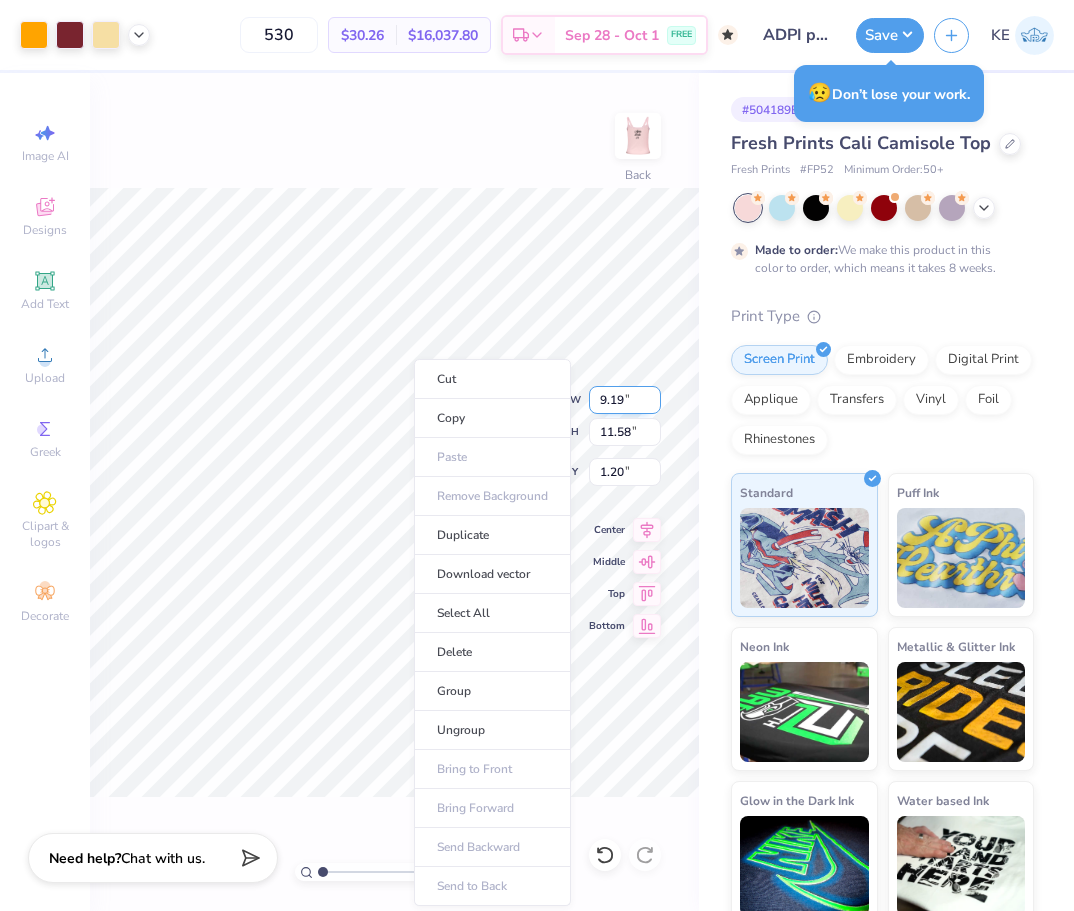 drag, startPoint x: 503, startPoint y: 691, endPoint x: 630, endPoint y: 403, distance: 314.75864 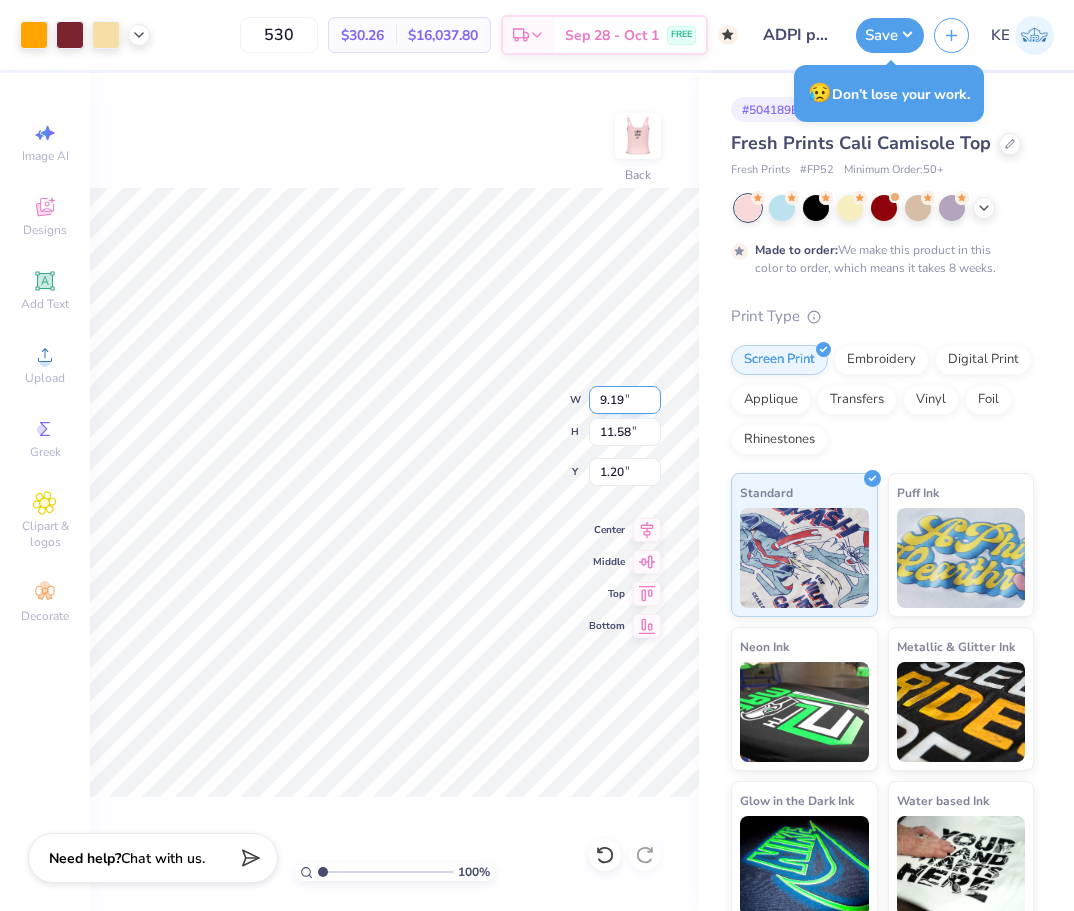 click on "9.19" at bounding box center [625, 400] 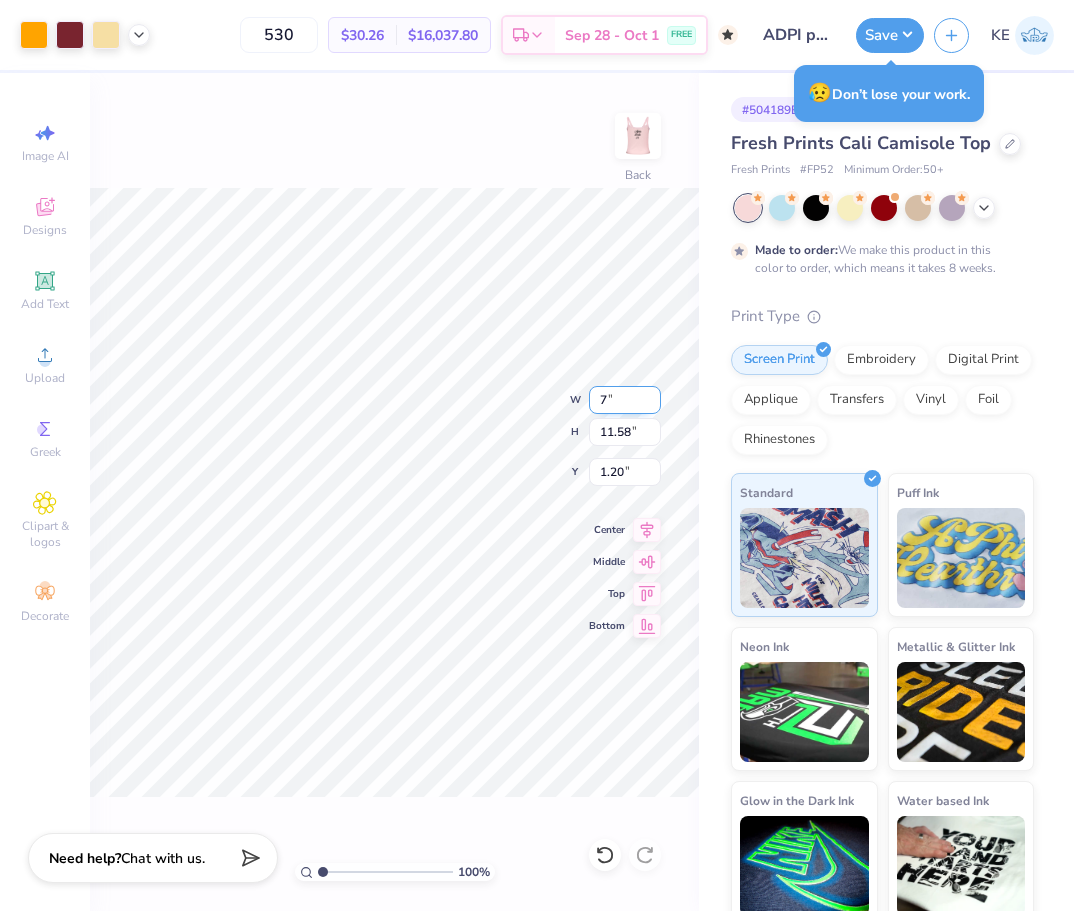 type on "7" 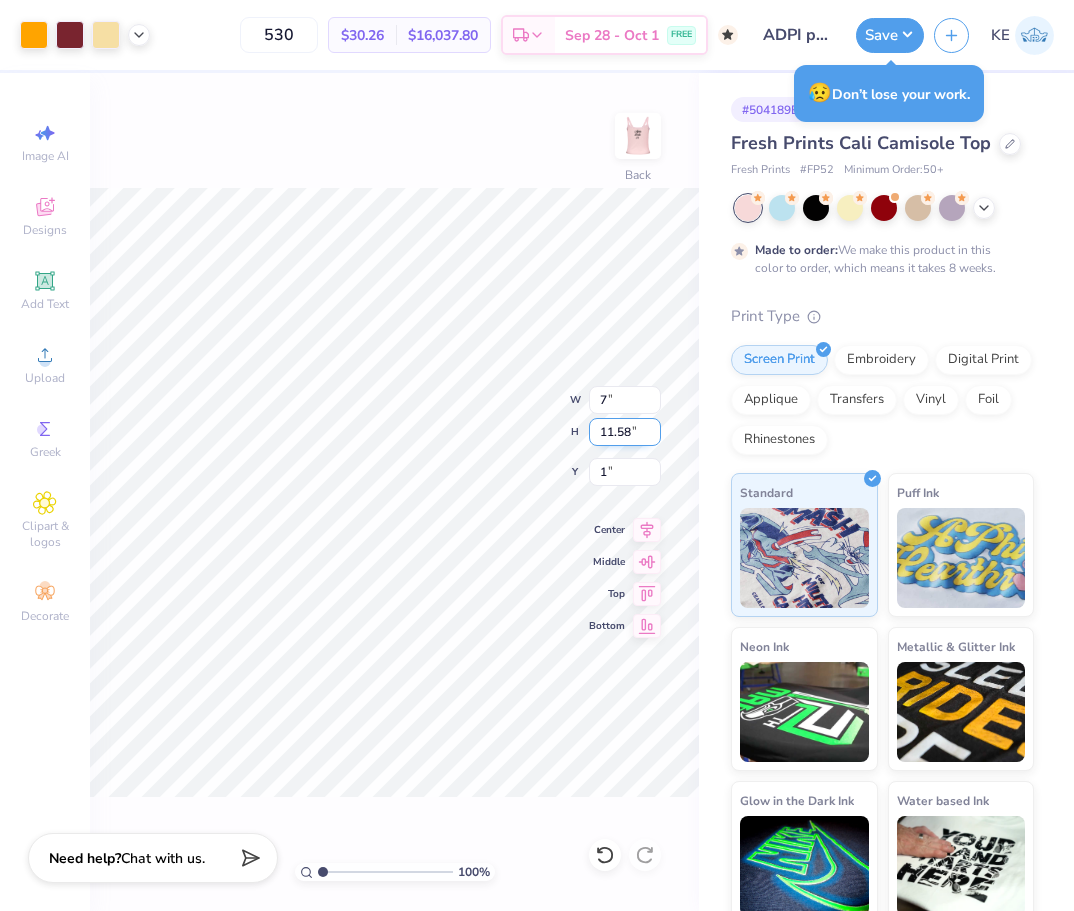 type on "1.00" 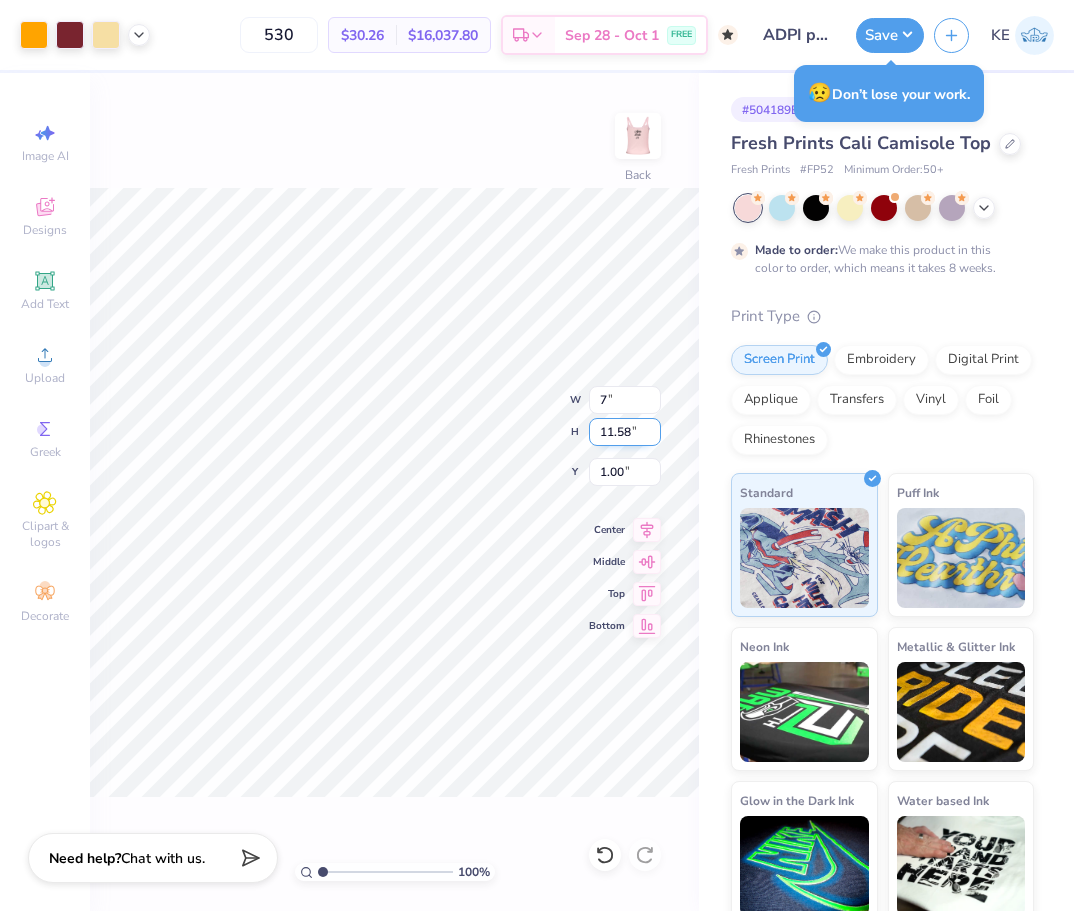 click on "11.58" at bounding box center (625, 432) 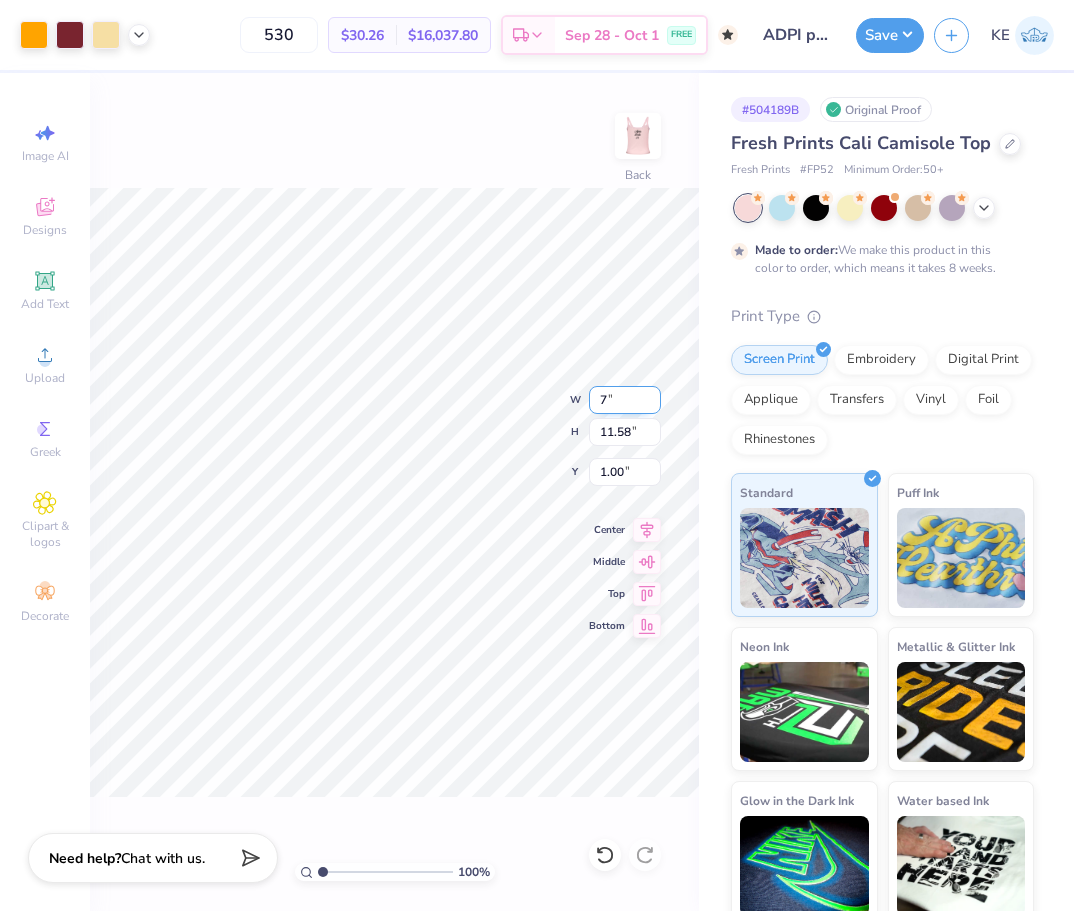 click on "7" at bounding box center [625, 400] 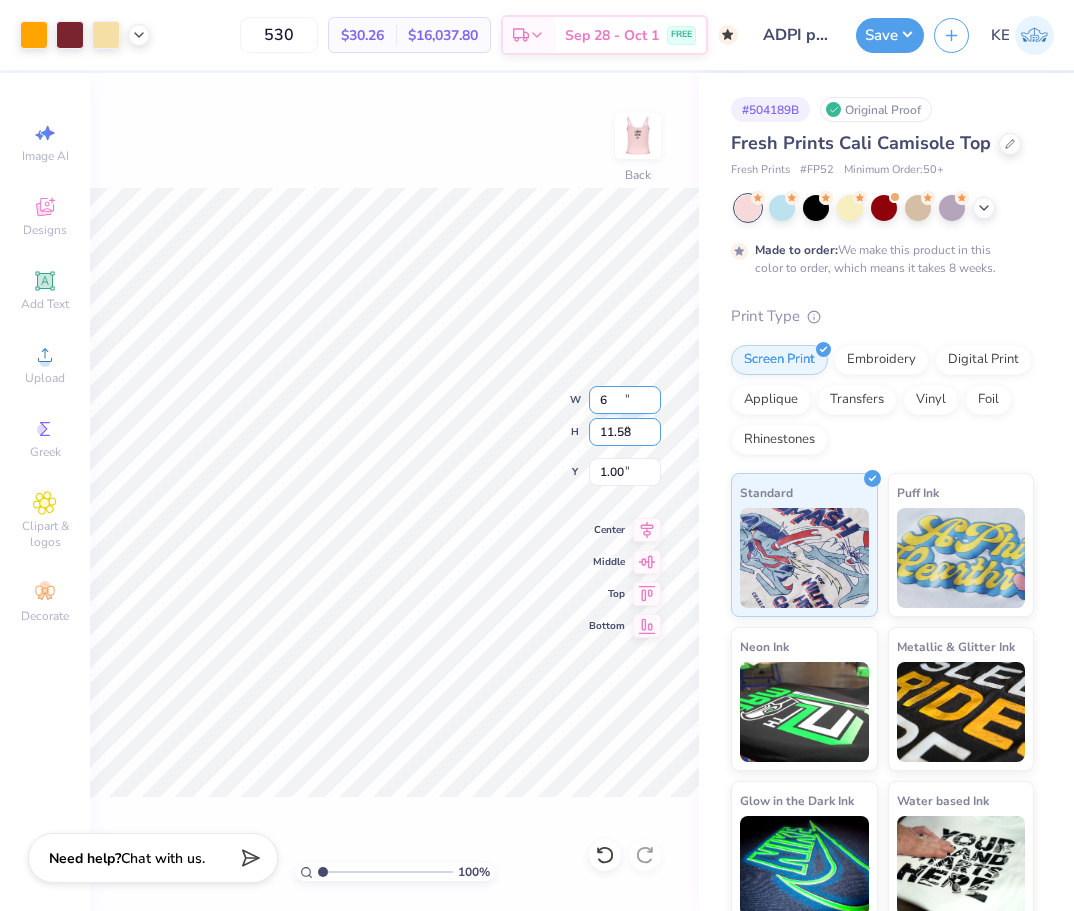 type on "6.00" 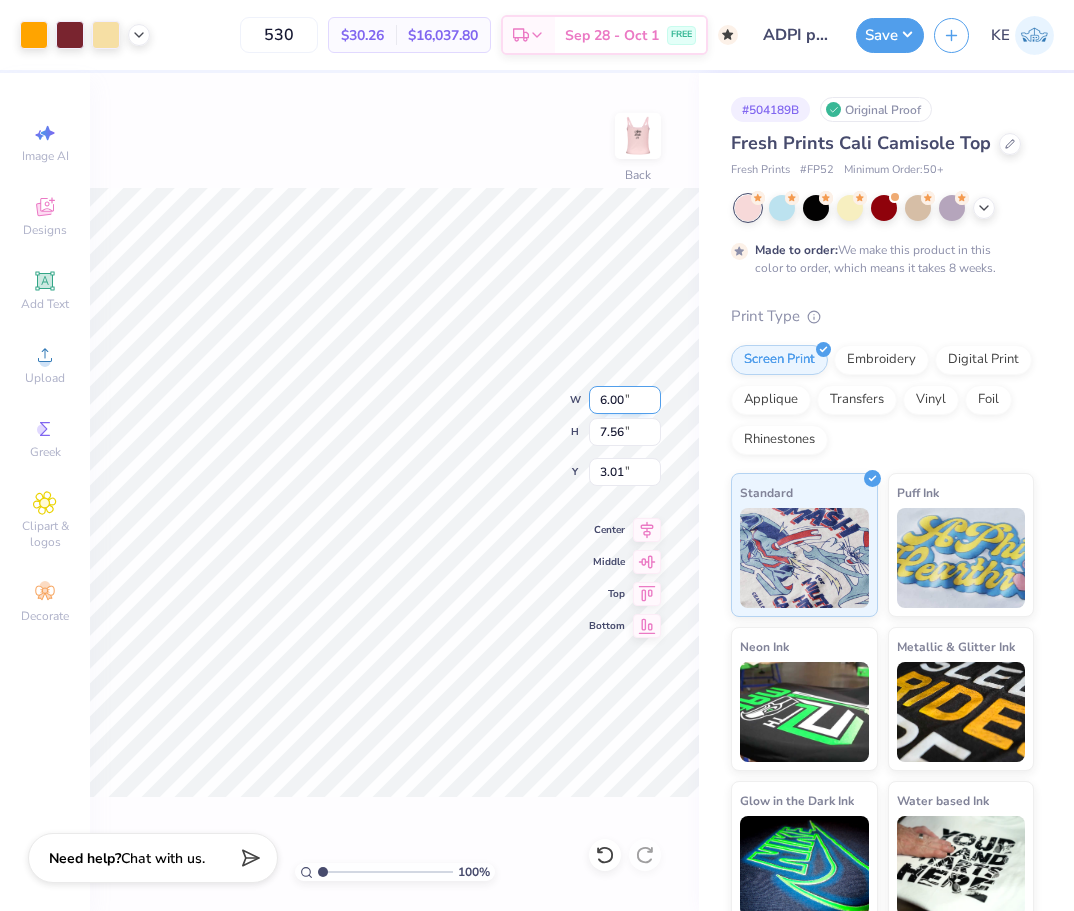 click on "6.00" at bounding box center [625, 400] 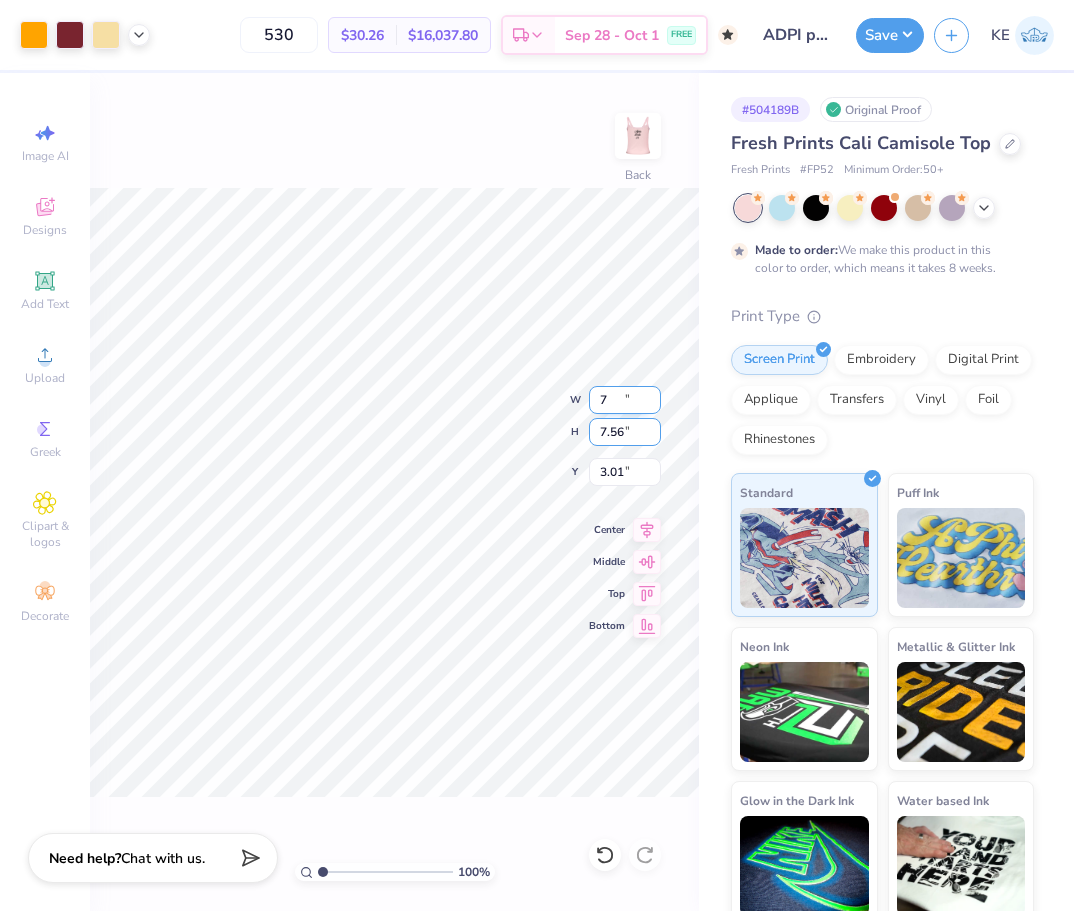 type on "7.00" 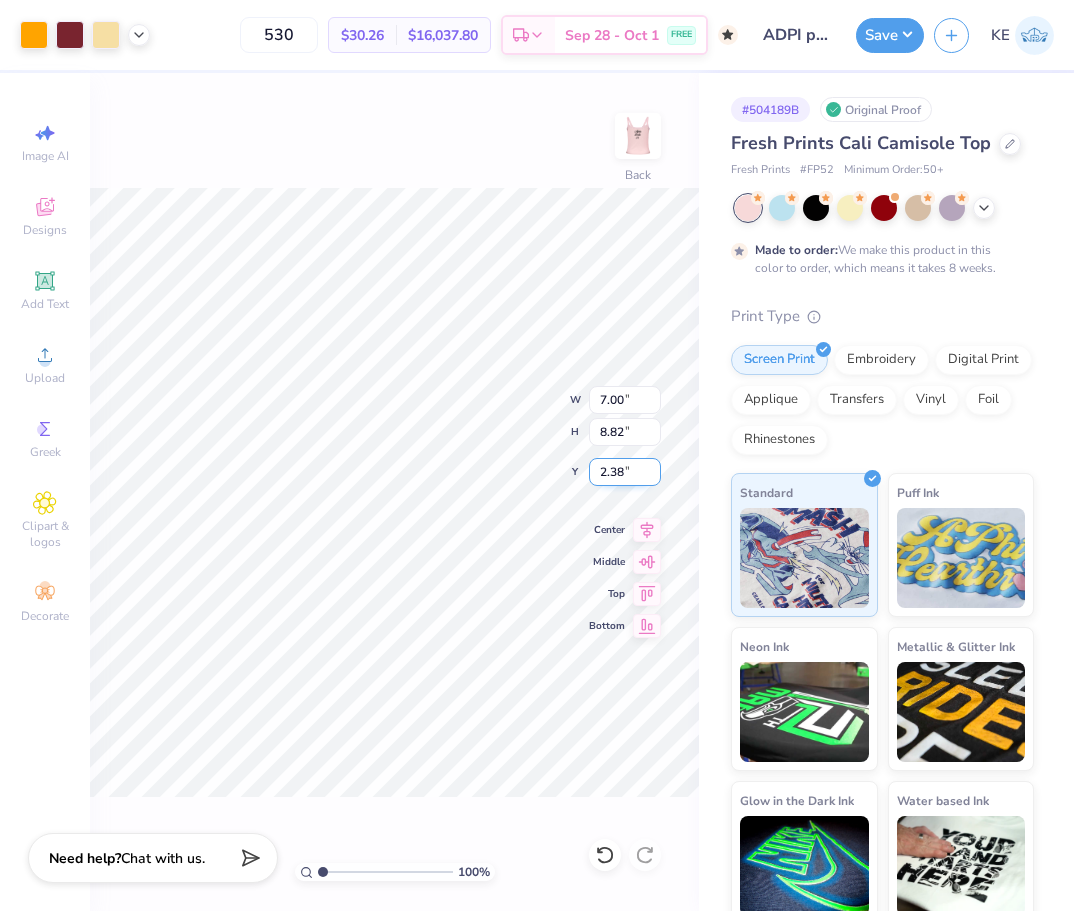 click on "2.38" at bounding box center [625, 472] 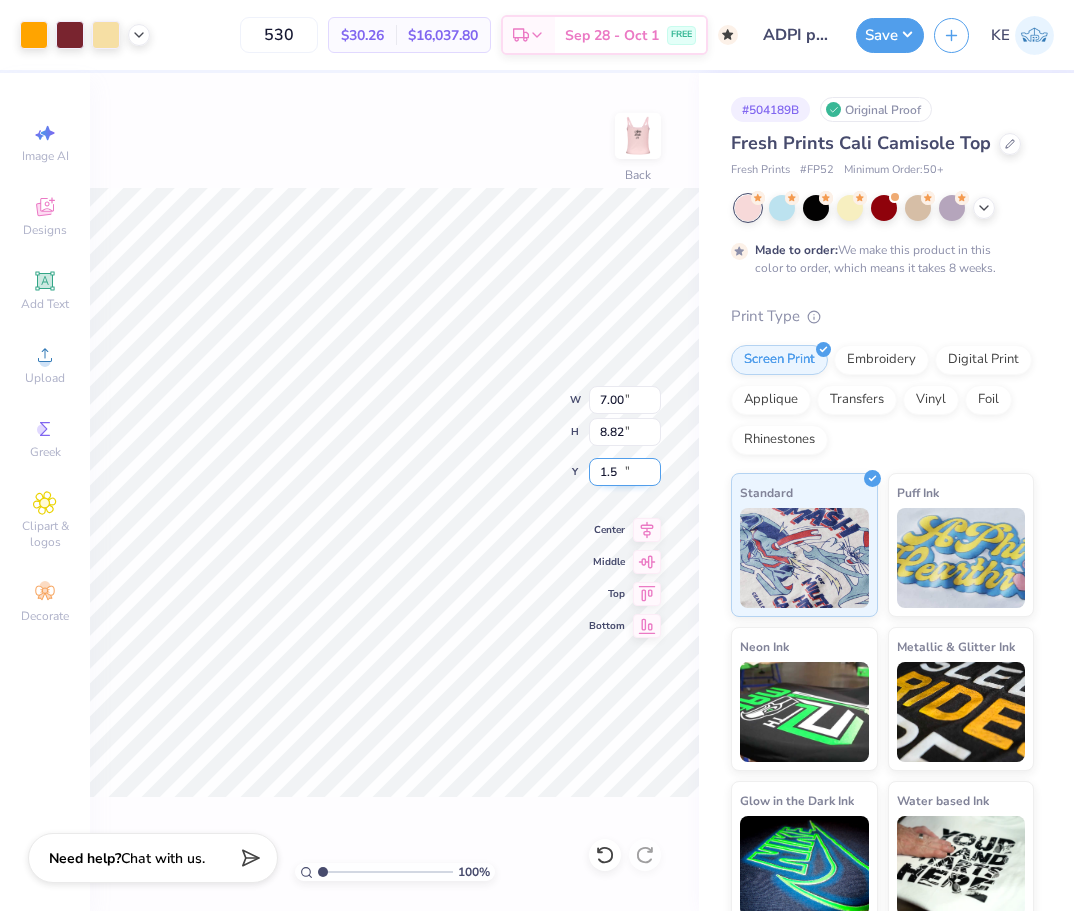 type on "1.50" 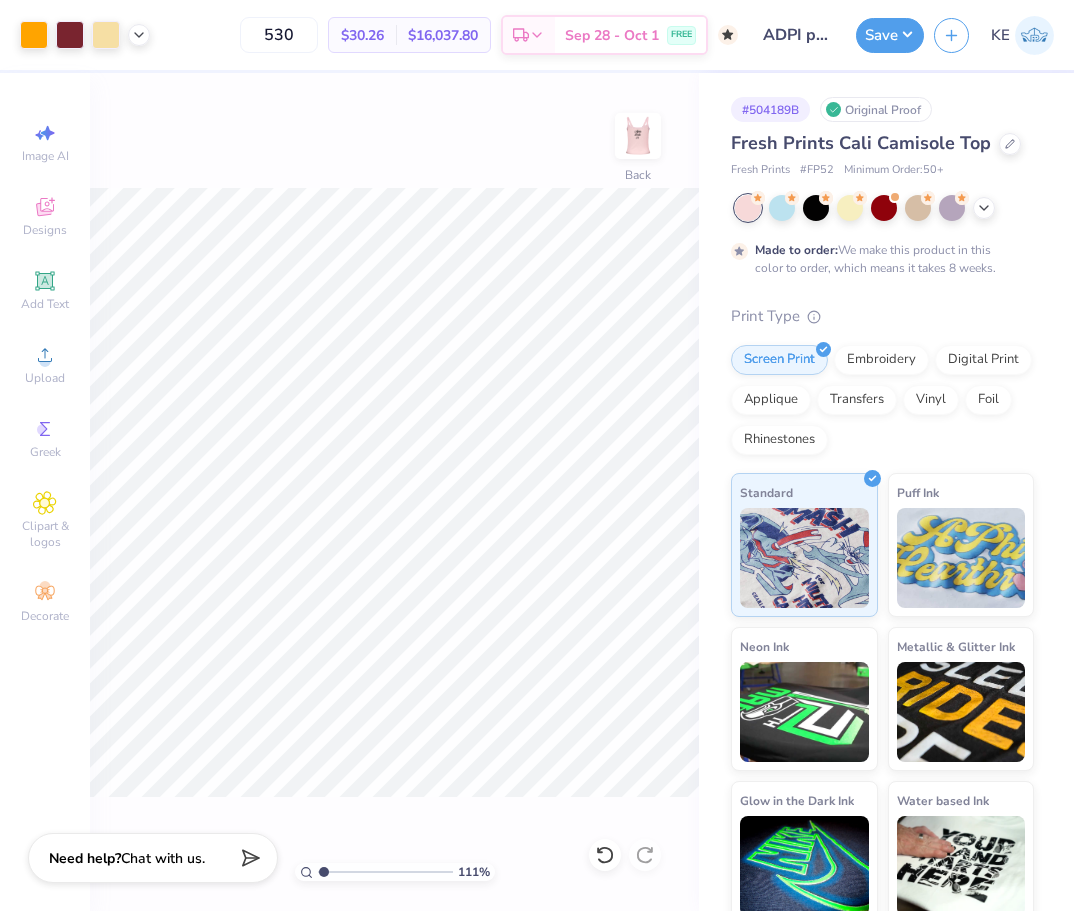 type on "1" 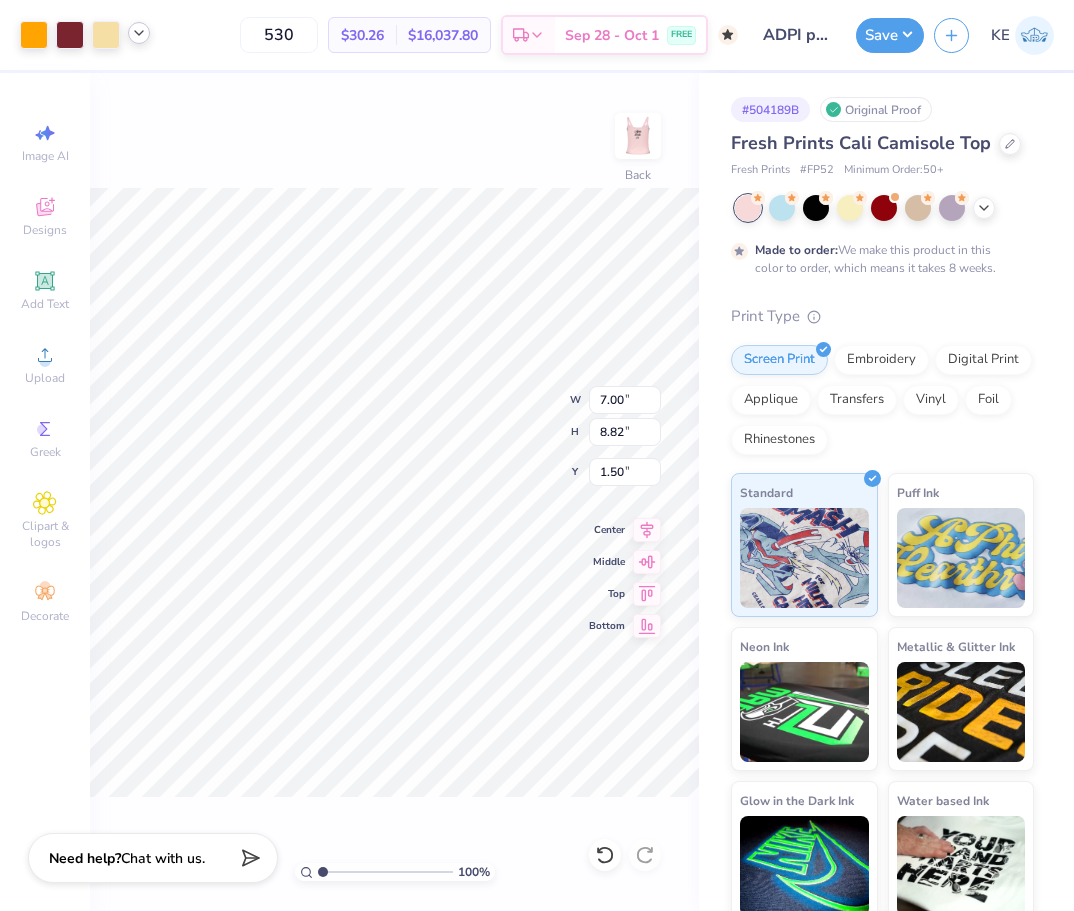 click 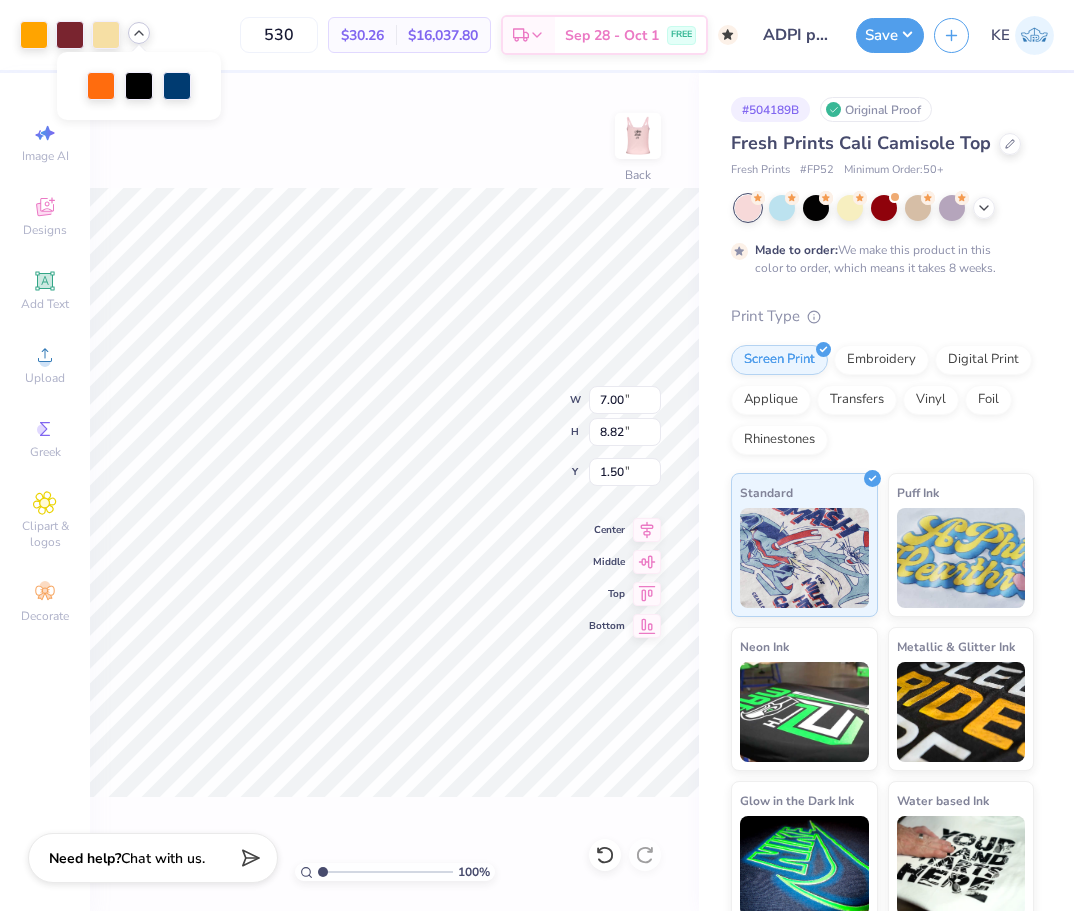 click 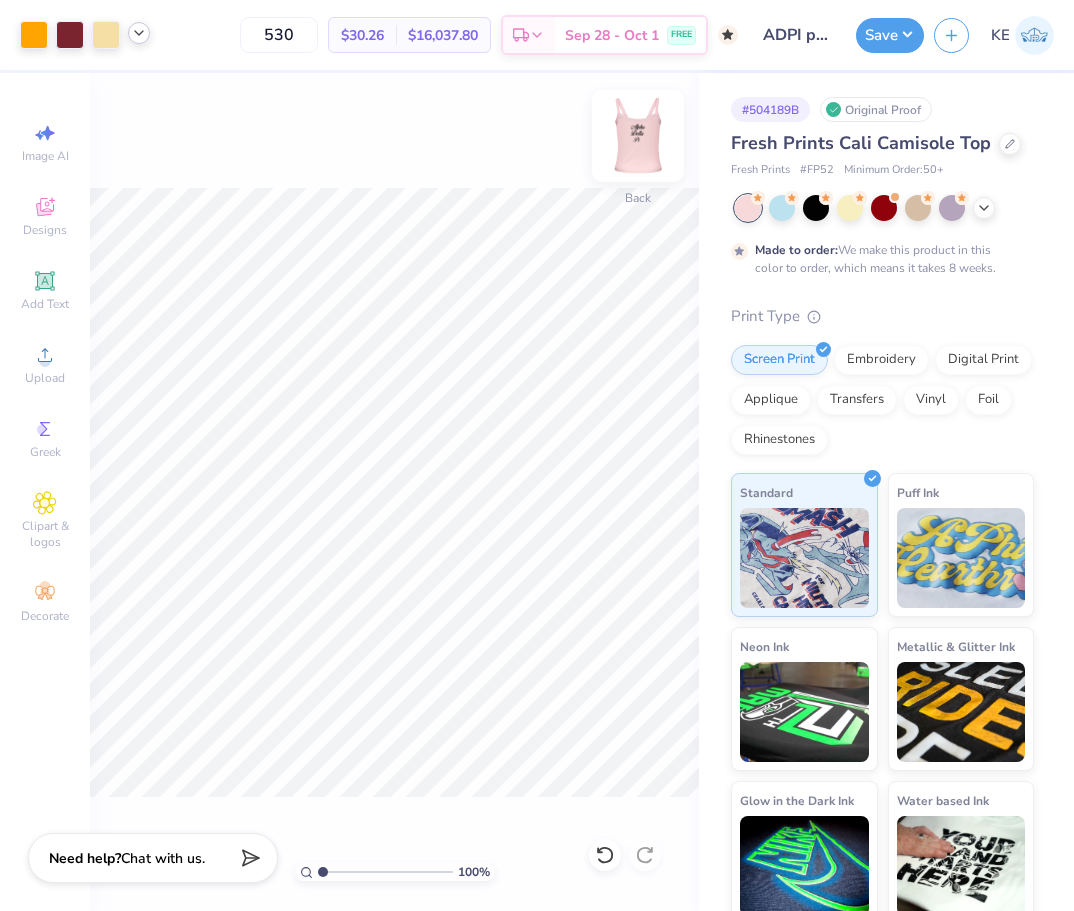 click at bounding box center [638, 136] 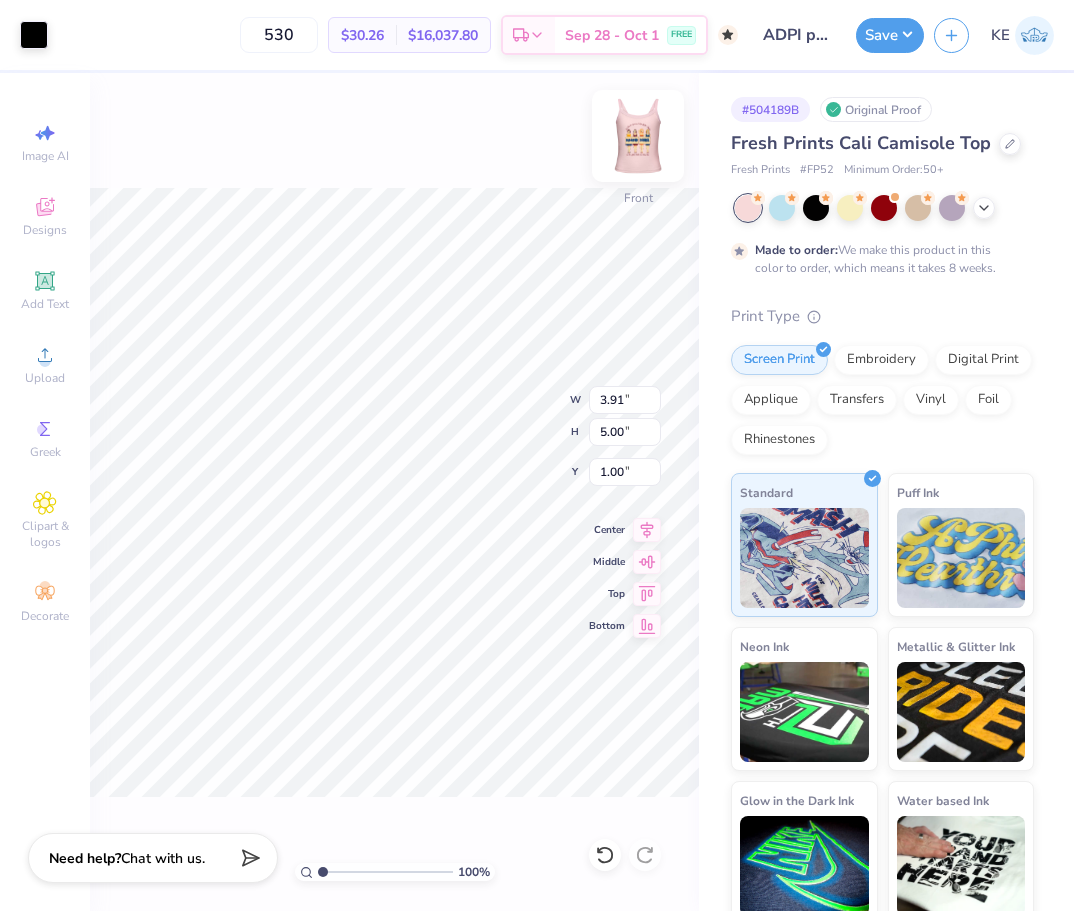click at bounding box center (638, 136) 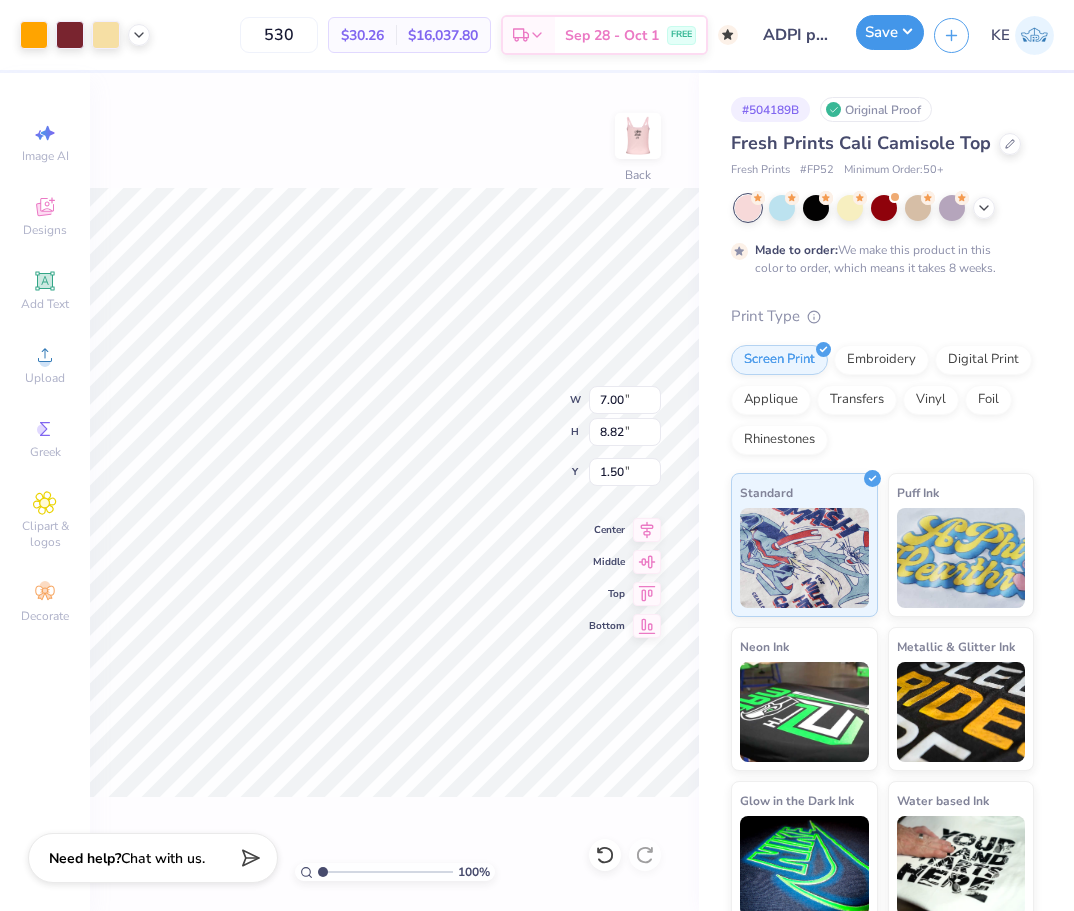 click on "Save" at bounding box center [890, 32] 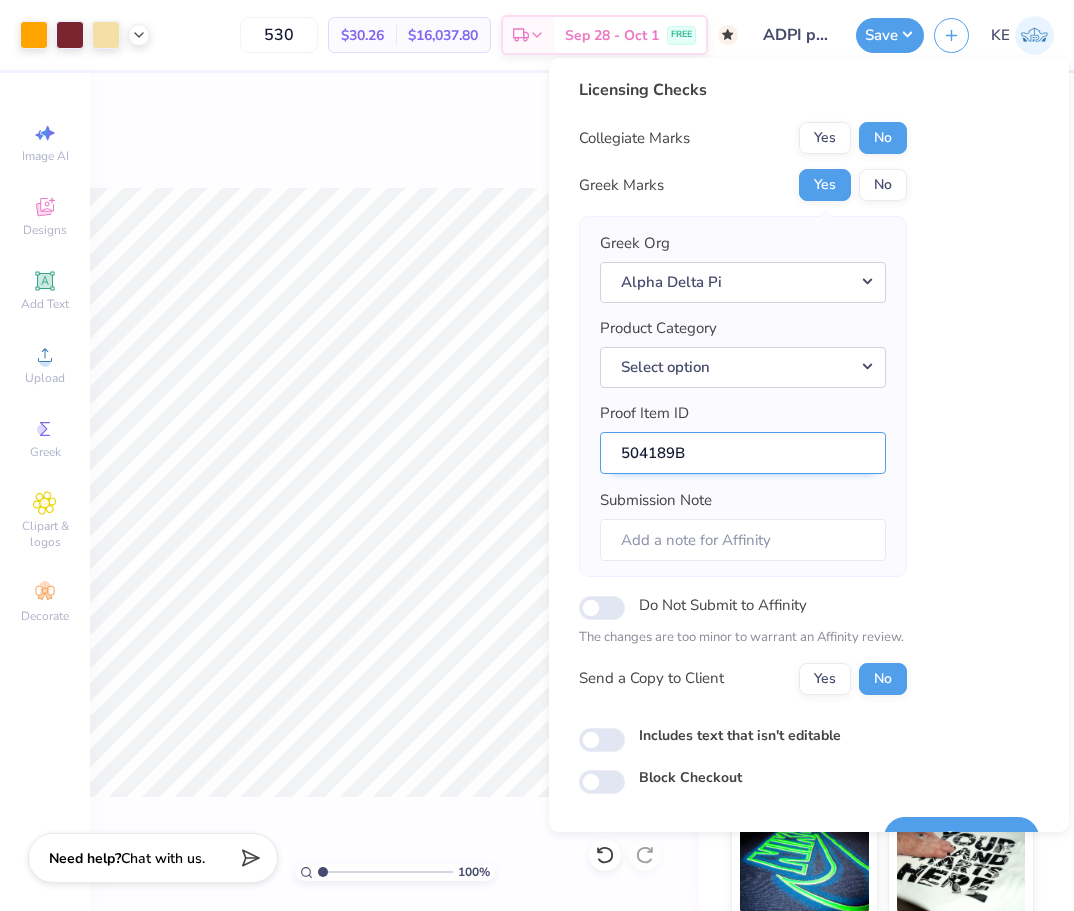 type 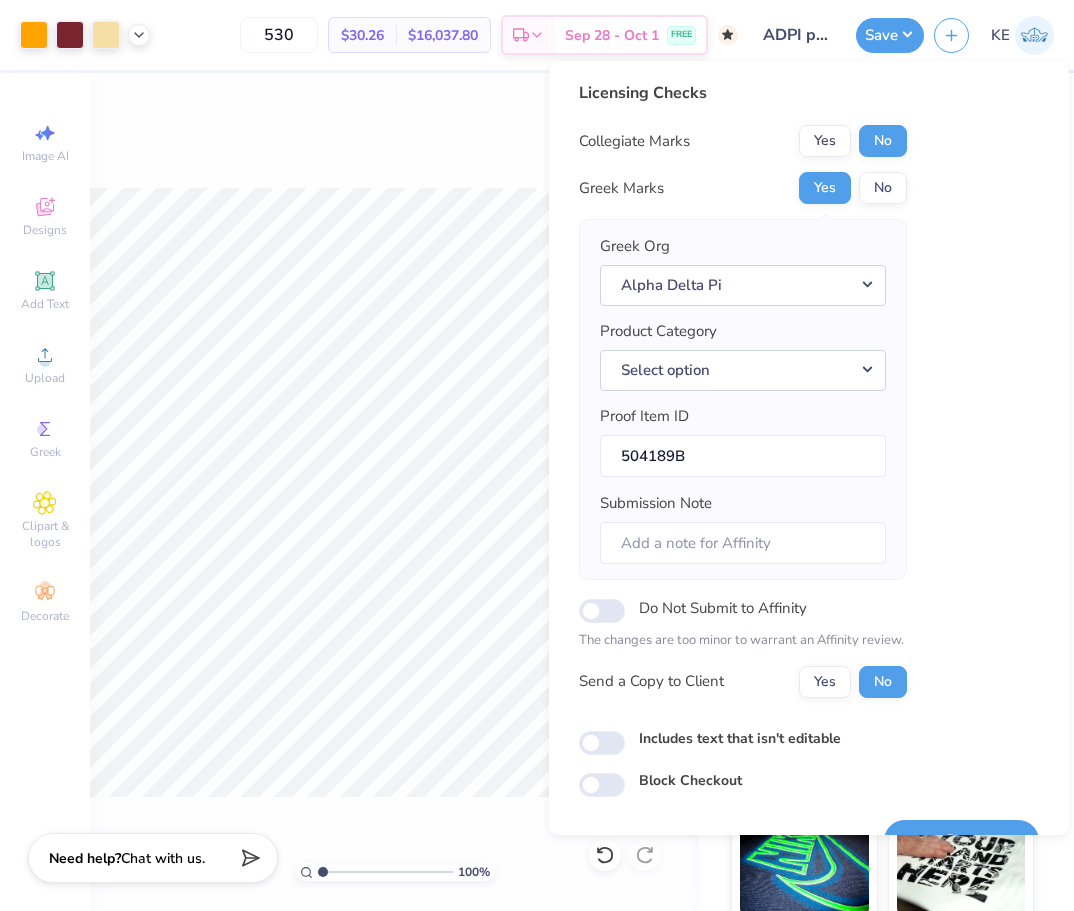 scroll, scrollTop: 45, scrollLeft: 0, axis: vertical 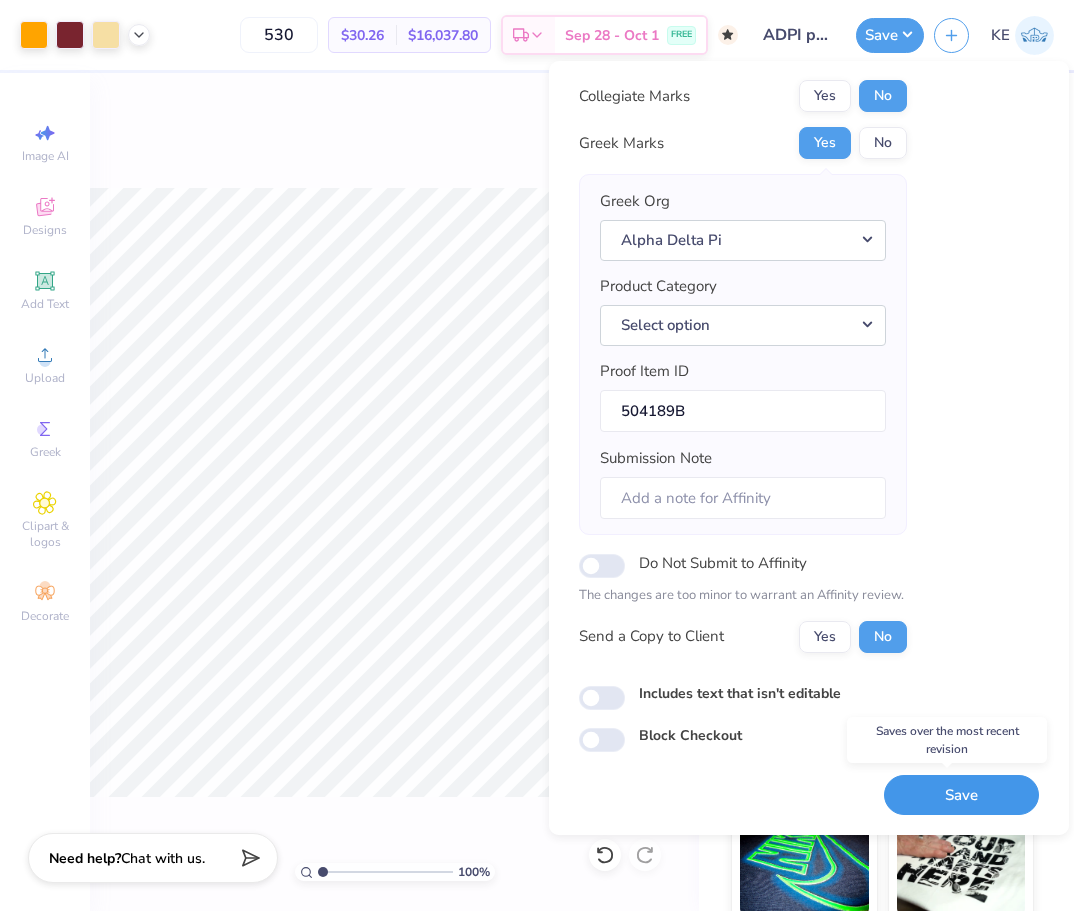 click on "Save" at bounding box center [961, 795] 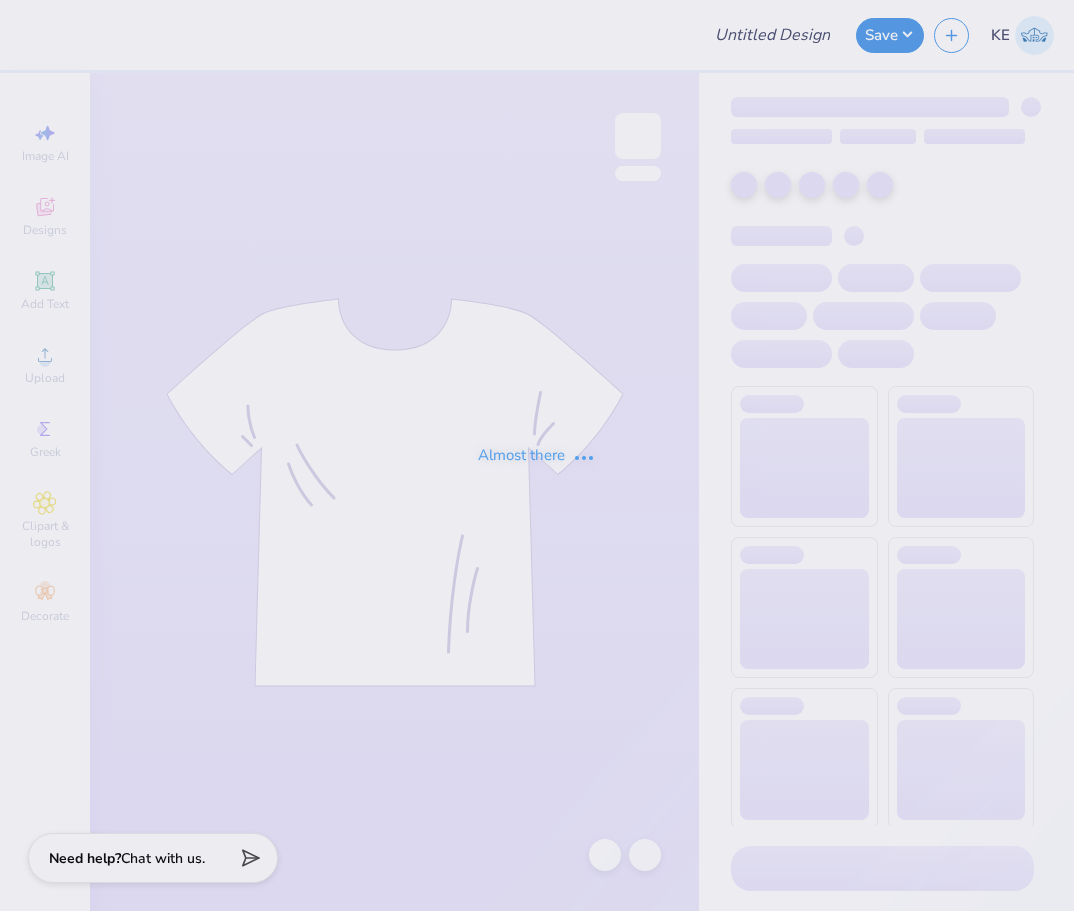 scroll, scrollTop: 0, scrollLeft: 0, axis: both 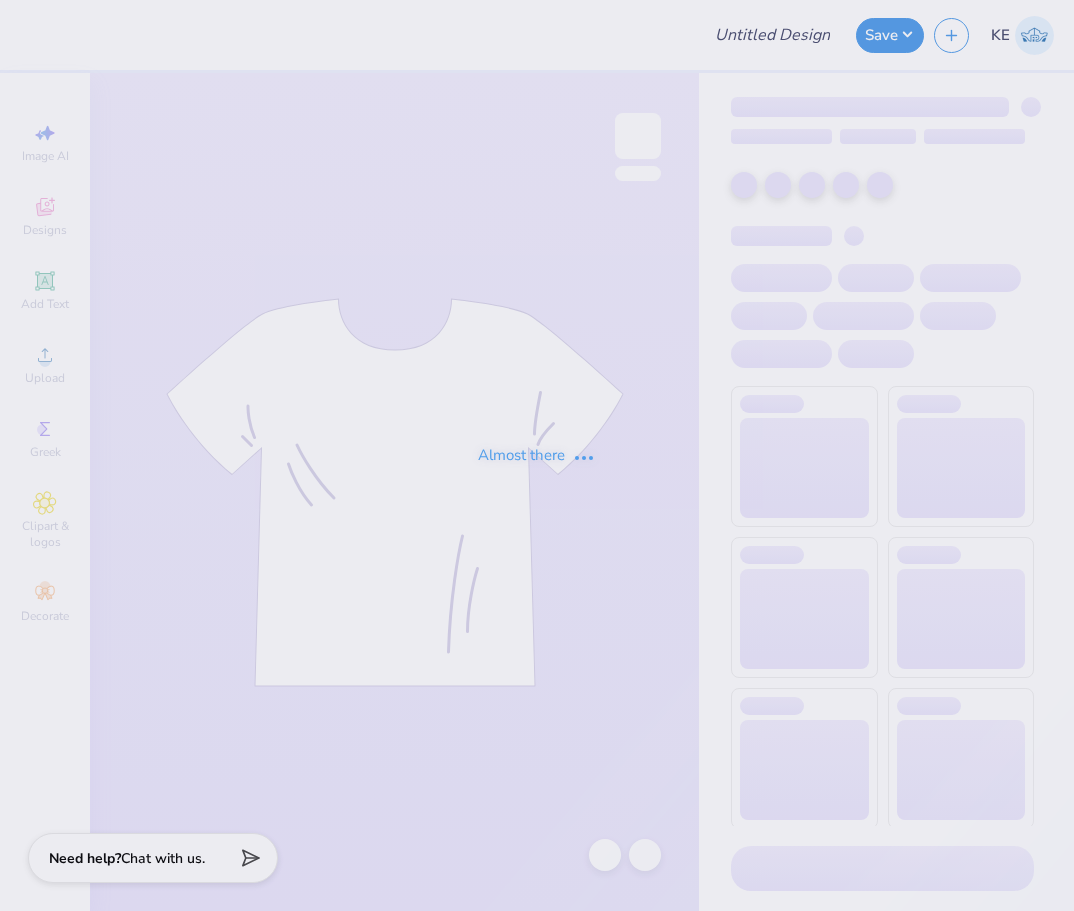 type on "ADPI philo tops" 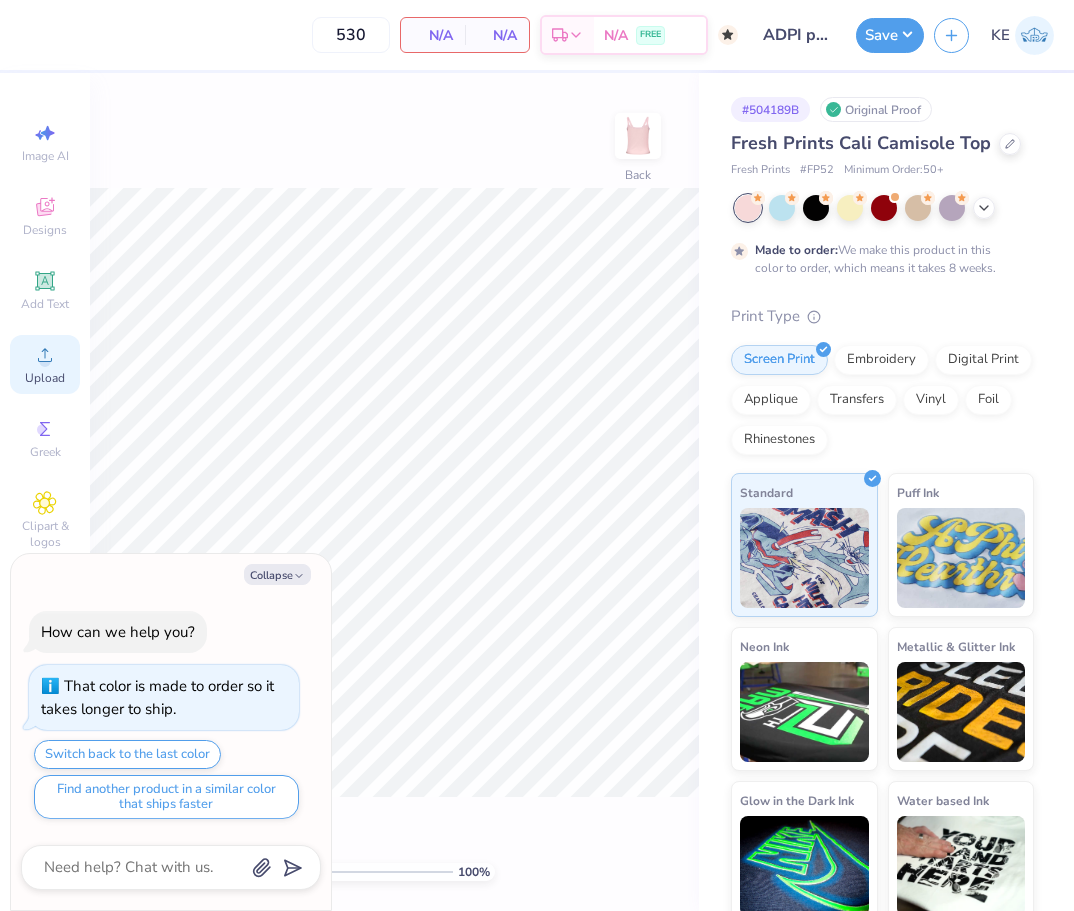 click on "Upload" at bounding box center (45, 364) 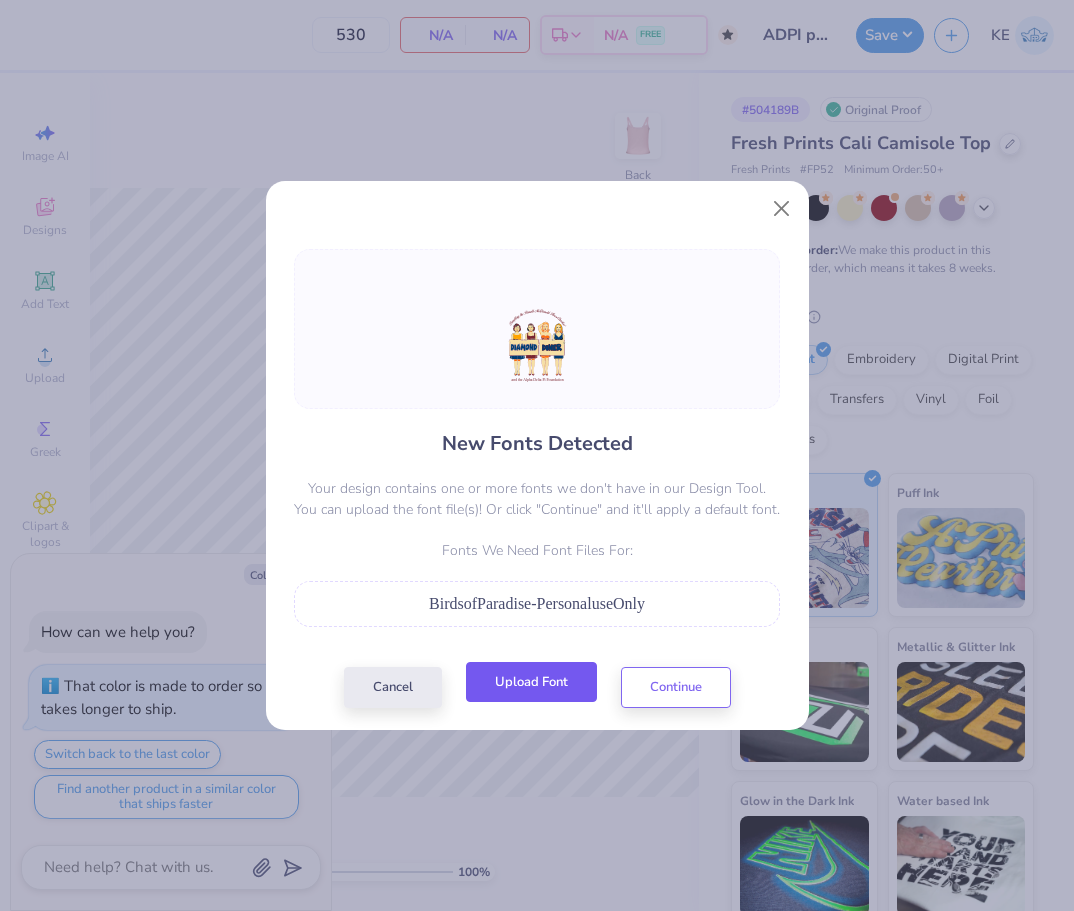 click on "Upload Font" at bounding box center (531, 682) 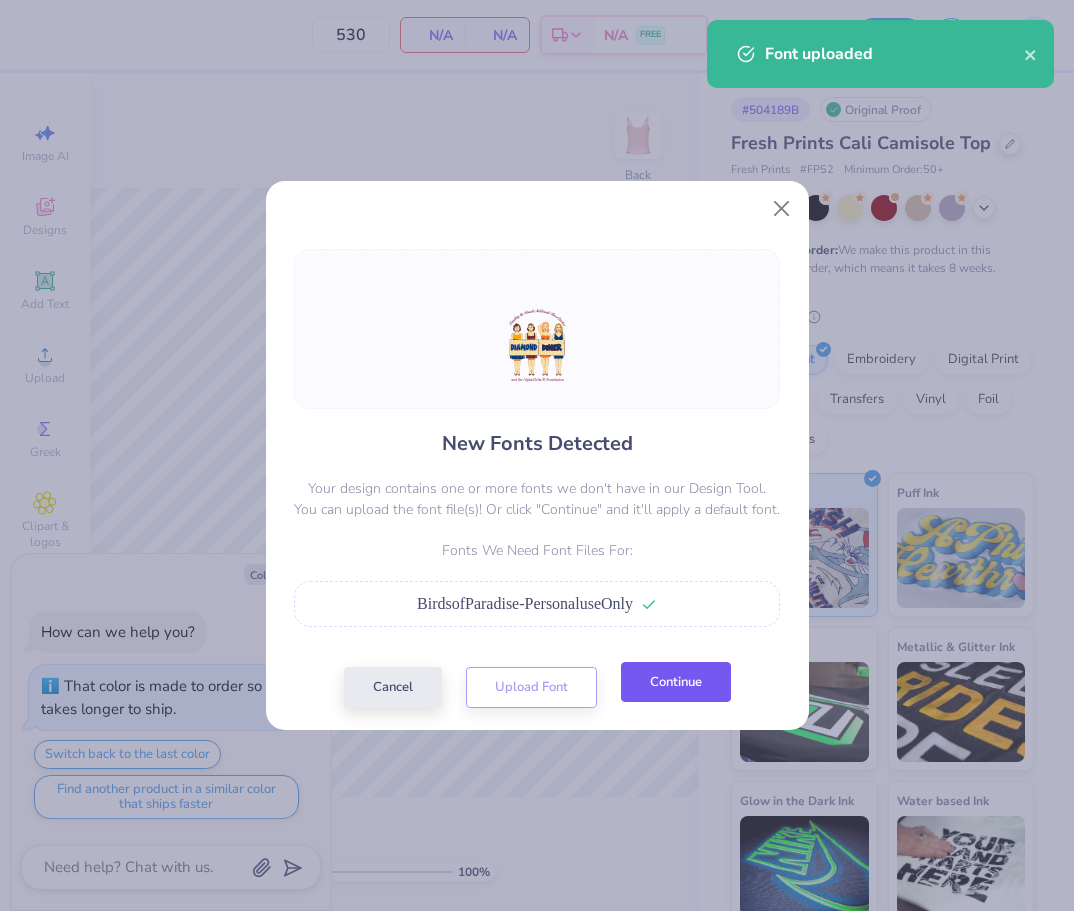 click on "Continue" at bounding box center [676, 682] 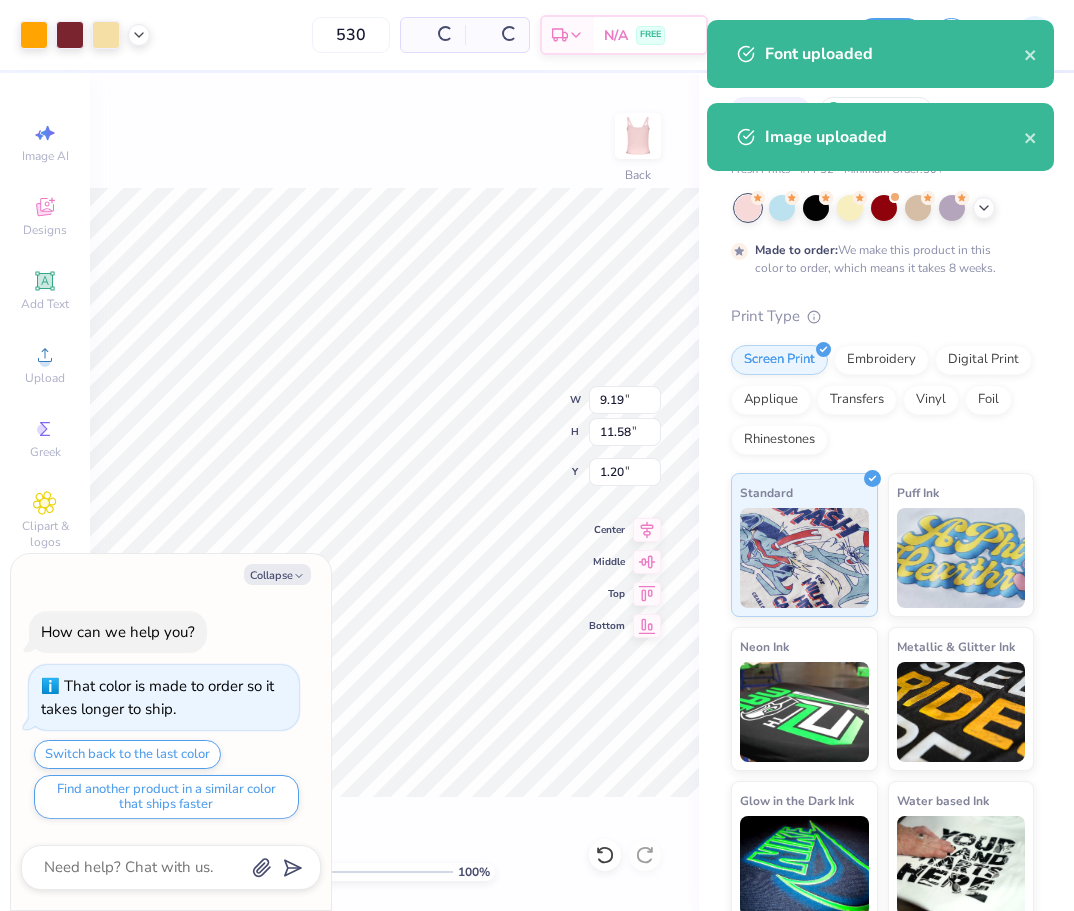 click on "Collapse" at bounding box center [277, 574] 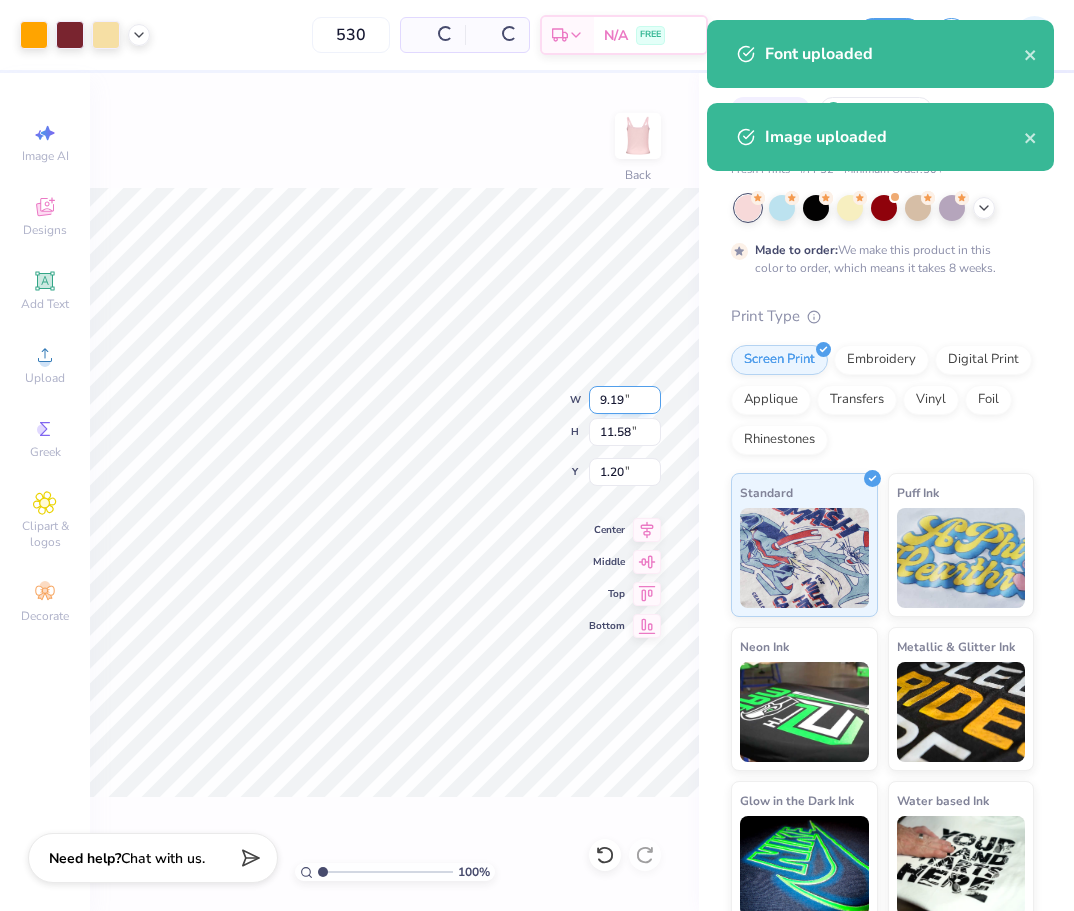 click on "9.19" at bounding box center (625, 400) 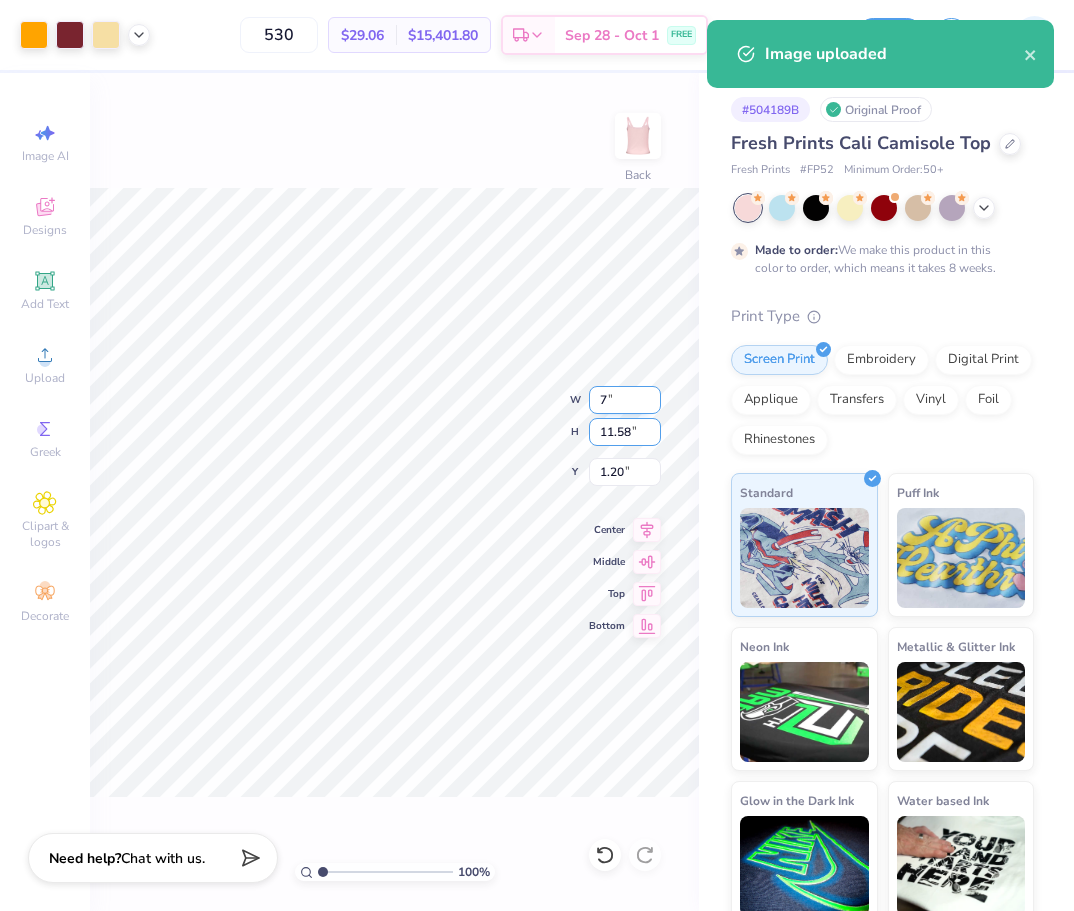 type on "7.00" 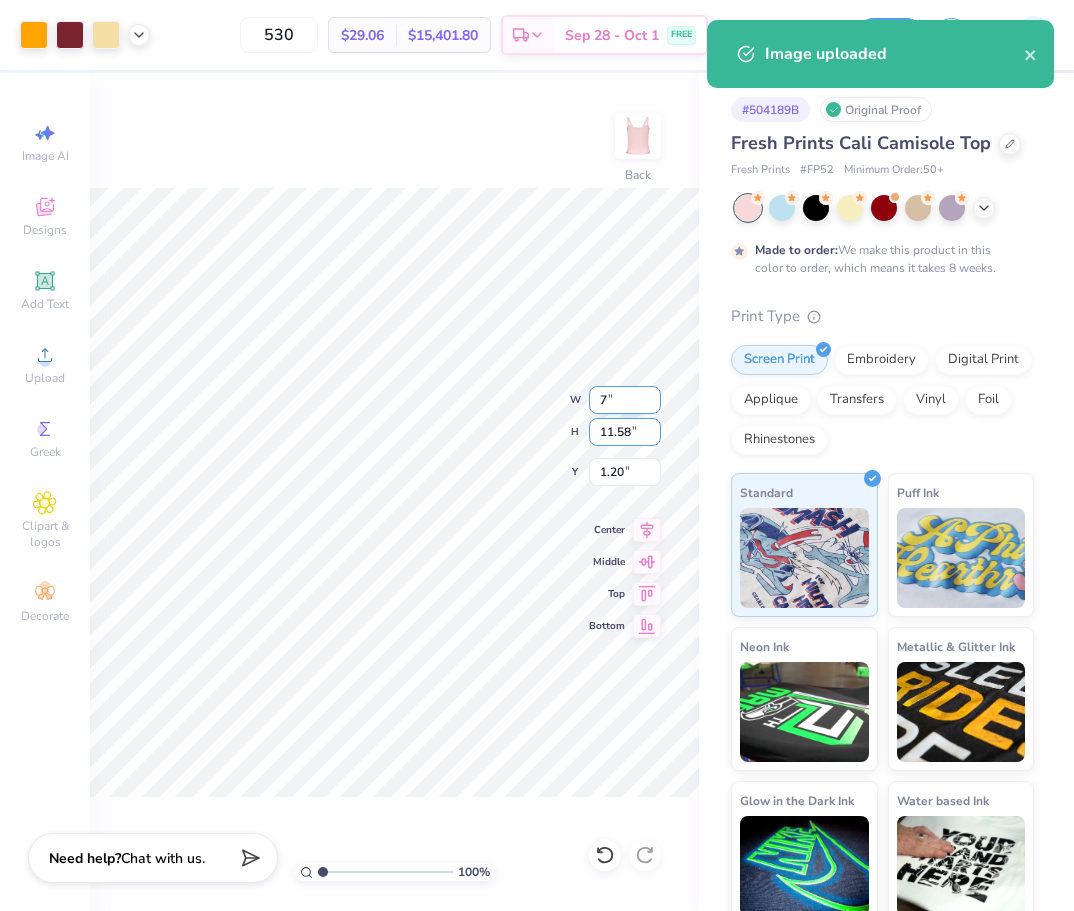 type on "8.82" 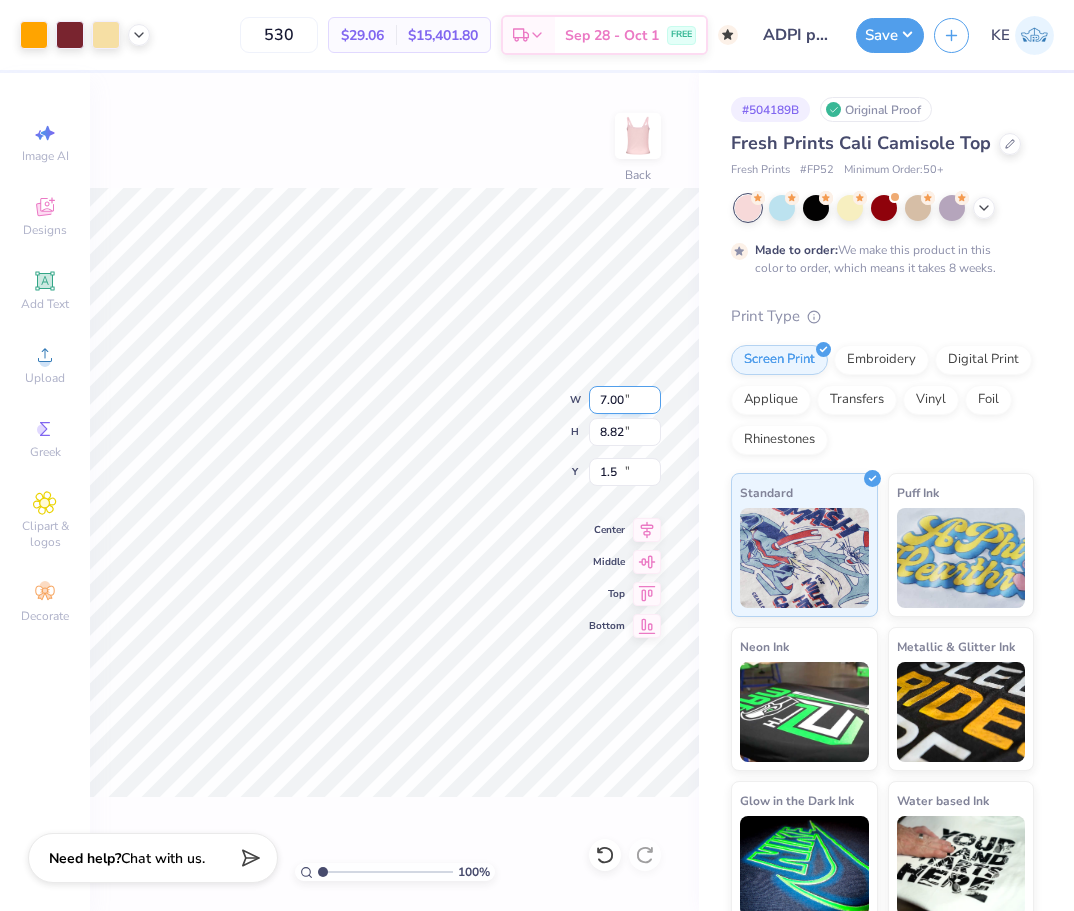 type on "1.50" 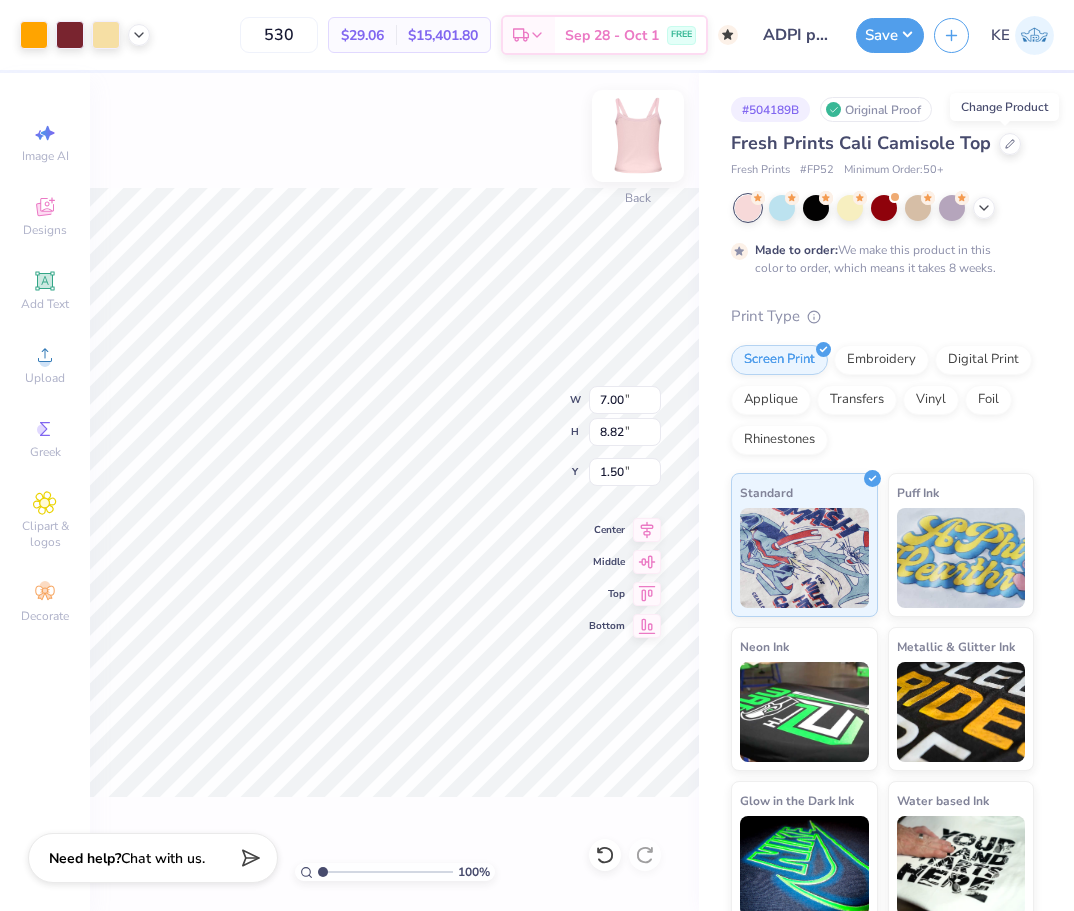 click at bounding box center [638, 136] 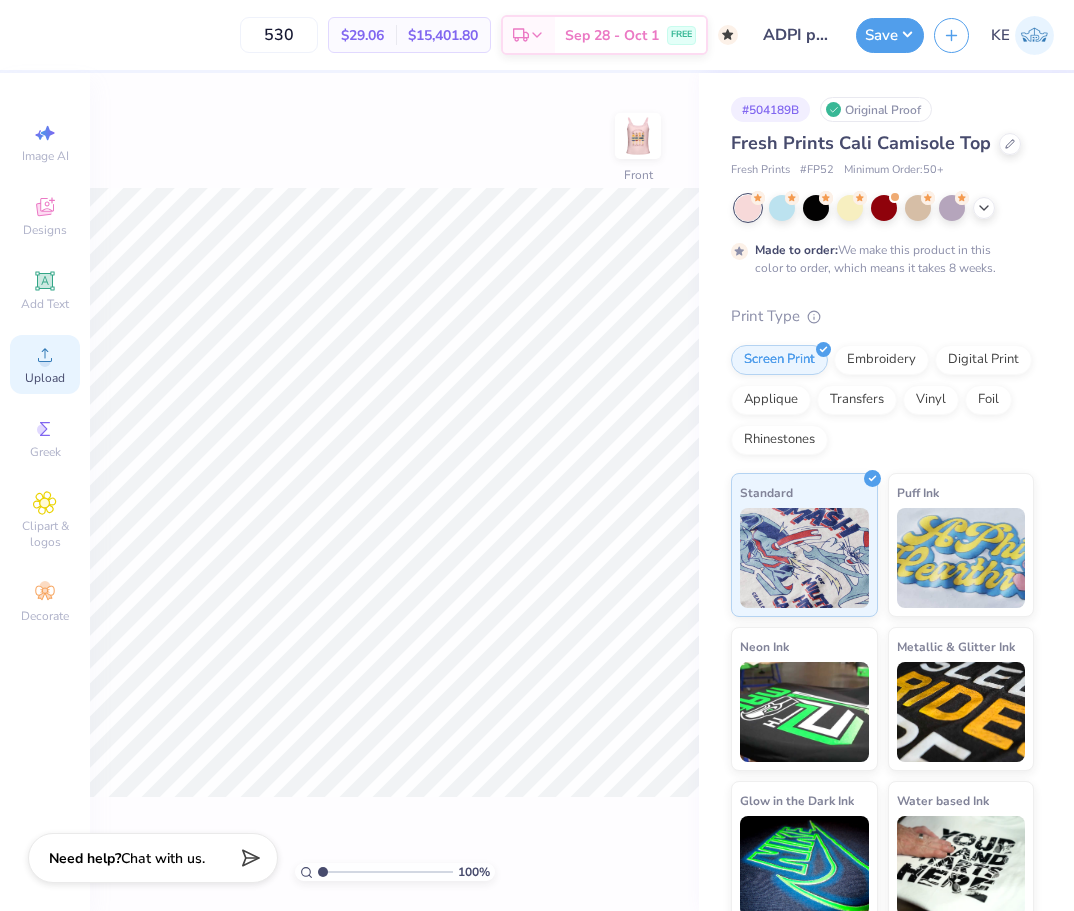 click 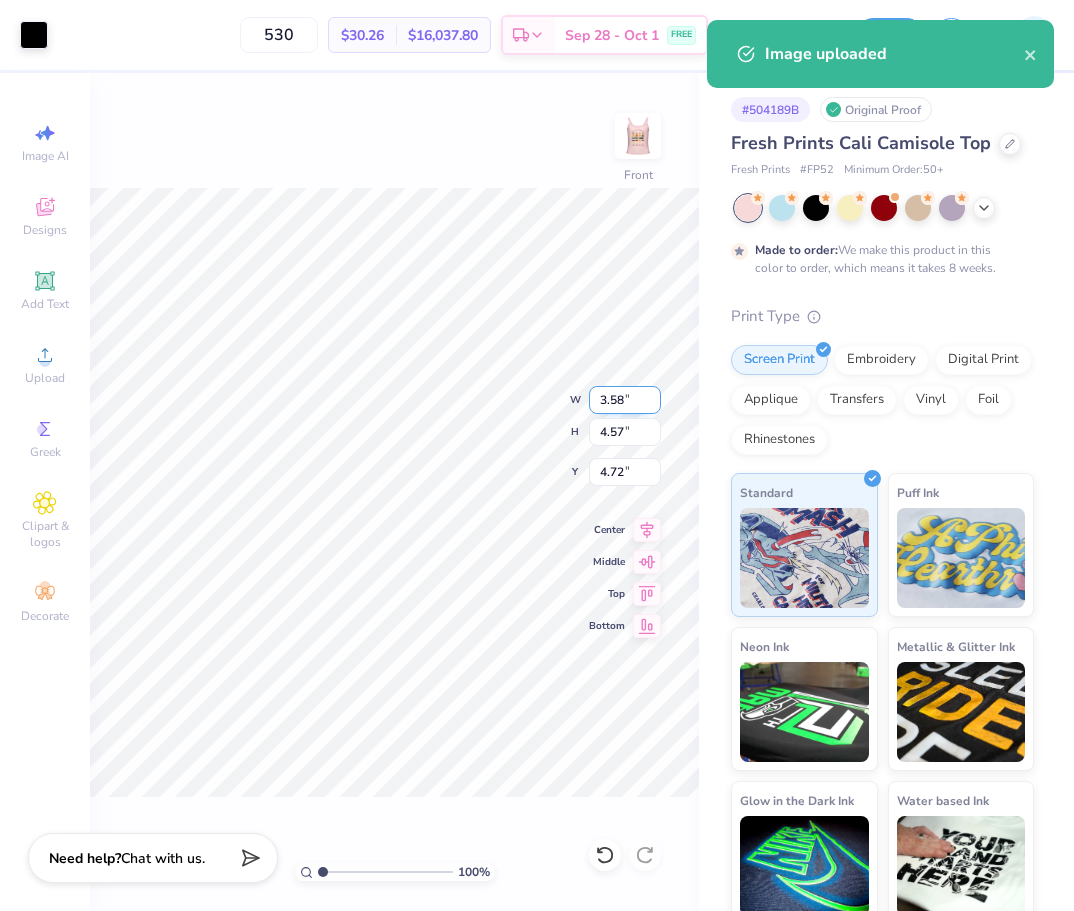 click on "3.58" at bounding box center [625, 400] 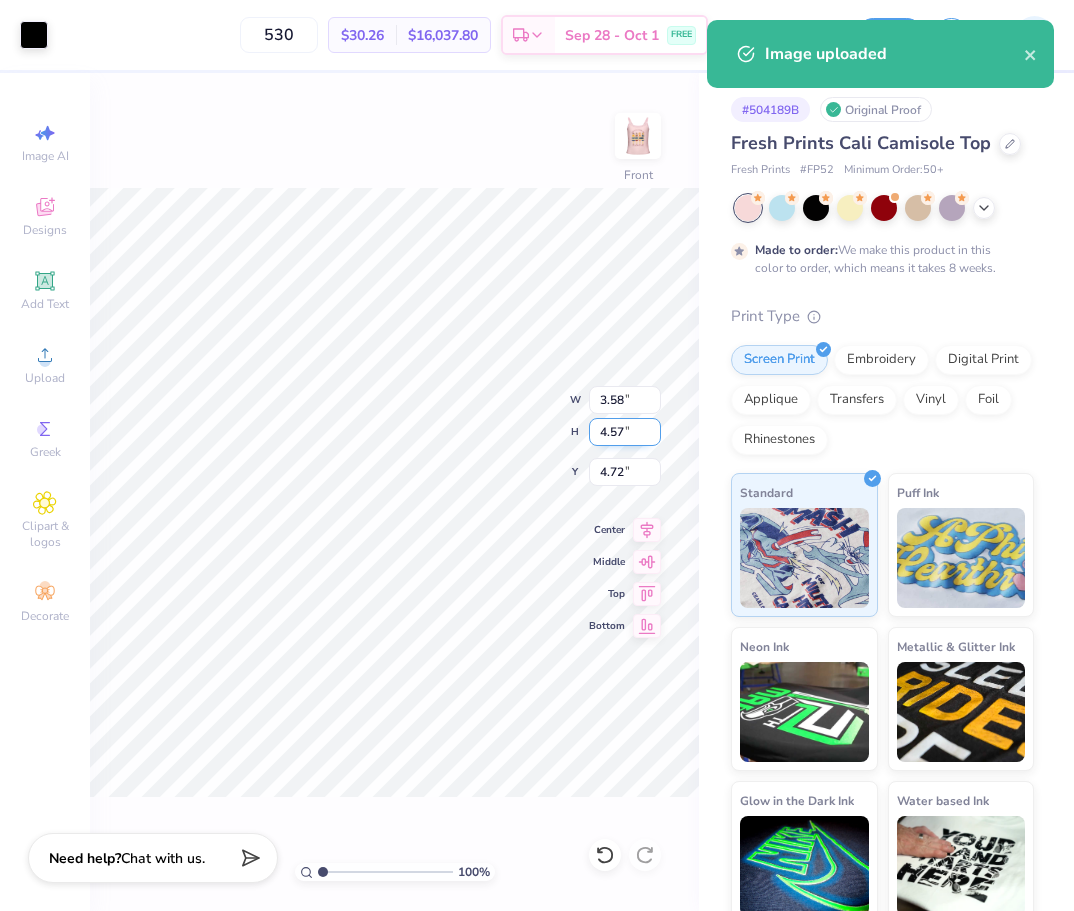click on "4.57" at bounding box center [625, 432] 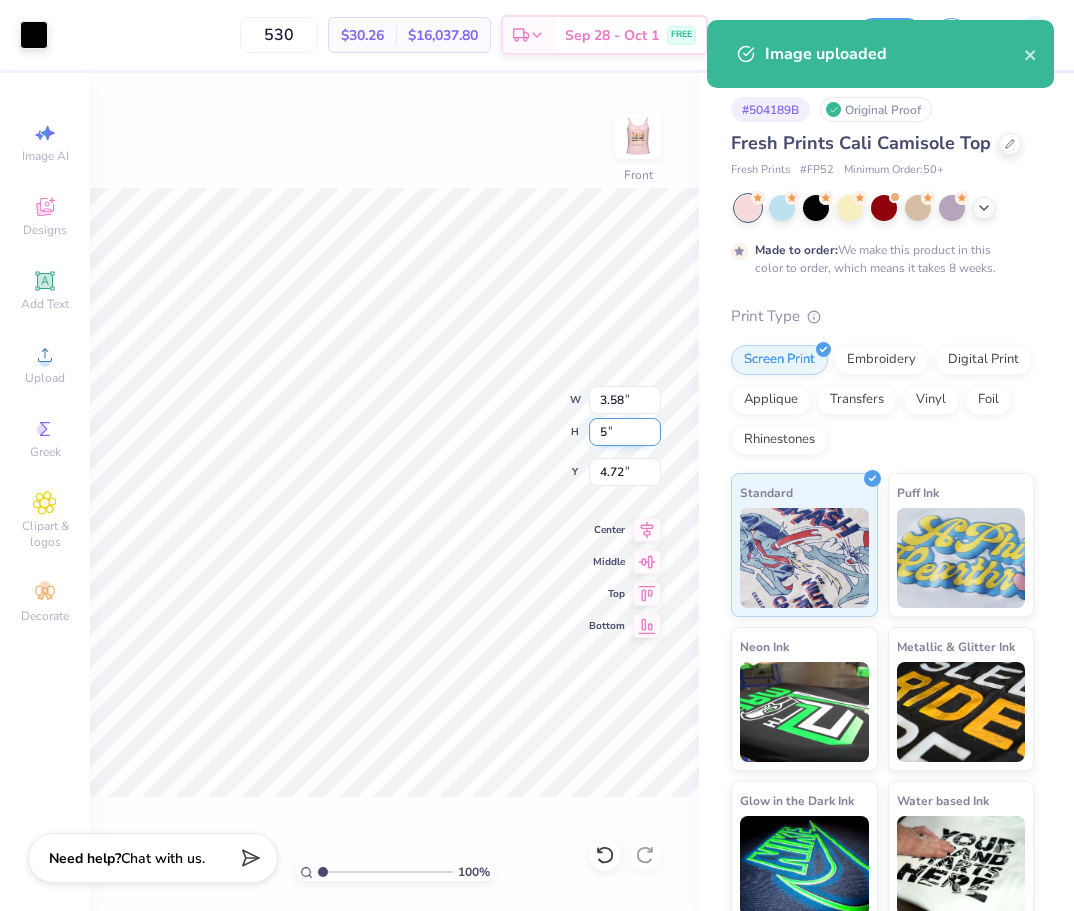 type on "5" 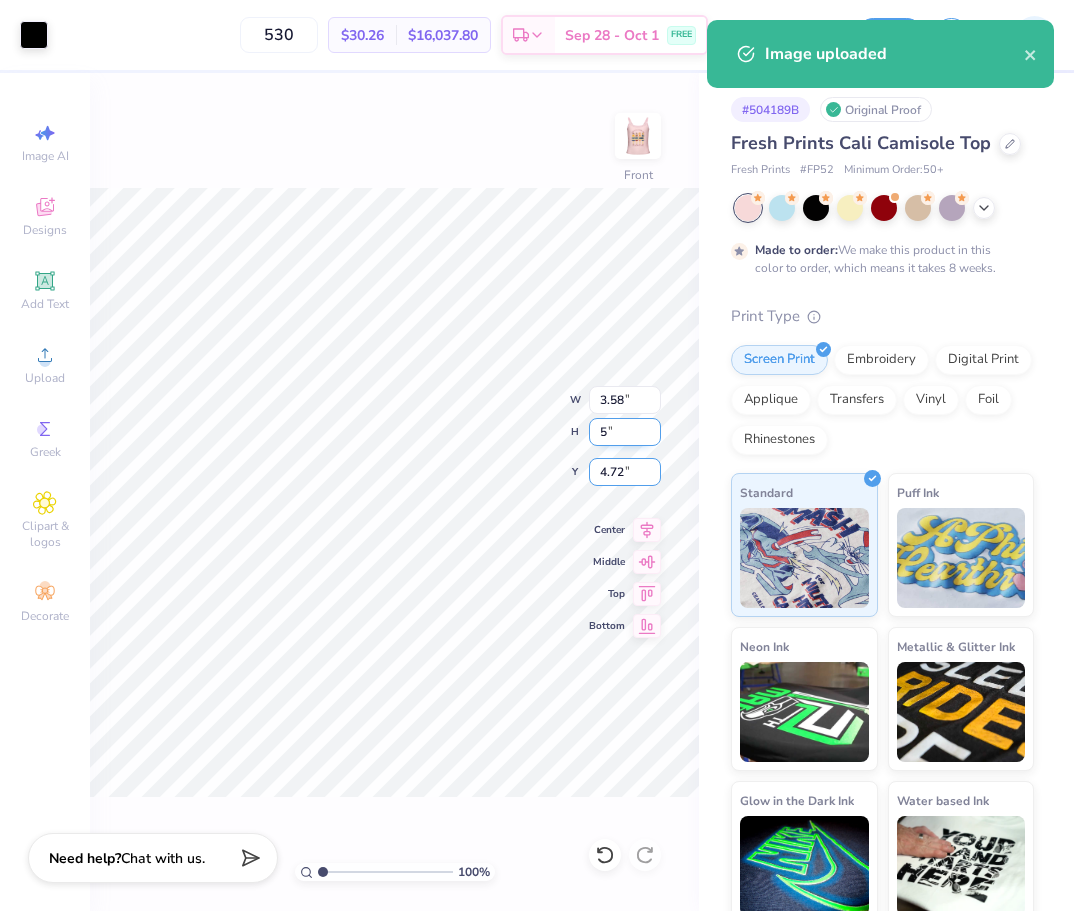 type on "3.92" 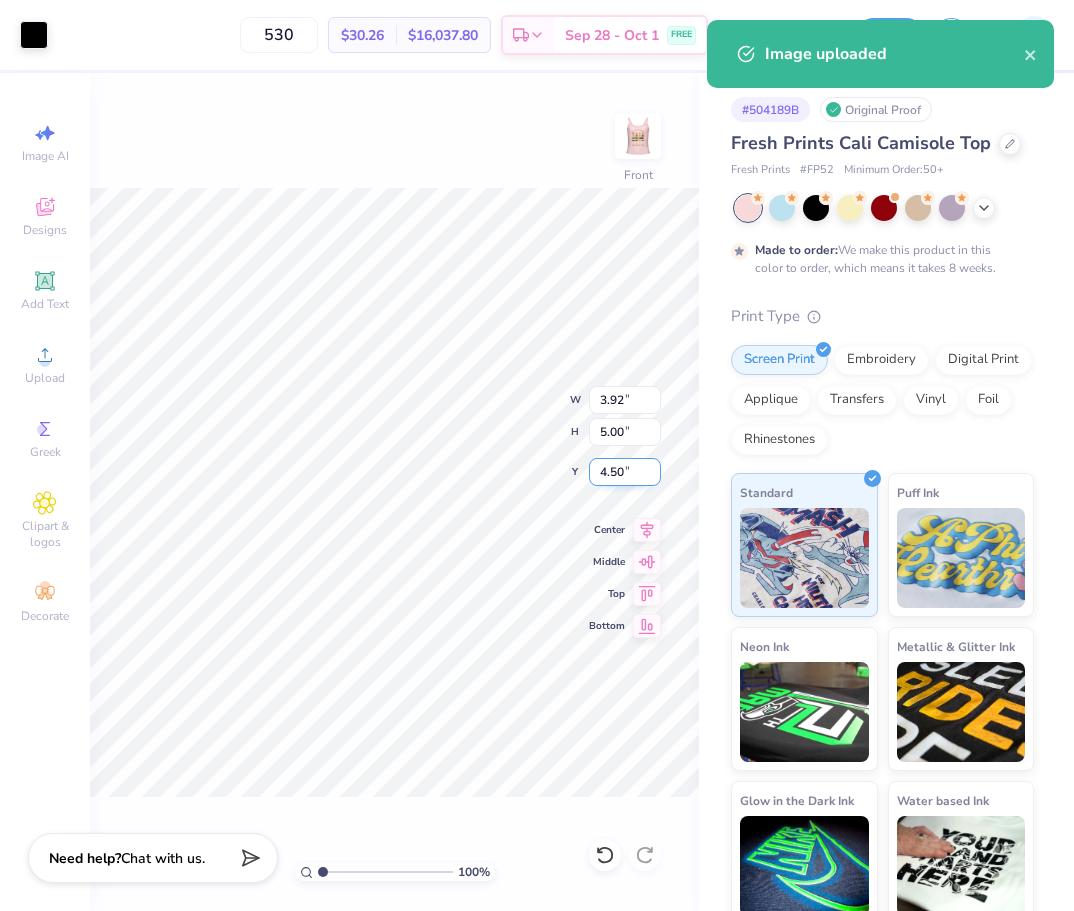 click on "4.50" at bounding box center (625, 472) 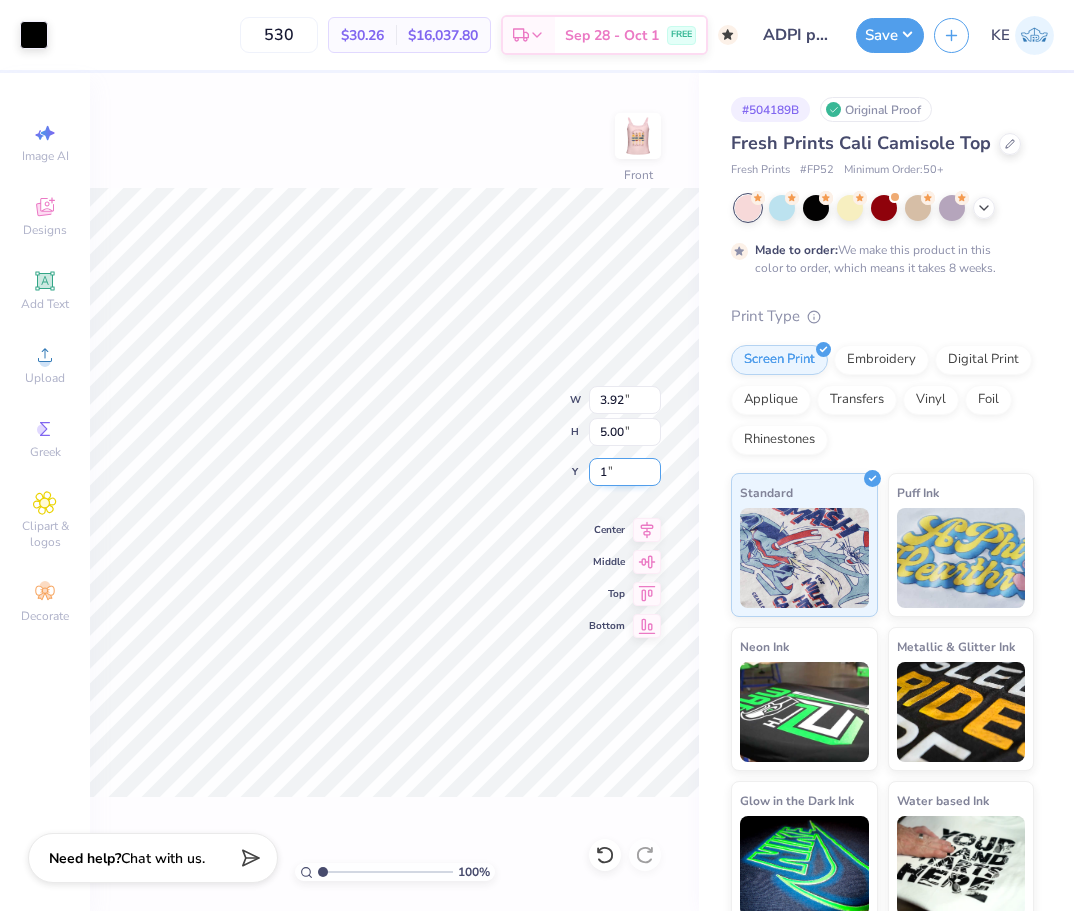 type on "1.00" 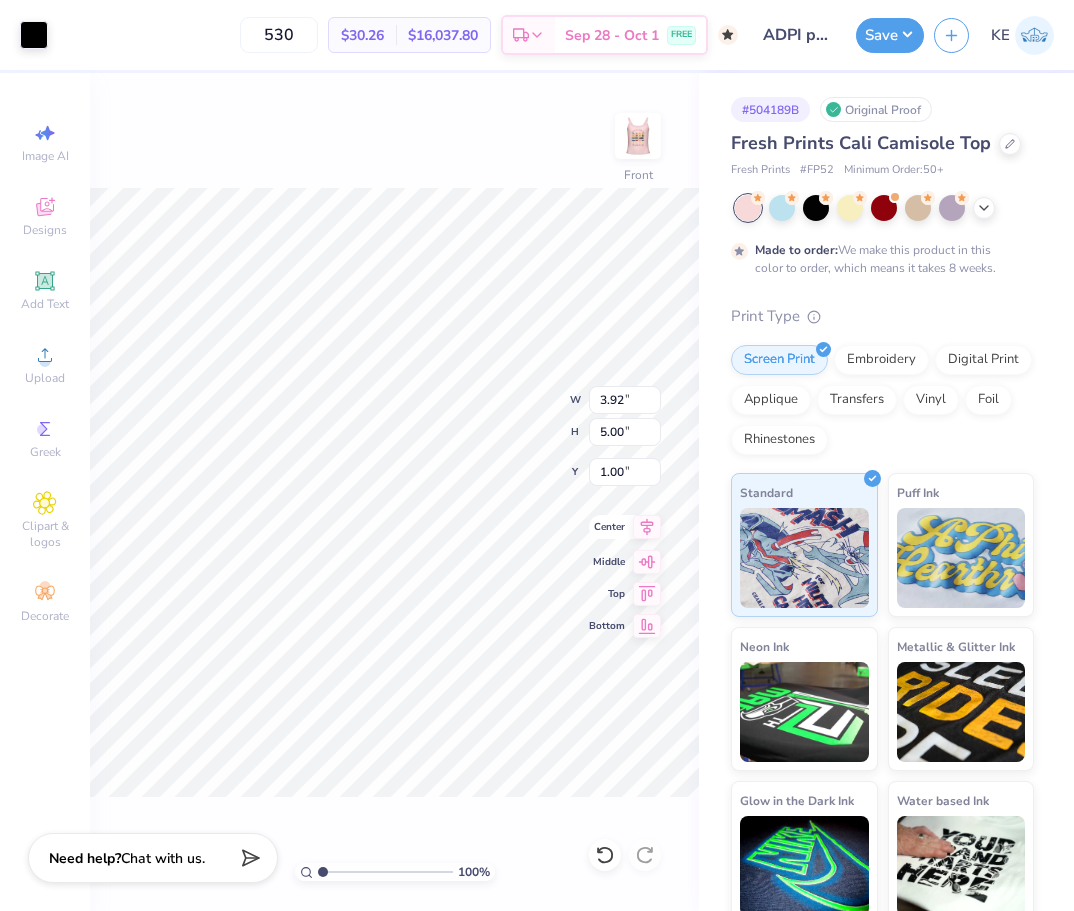 click 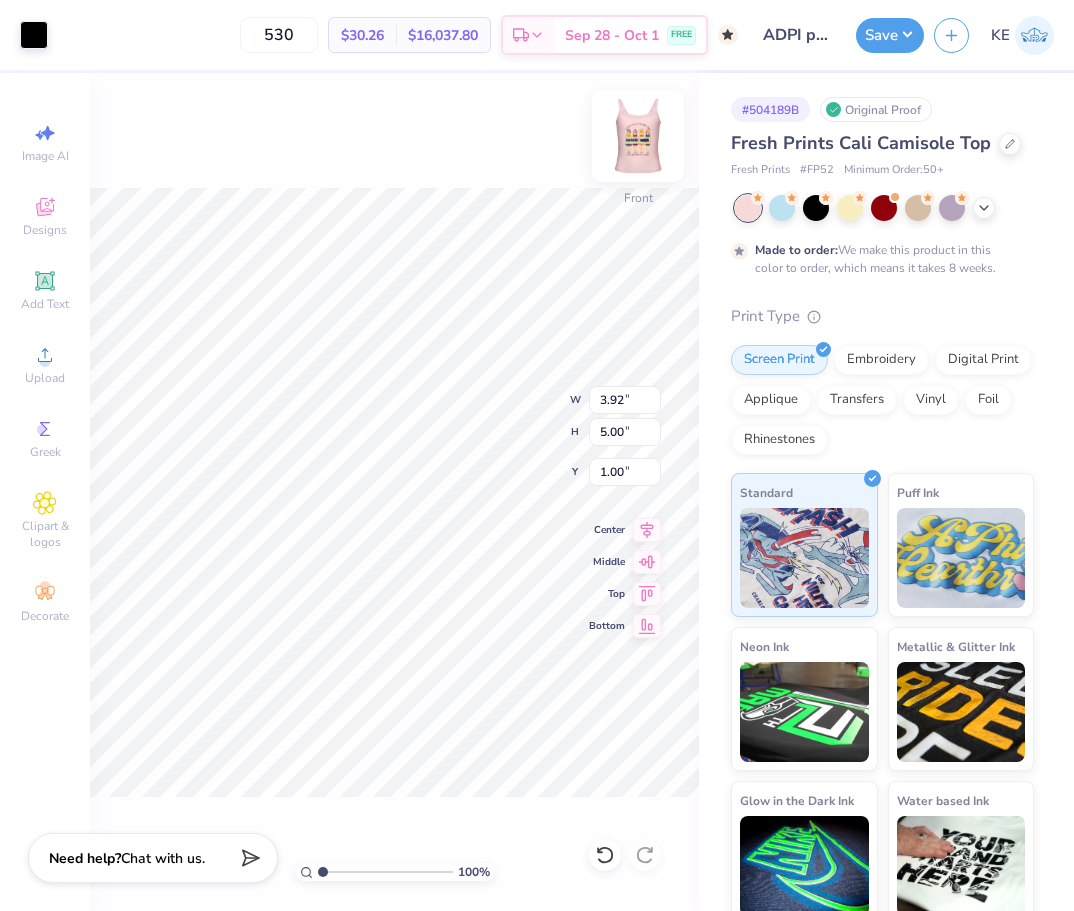 click at bounding box center [638, 136] 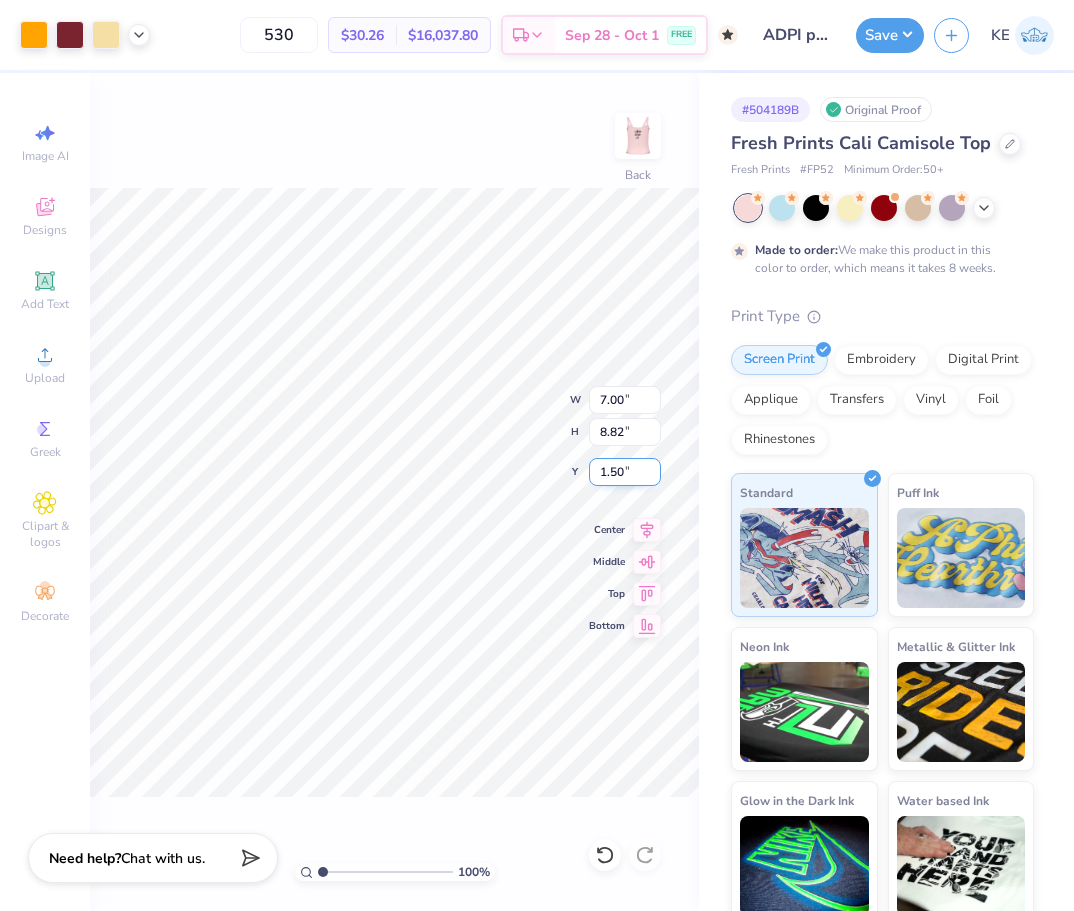 click on "1.50" at bounding box center (625, 472) 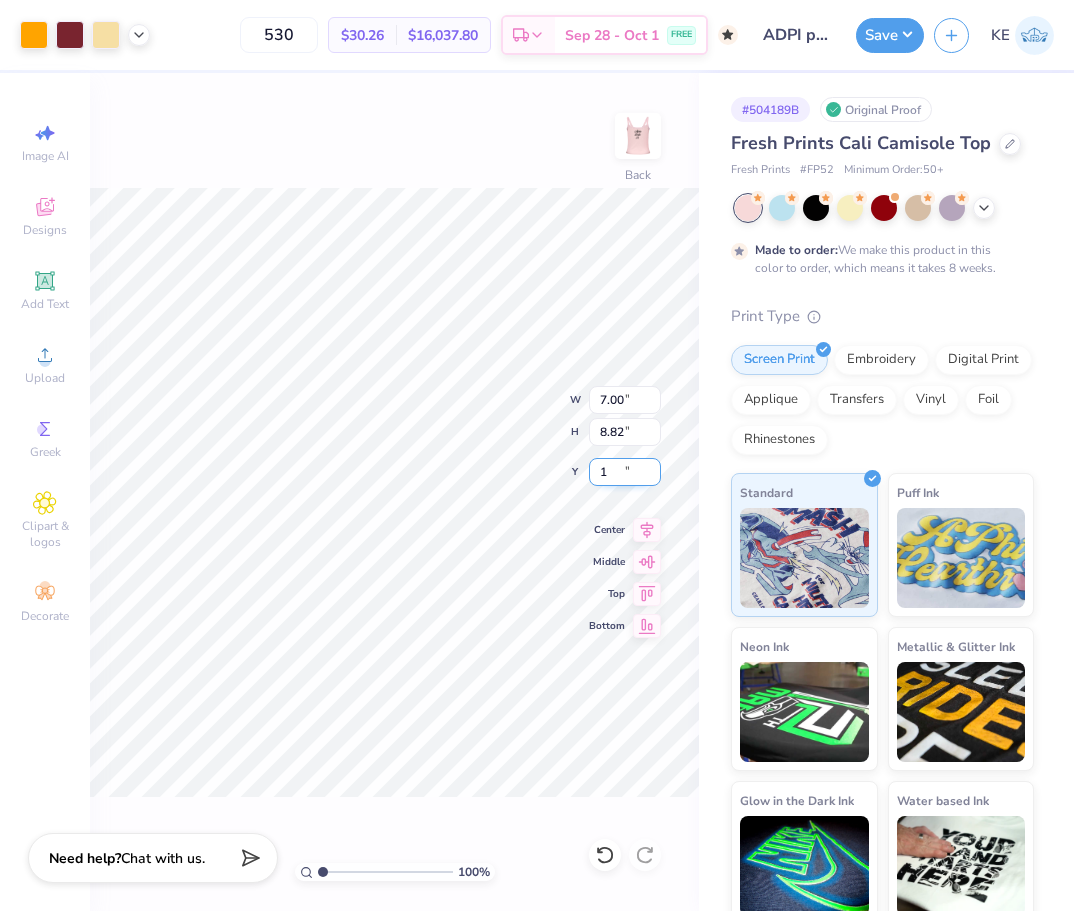 type on "1.00" 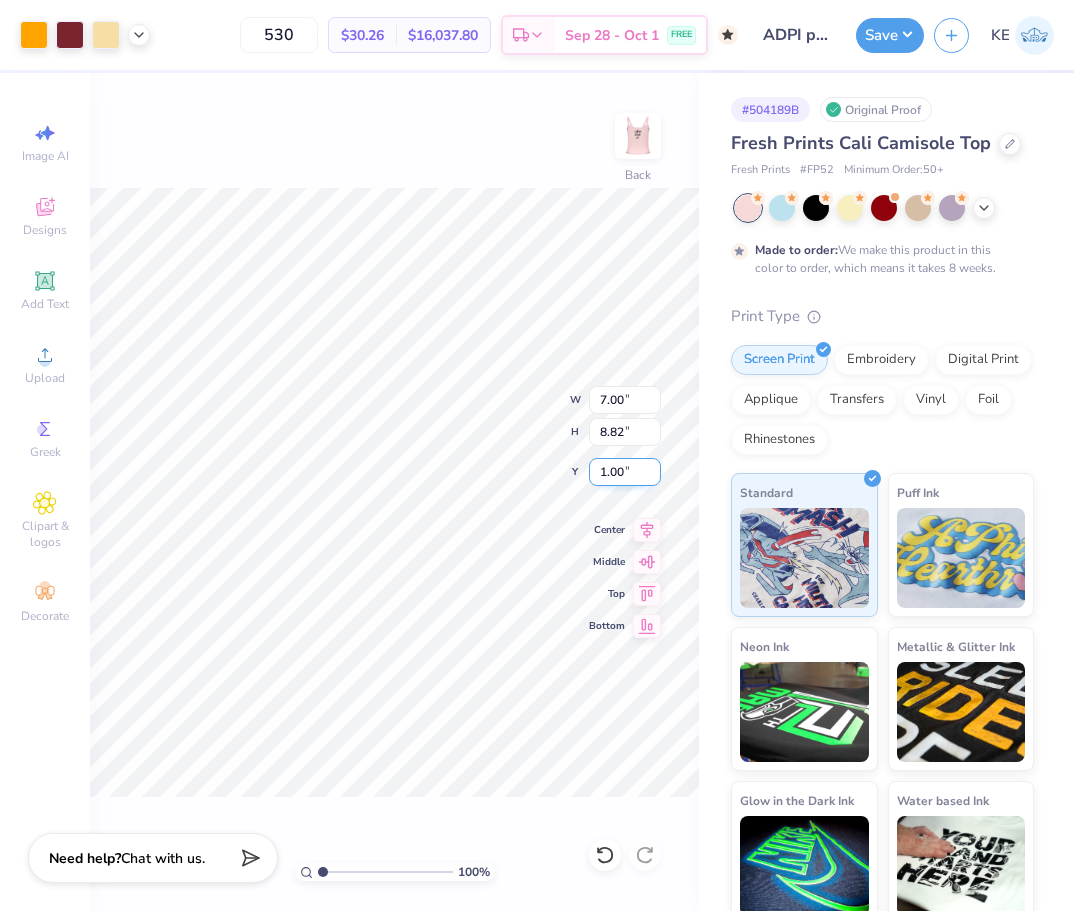 click on "1.00" at bounding box center (625, 472) 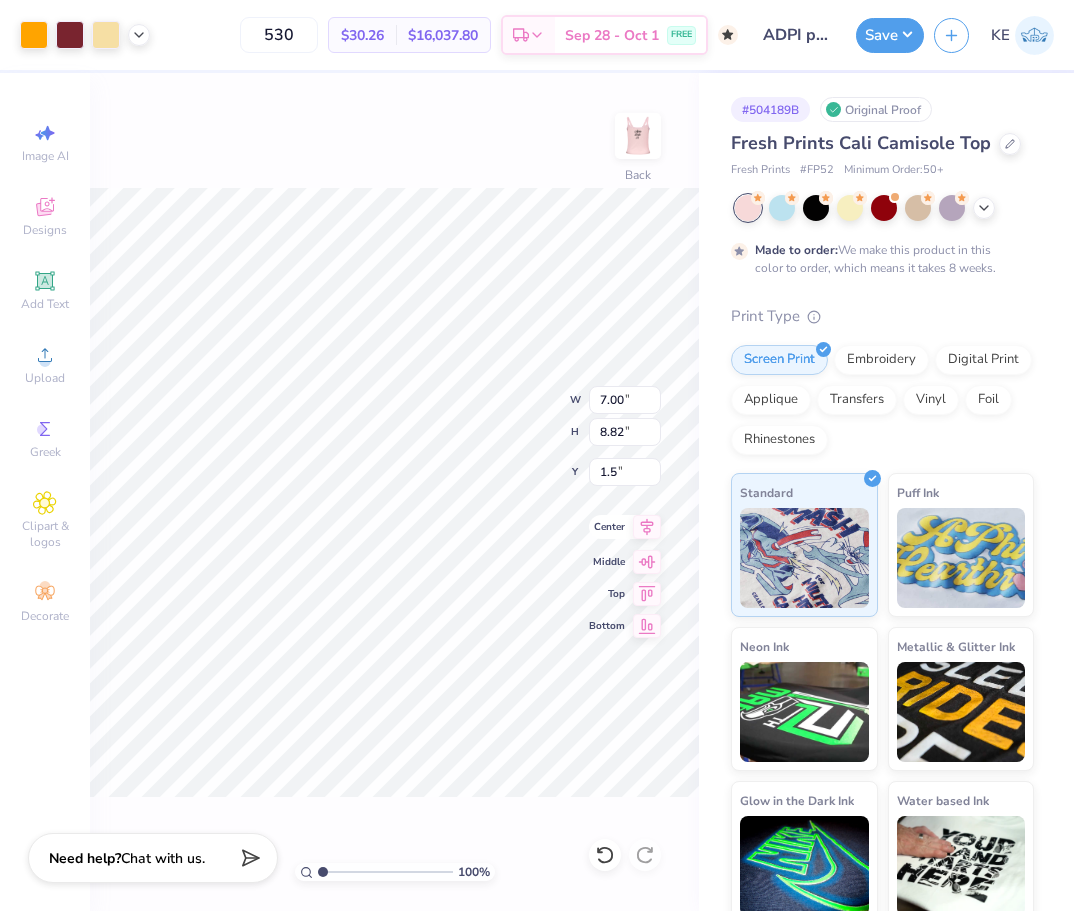 type on "1.50" 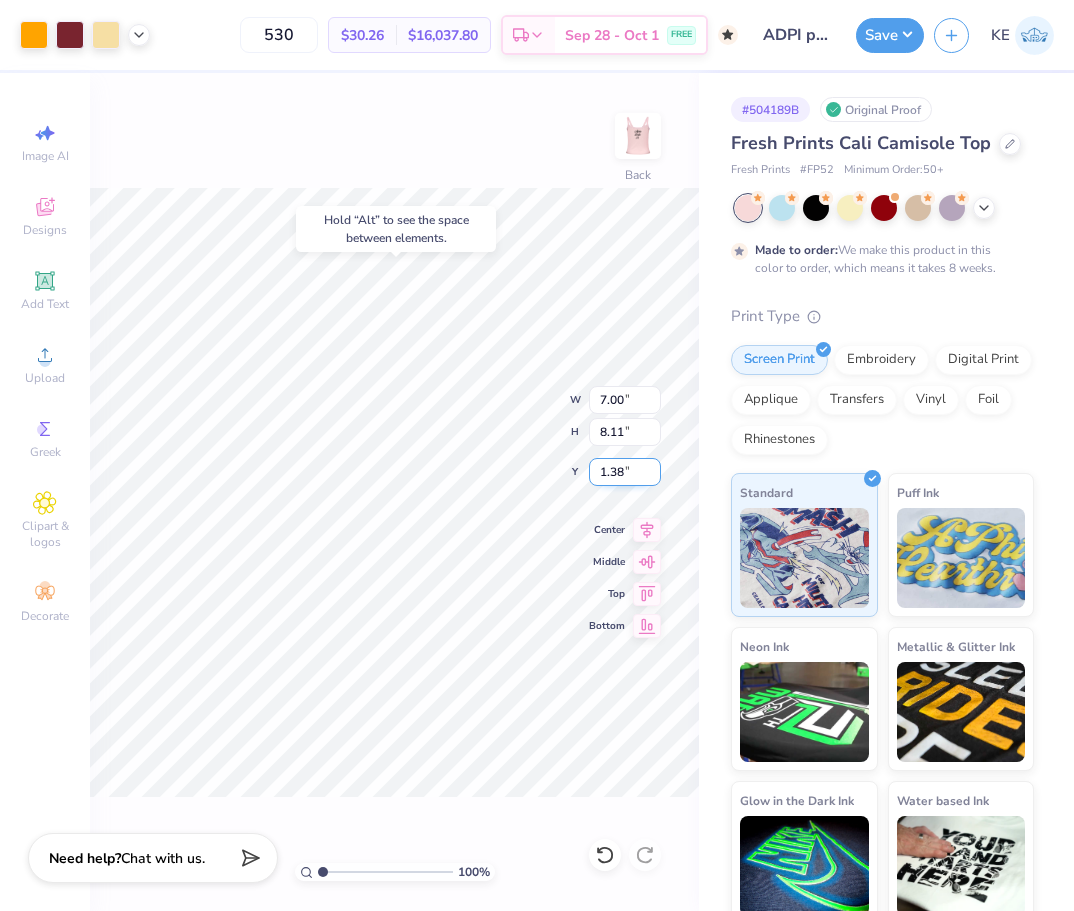 click on "1.38" at bounding box center (625, 472) 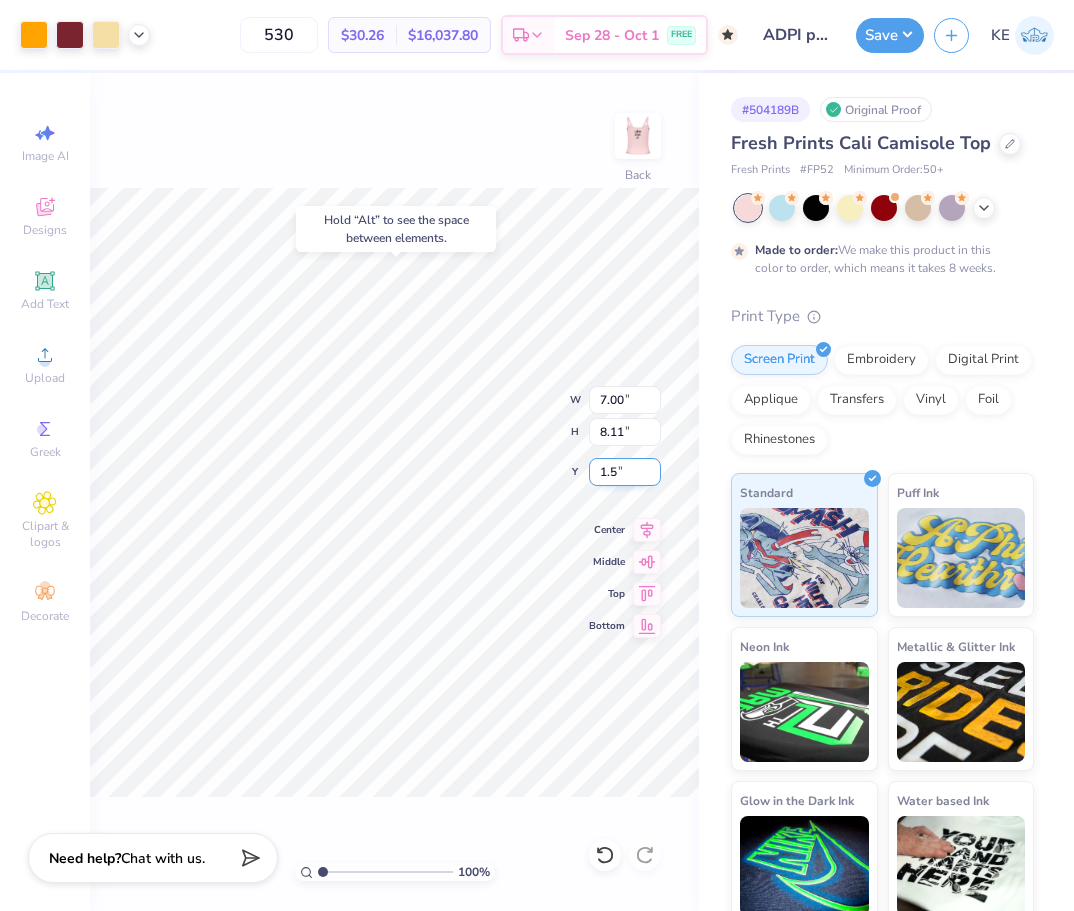type on "1.50" 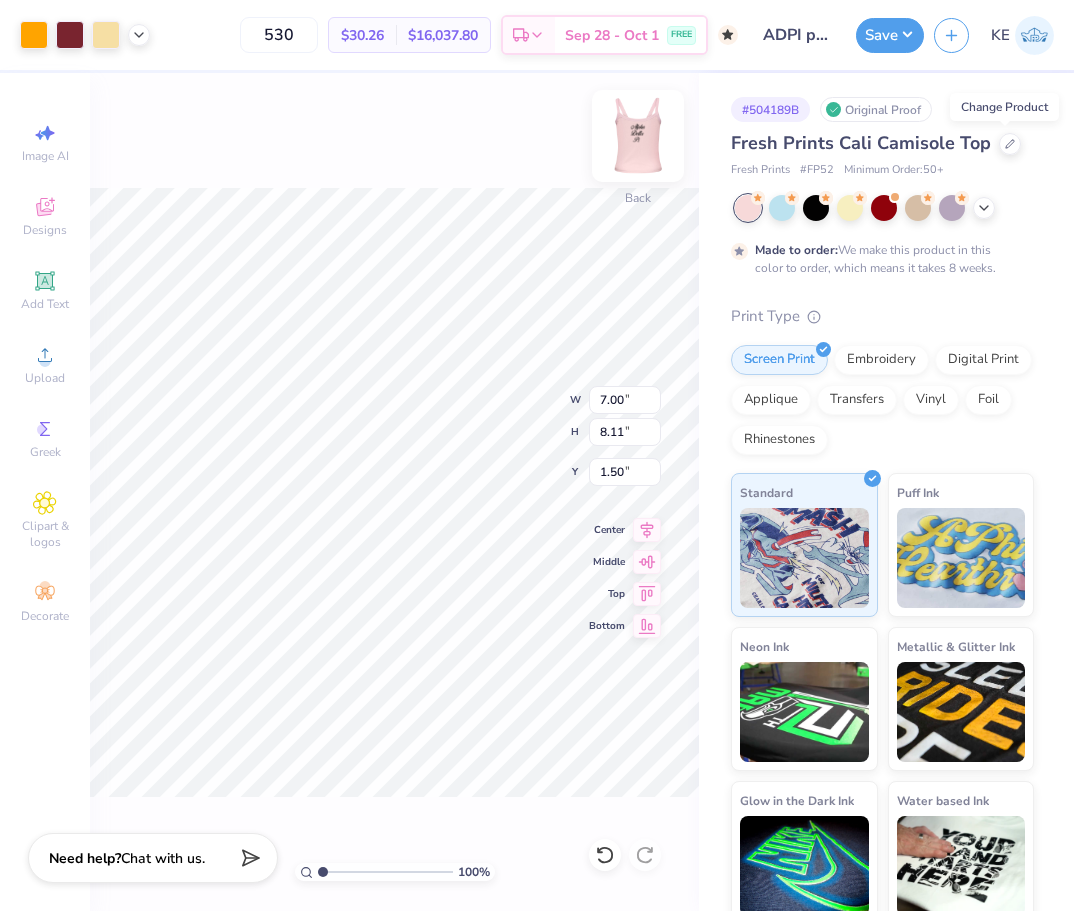 click at bounding box center [638, 136] 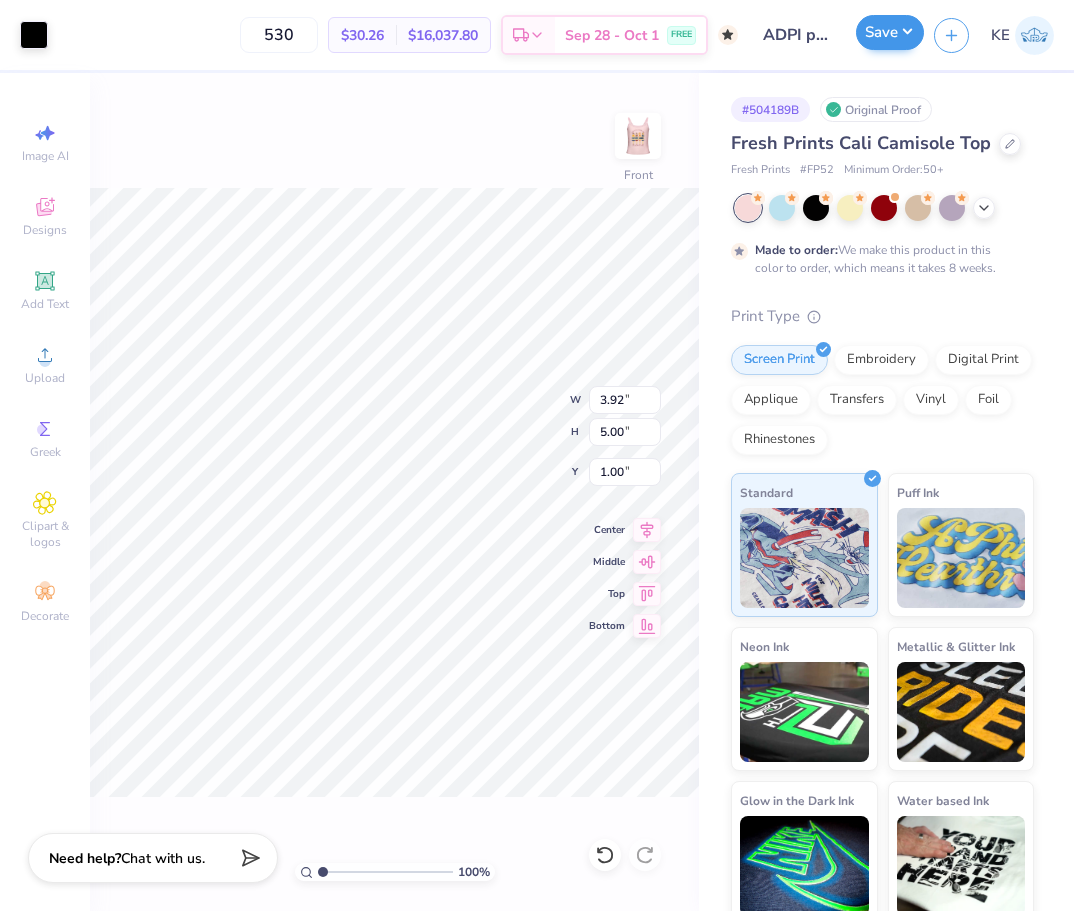 click on "Save" at bounding box center [890, 35] 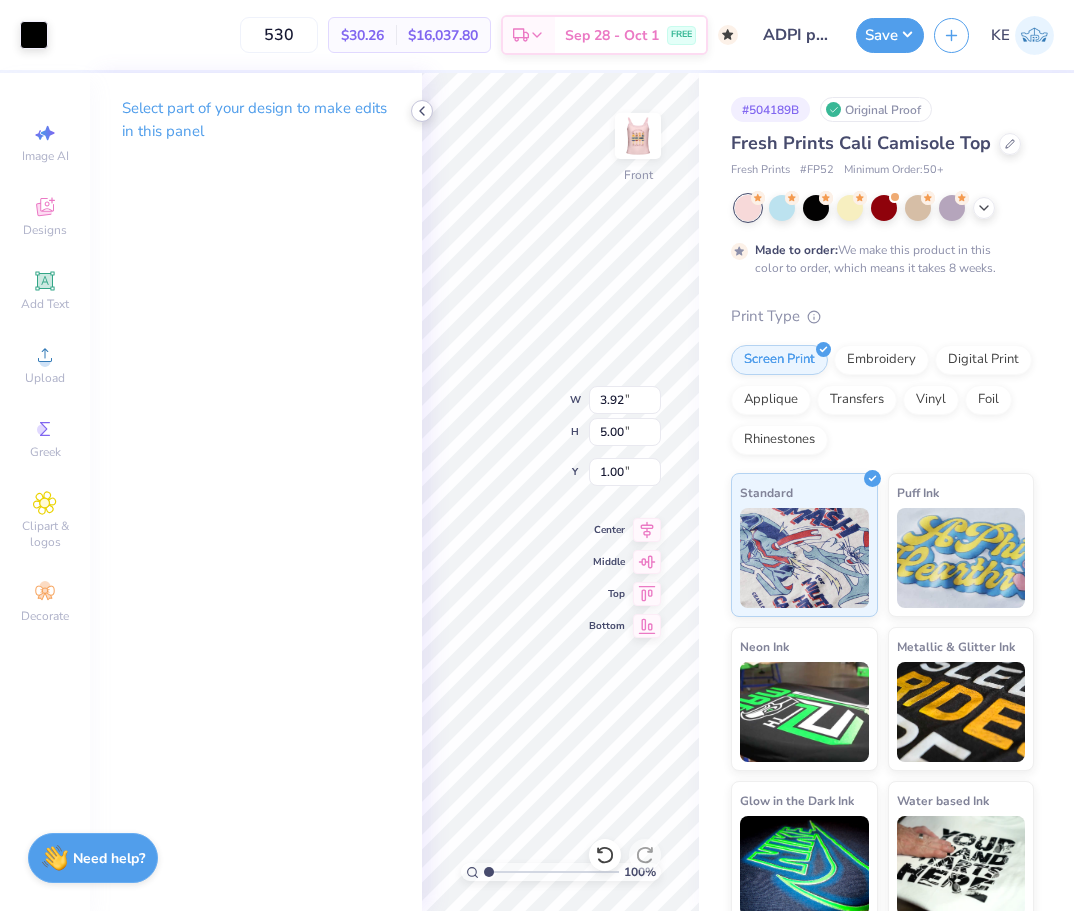 click 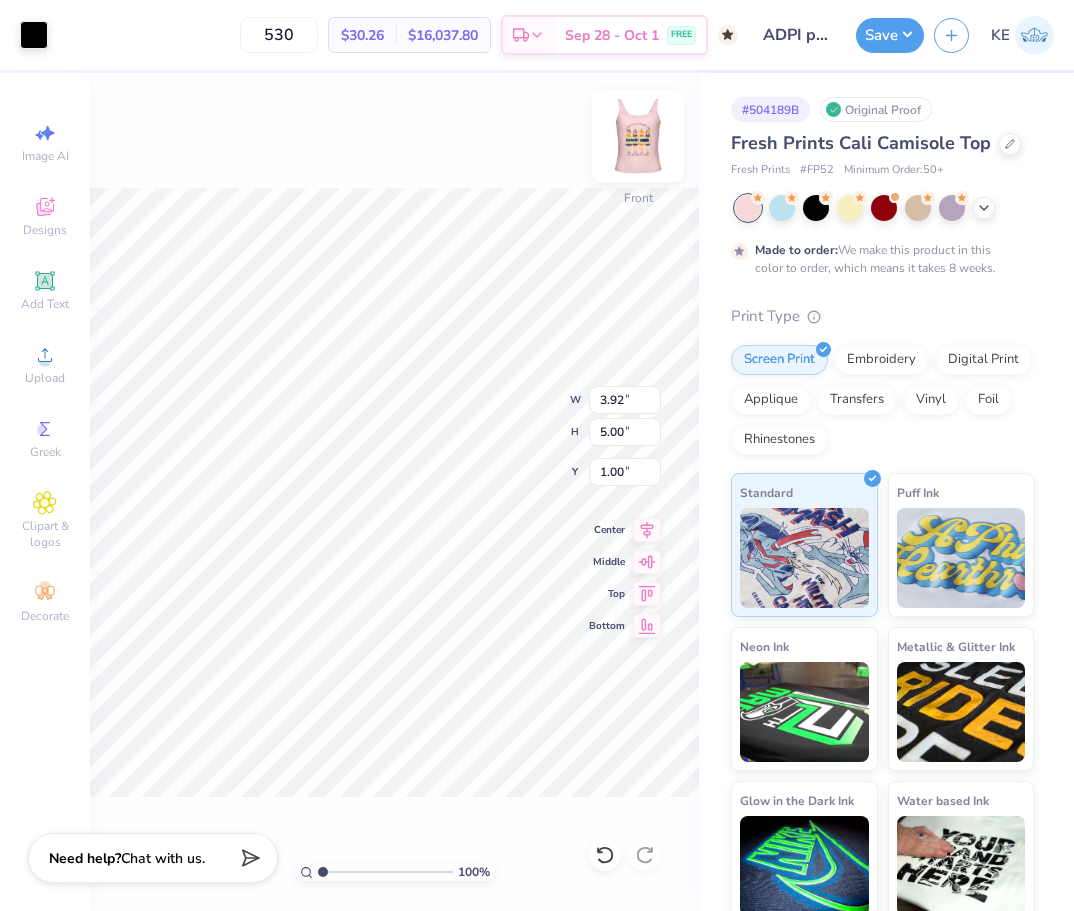 click at bounding box center (638, 136) 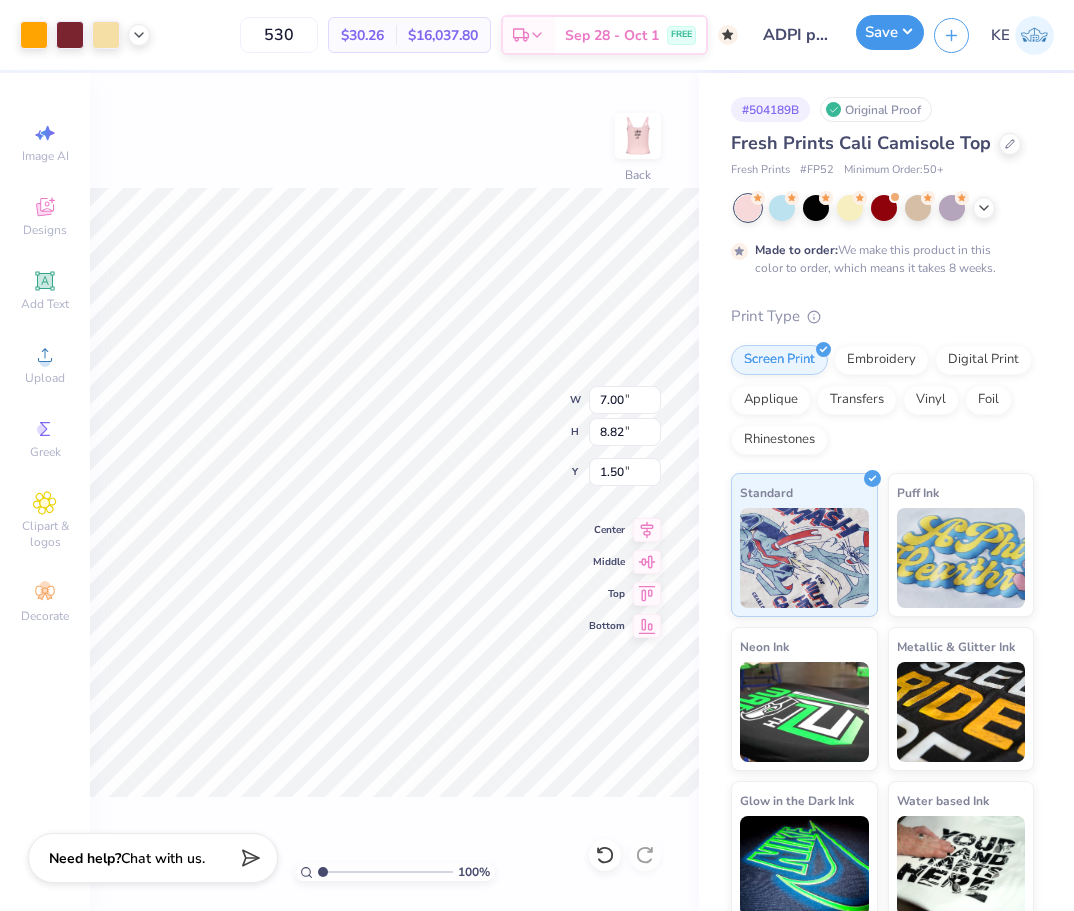 click on "Save" at bounding box center (890, 32) 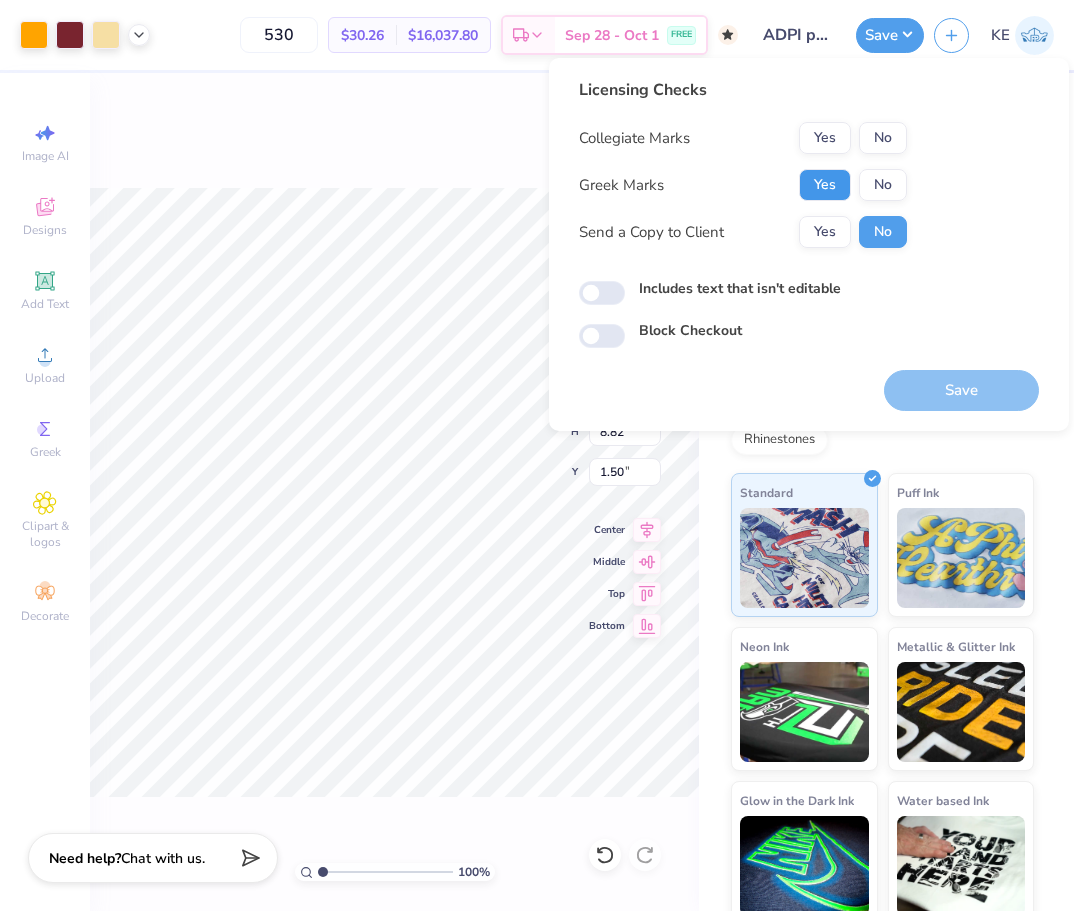 click on "Yes" at bounding box center (825, 185) 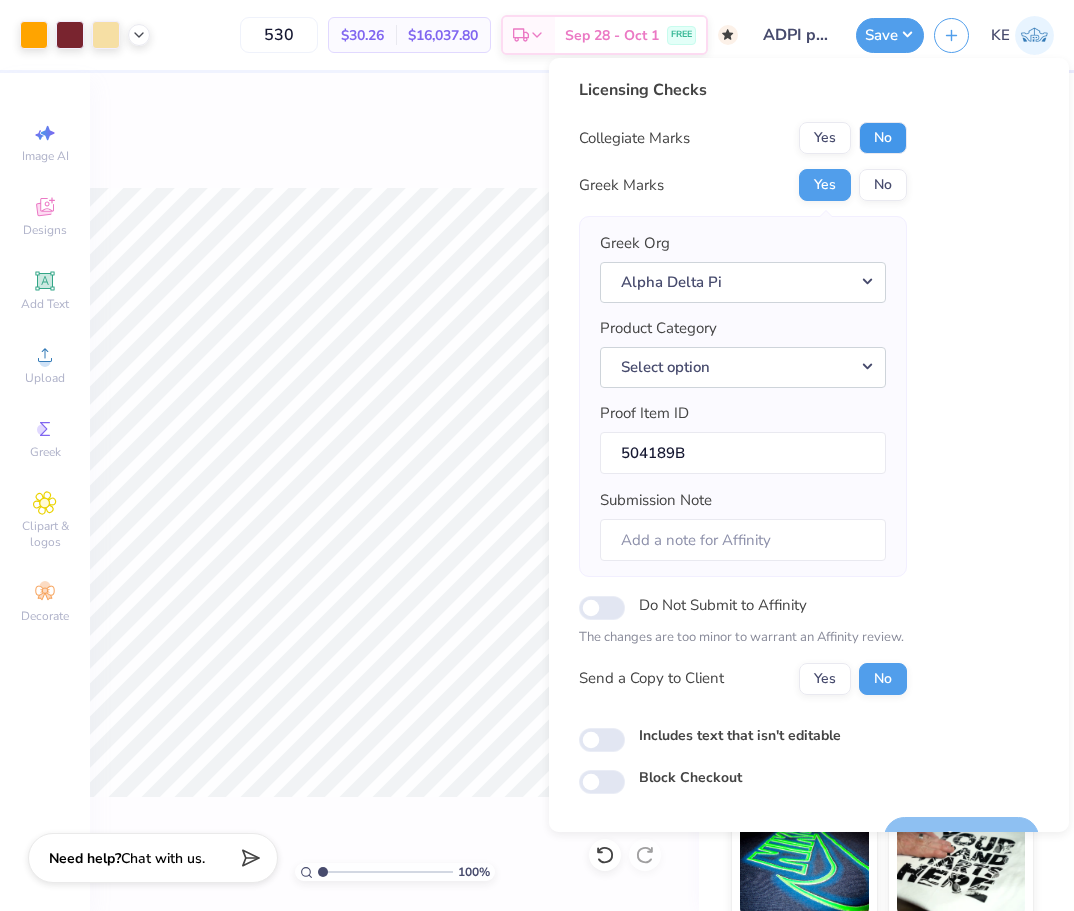 click on "No" at bounding box center (883, 138) 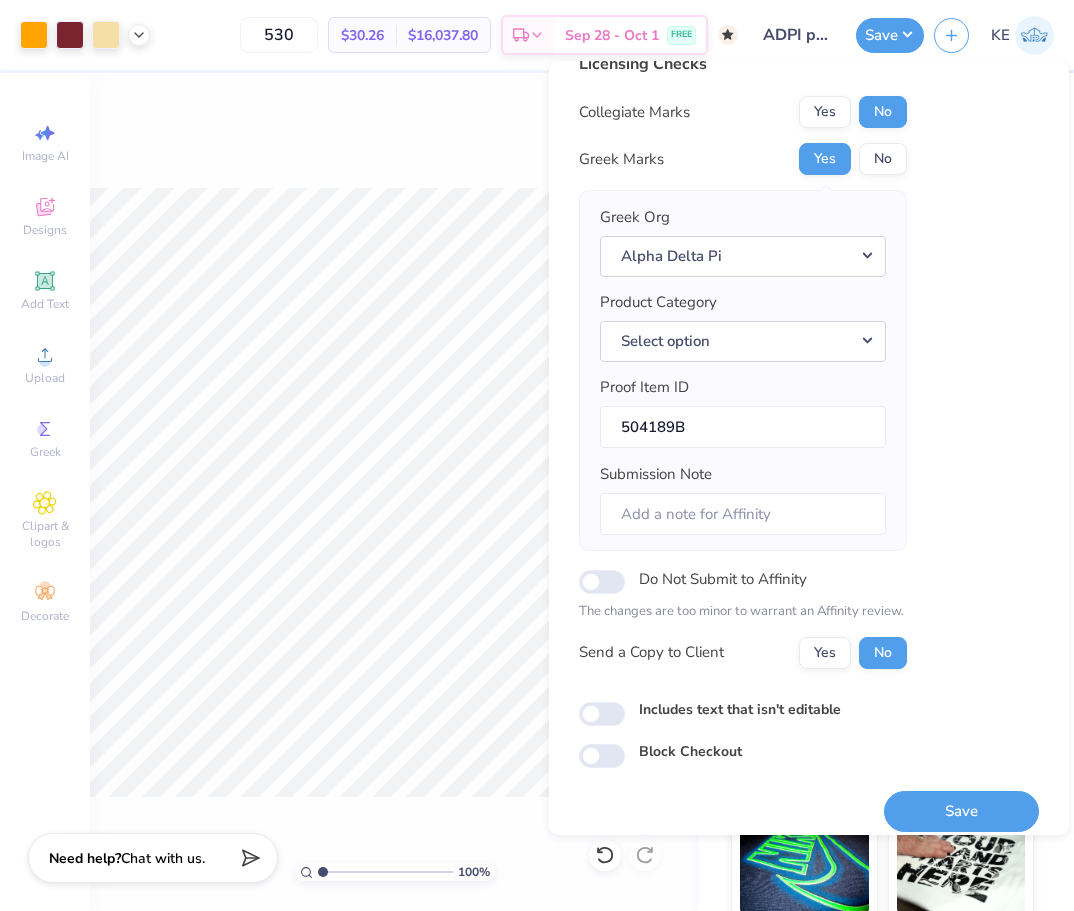 scroll, scrollTop: 45, scrollLeft: 0, axis: vertical 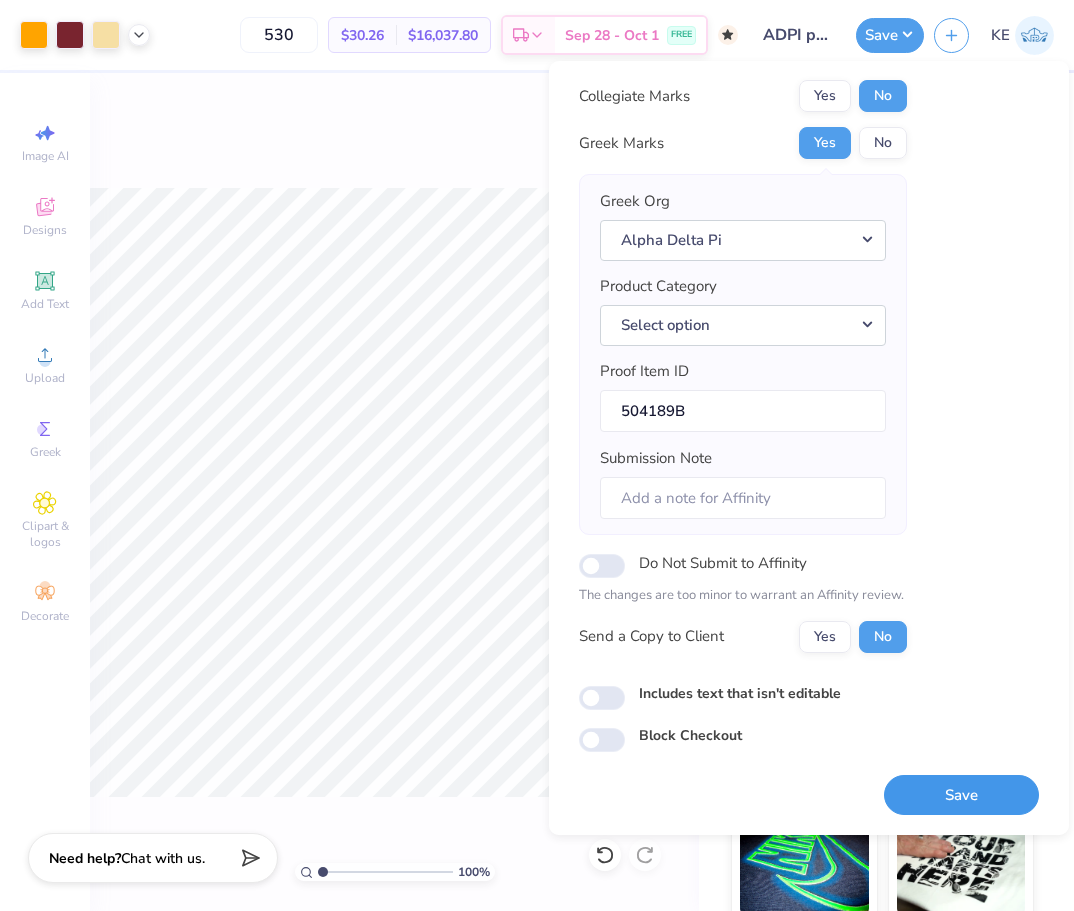click on "Save" at bounding box center (961, 795) 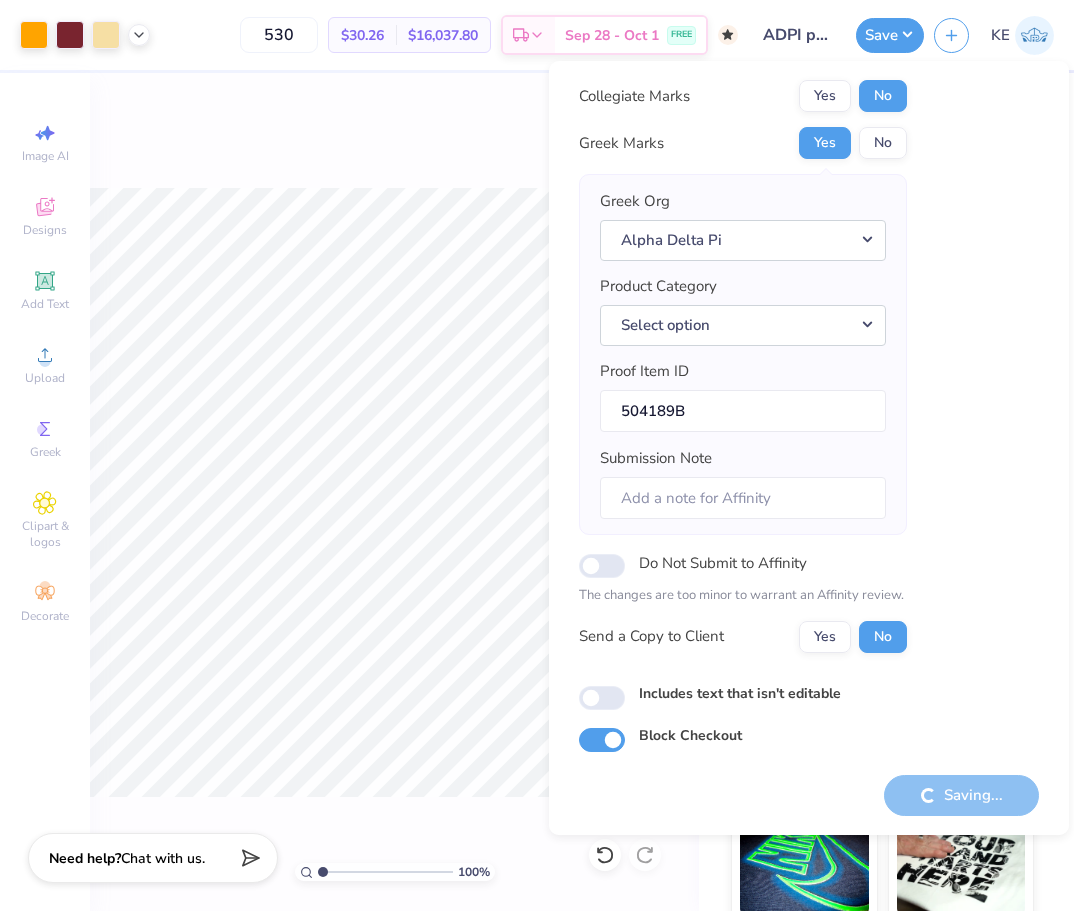 checkbox on "true" 